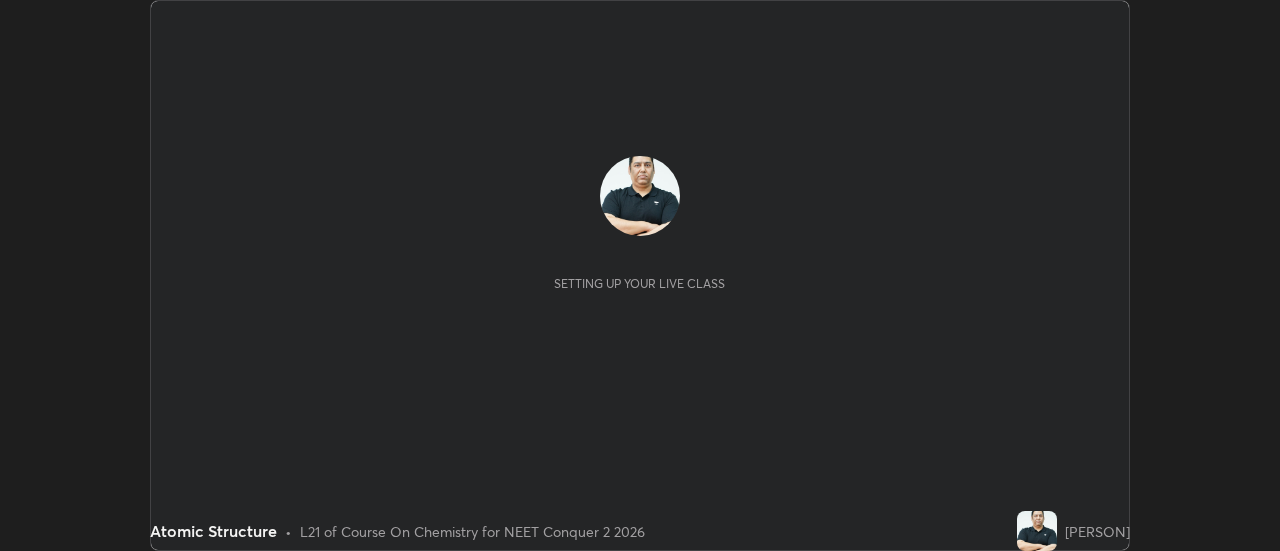 scroll, scrollTop: 0, scrollLeft: 0, axis: both 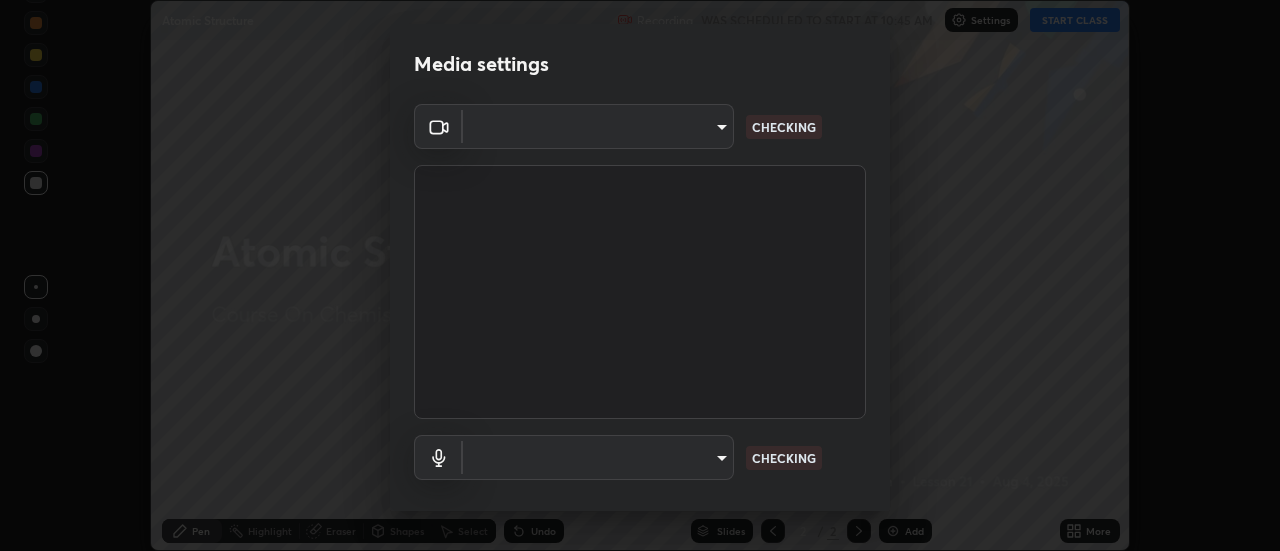 type on "c5ed04fab0462d49a1ad3b4b8777cdbb7dc1a14ad55b47a40411d41dbe2fc924" 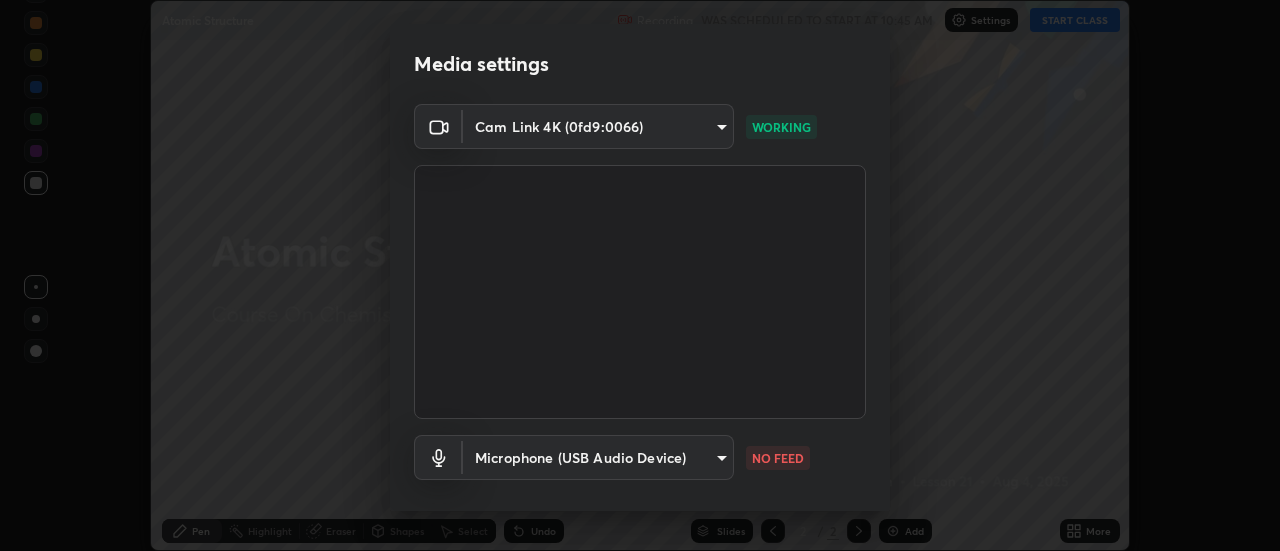 click on "Erase all Atomic Structure Recording WAS SCHEDULED TO START AT  10:45 AM Settings START CLASS Setting up your live class Atomic Structure • L21 of Course On Chemistry for NEET Conquer 2 2026 [PERSON] Pen Highlight Eraser Shapes Select Undo Slides 2 / 2 Add More No doubts shared Encourage your learners to ask a doubt for better clarity Report an issue Reason for reporting Buffering Chat not working Audio - Video sync issue Educator video quality low ​ Attach an image Report Media settings Cam Link 4K (0fd9:0066) c5ed04fab0462d49a1ad3b4b8777cdbb7dc1a14ad55b47a40411d41dbe2fc924 WORKING Microphone (USB Audio Device) 4b9a29ee804bc9de1373164bb39139aacafb2ce99027e15b8d8f2ca0a6931f50 NO FEED 1 / 5 Next" at bounding box center (640, 275) 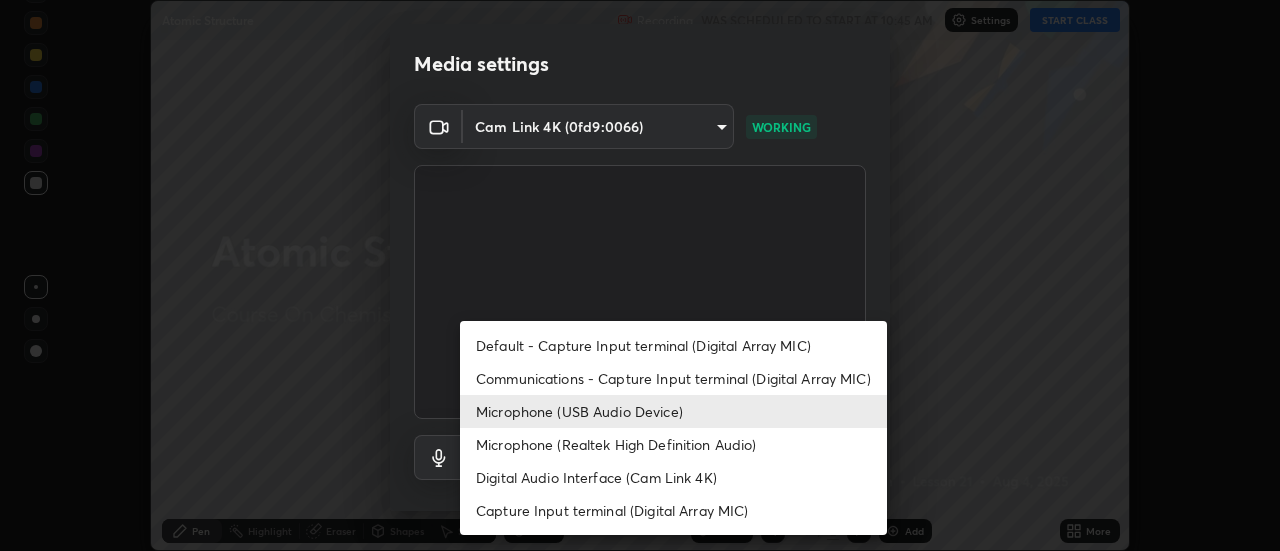 click on "Microphone (Realtek High Definition Audio)" at bounding box center (673, 444) 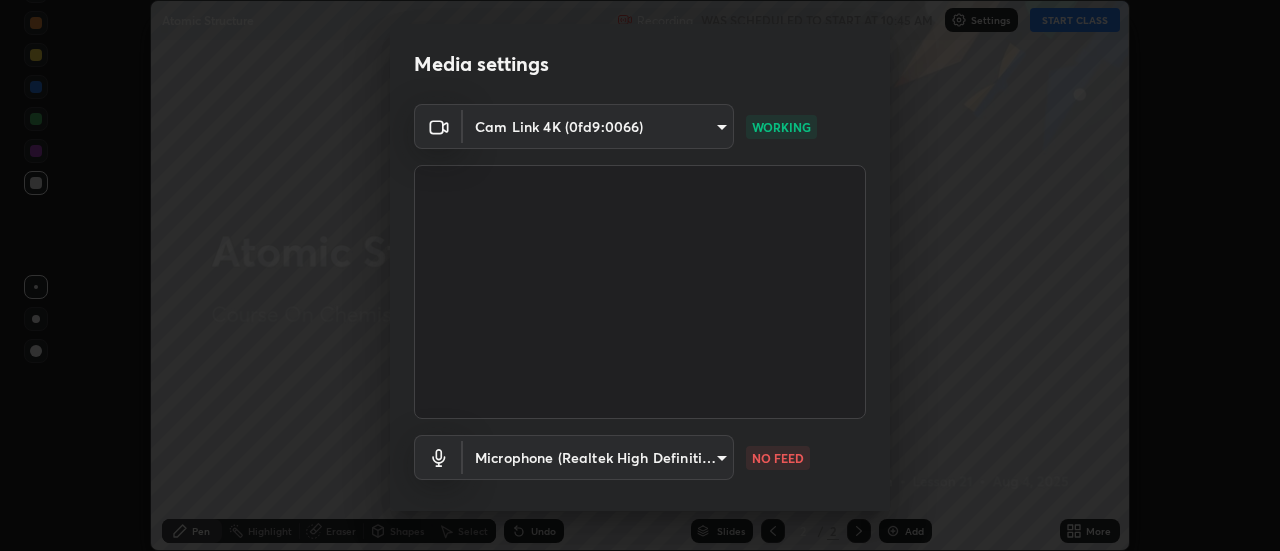 click on "Erase all Atomic Structure Recording WAS SCHEDULED TO START AT 10:45 AM Settings START CLASS Setting up your live class Atomic Structure • L21 of Course On Chemistry for NEET Conquer 2 2026 [PERSON] Pen Highlight Eraser Shapes Select Undo Slides 2 / 2 Add More No doubts shared Encourage your learners to ask a doubt for better clarity Report an issue Reason for reporting Buffering Chat not working Audio - Video sync issue Educator video quality low ​ Attach an image Report Media settings Cam Link 4K ([DEVICE_ID]) [MAC_ADDRESS] WORKING Microphone (Realtek High Definition Audio) [MAC_ADDRESS] NO FEED 1 / 5 Next" at bounding box center [640, 275] 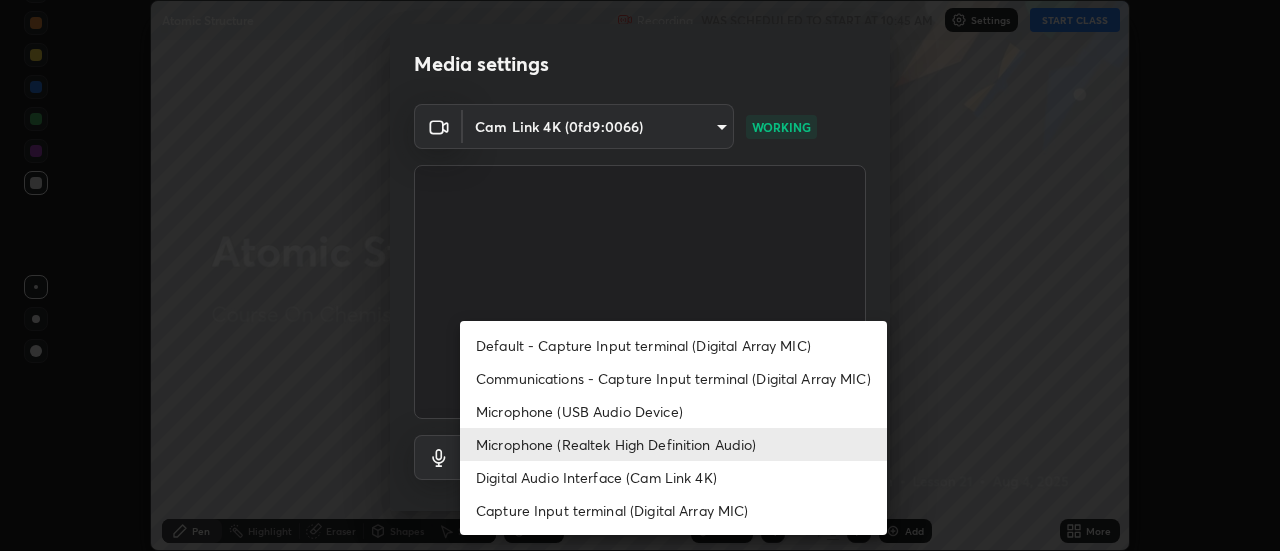 click on "Microphone (USB Audio Device)" at bounding box center (673, 411) 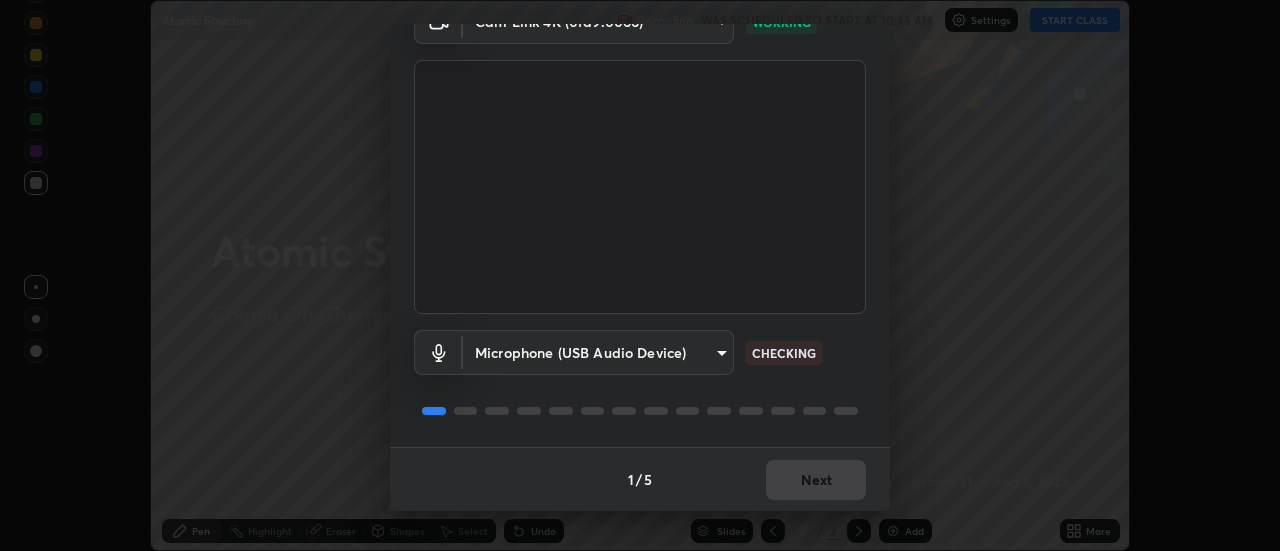 scroll, scrollTop: 104, scrollLeft: 0, axis: vertical 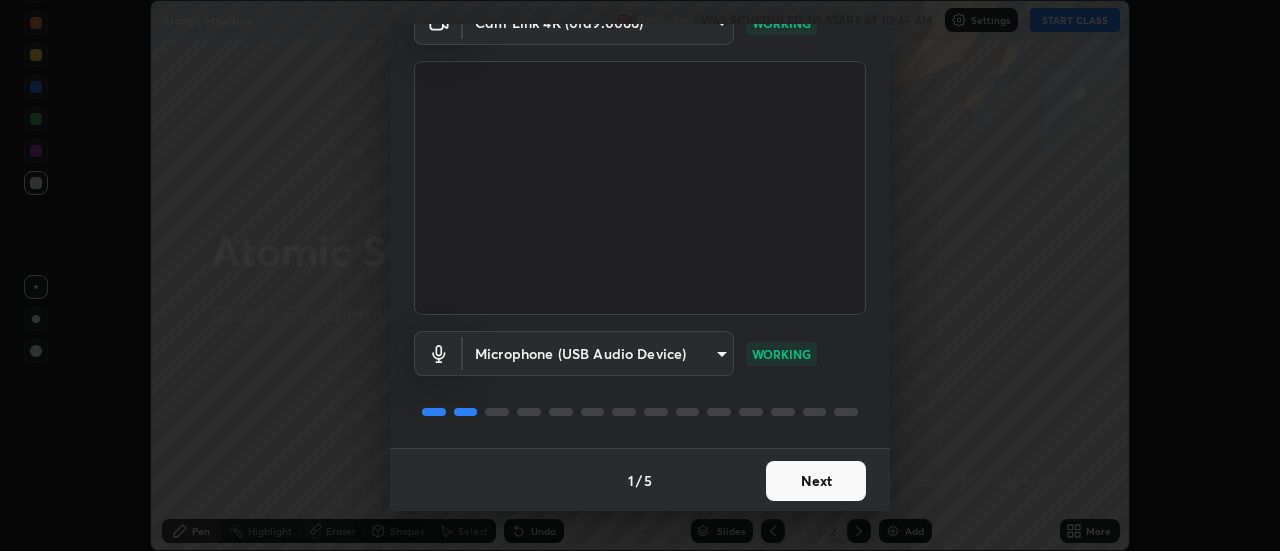 click on "Next" at bounding box center (816, 481) 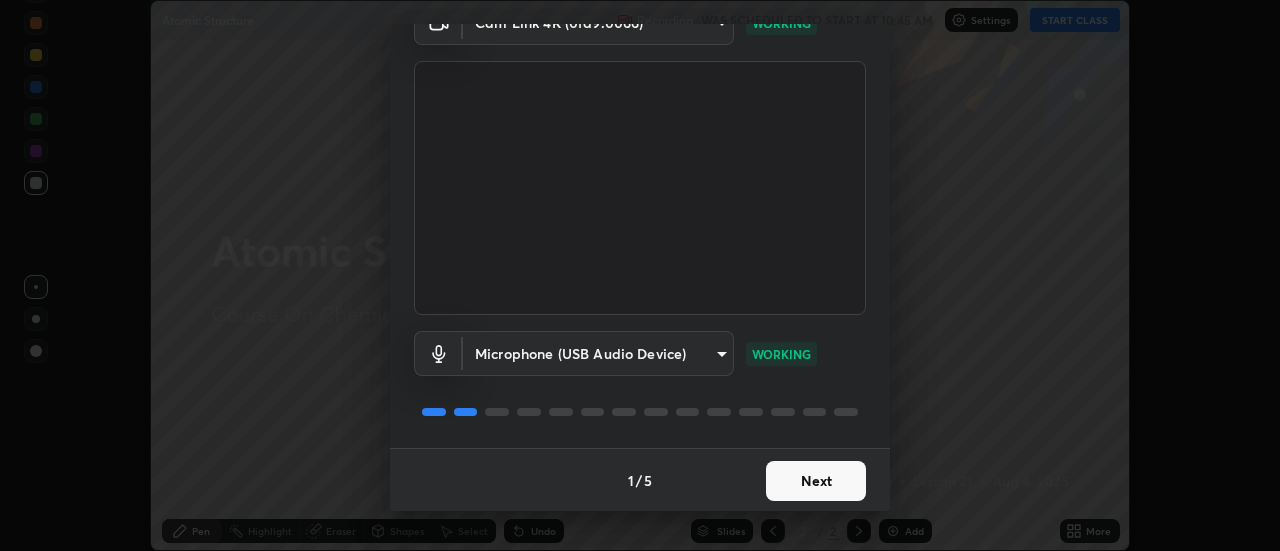 scroll, scrollTop: 0, scrollLeft: 0, axis: both 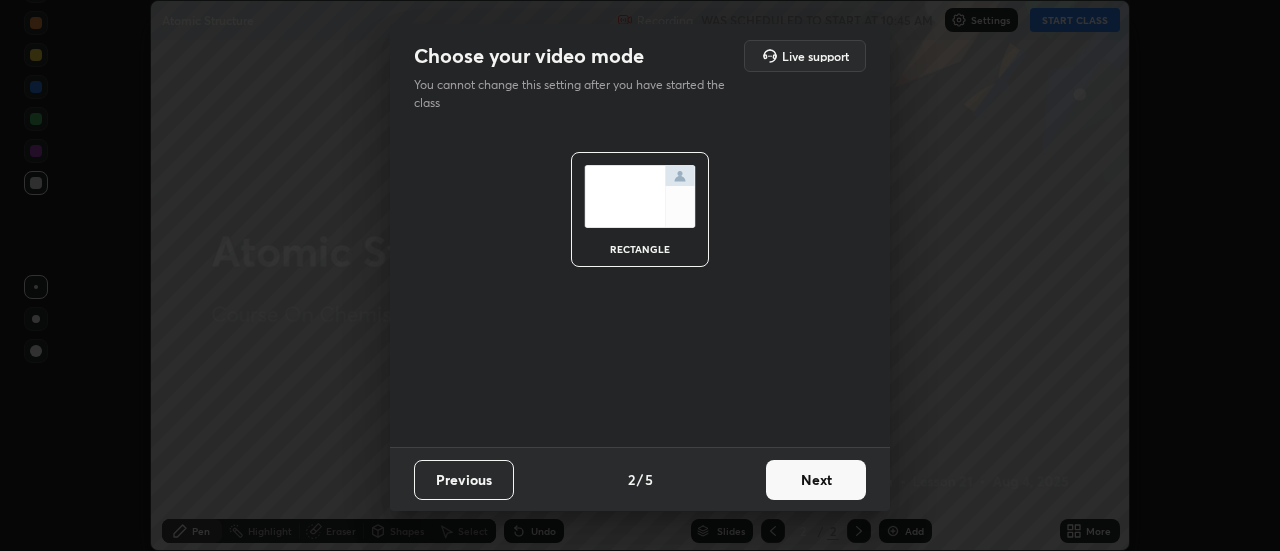 click on "Next" at bounding box center (816, 480) 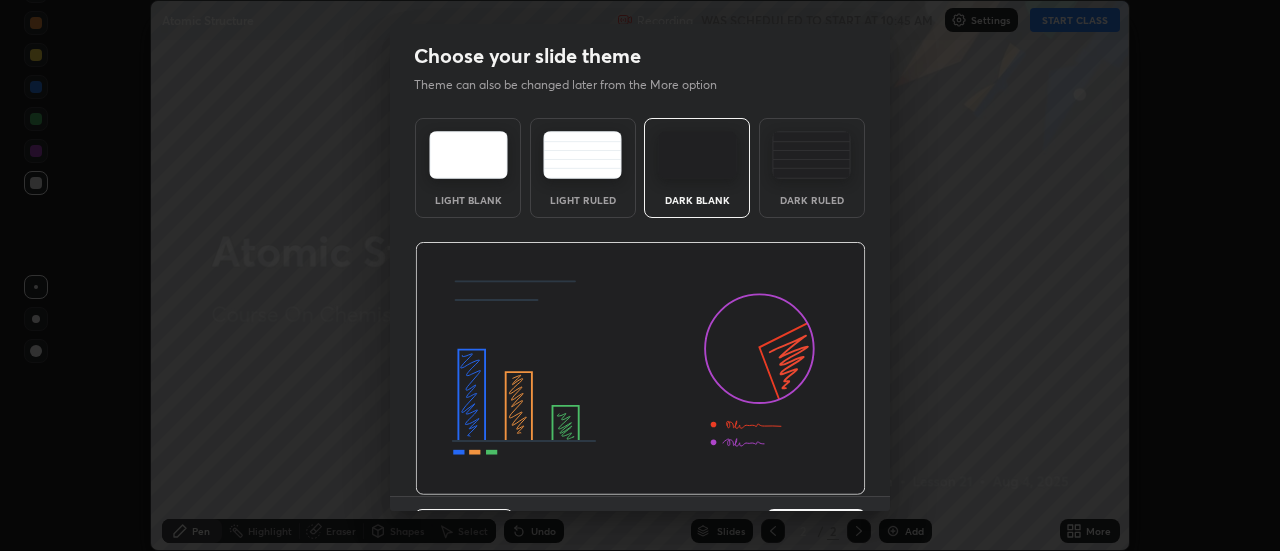 click on "Dark Ruled" at bounding box center [812, 168] 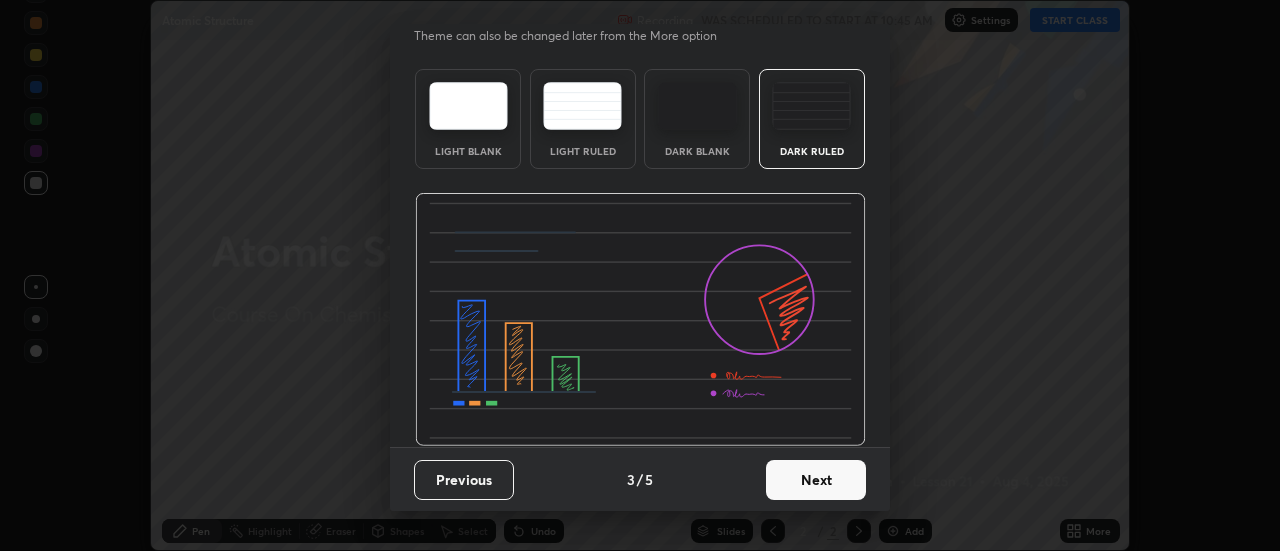 scroll, scrollTop: 48, scrollLeft: 0, axis: vertical 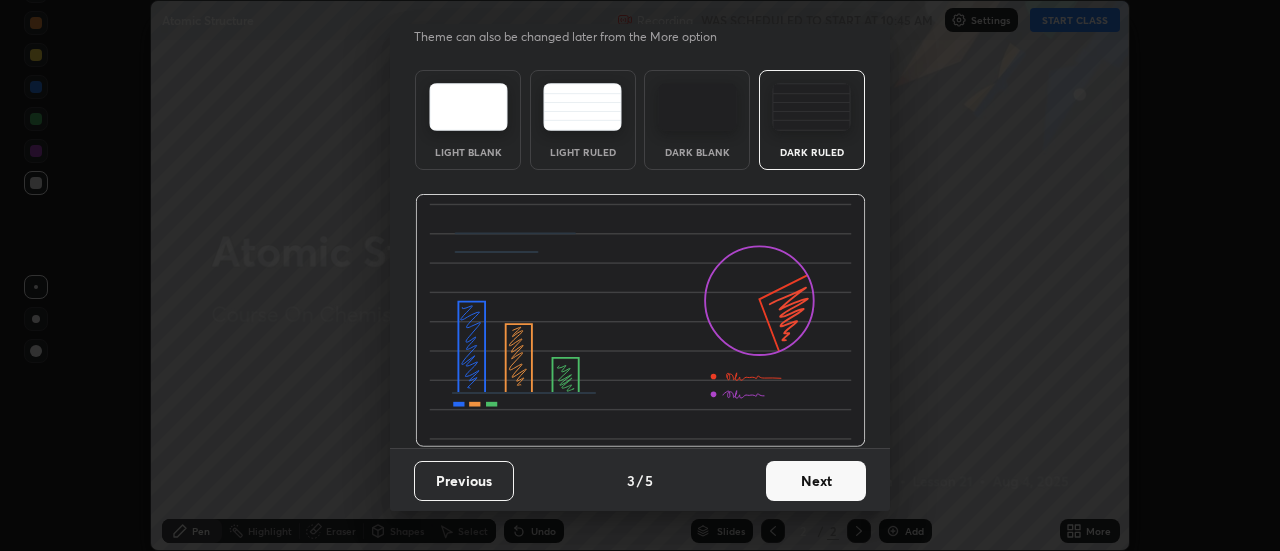 click on "Next" at bounding box center (816, 481) 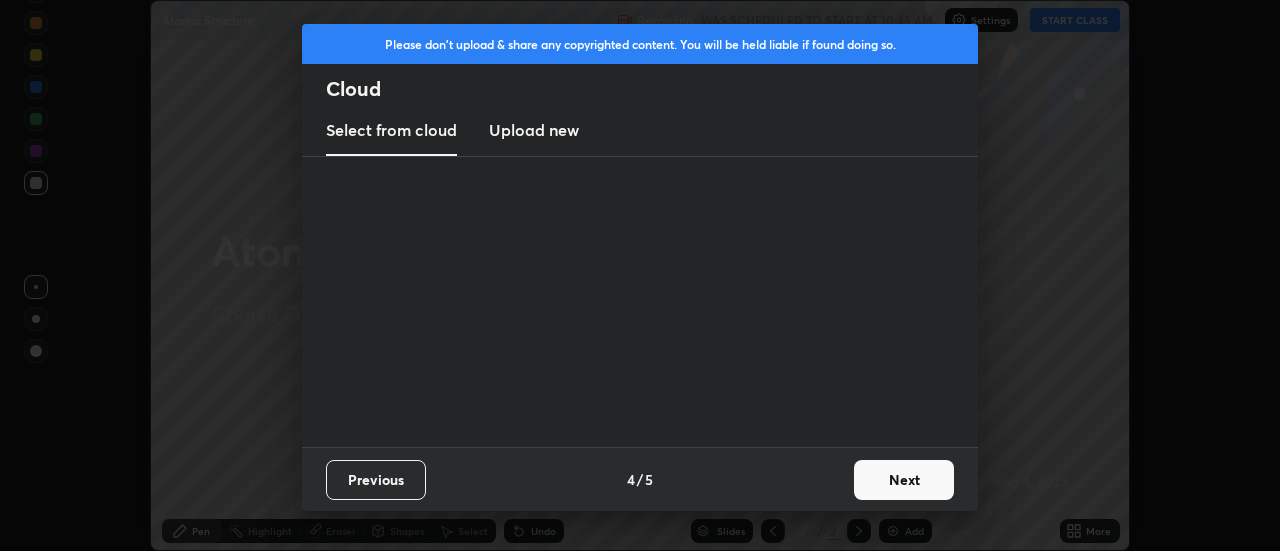 scroll, scrollTop: 0, scrollLeft: 0, axis: both 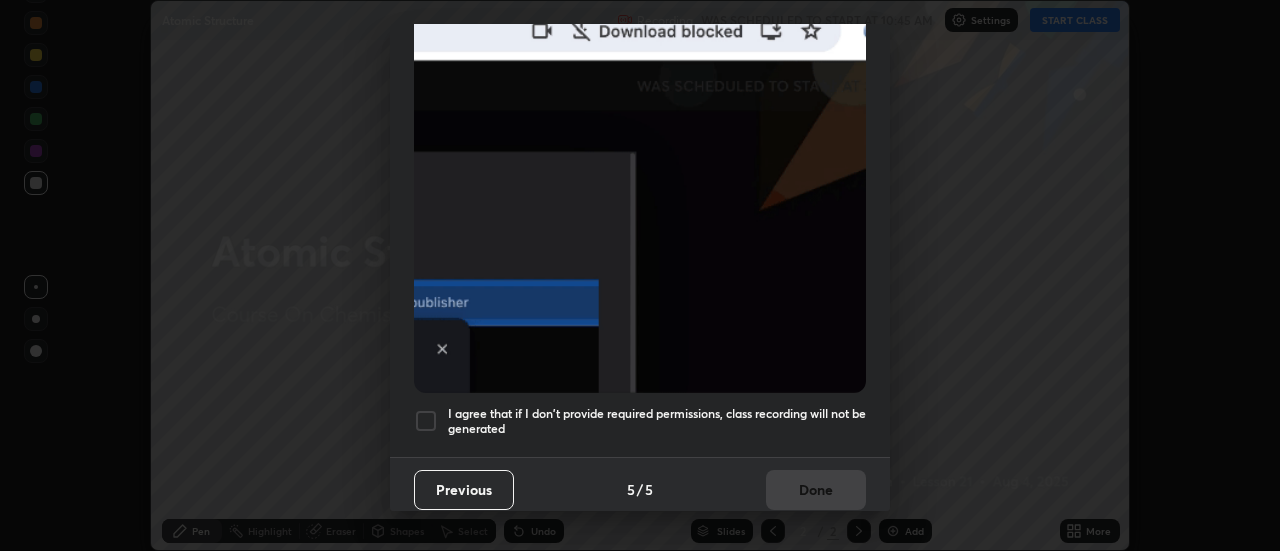 click on "I agree that if I don't provide required permissions, class recording will not be generated" at bounding box center (657, 421) 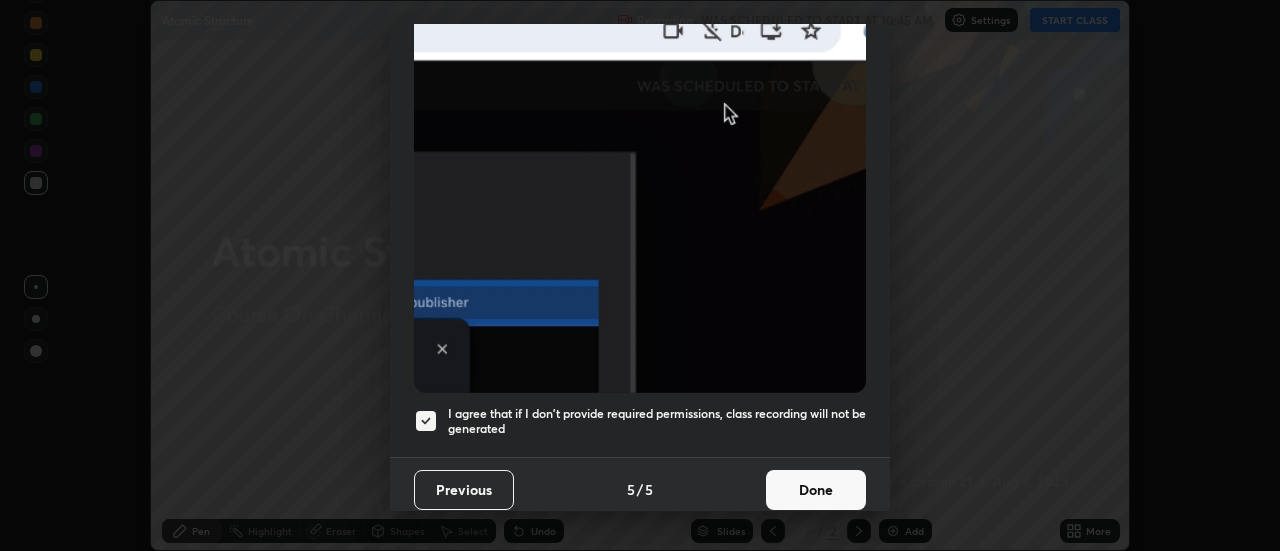 click on "Done" at bounding box center (816, 490) 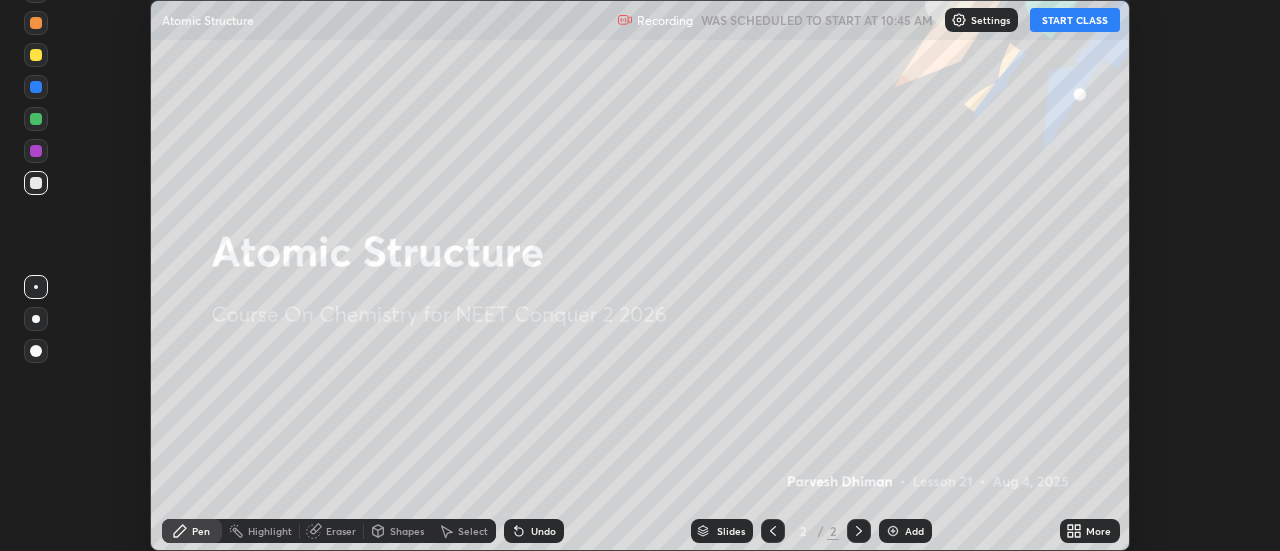 click 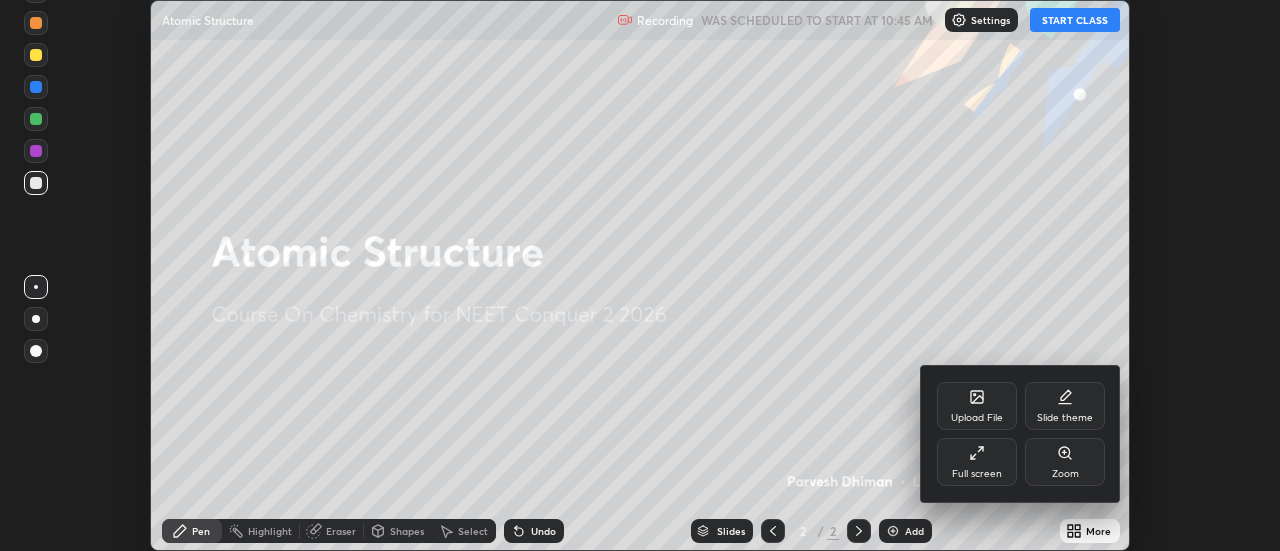 click 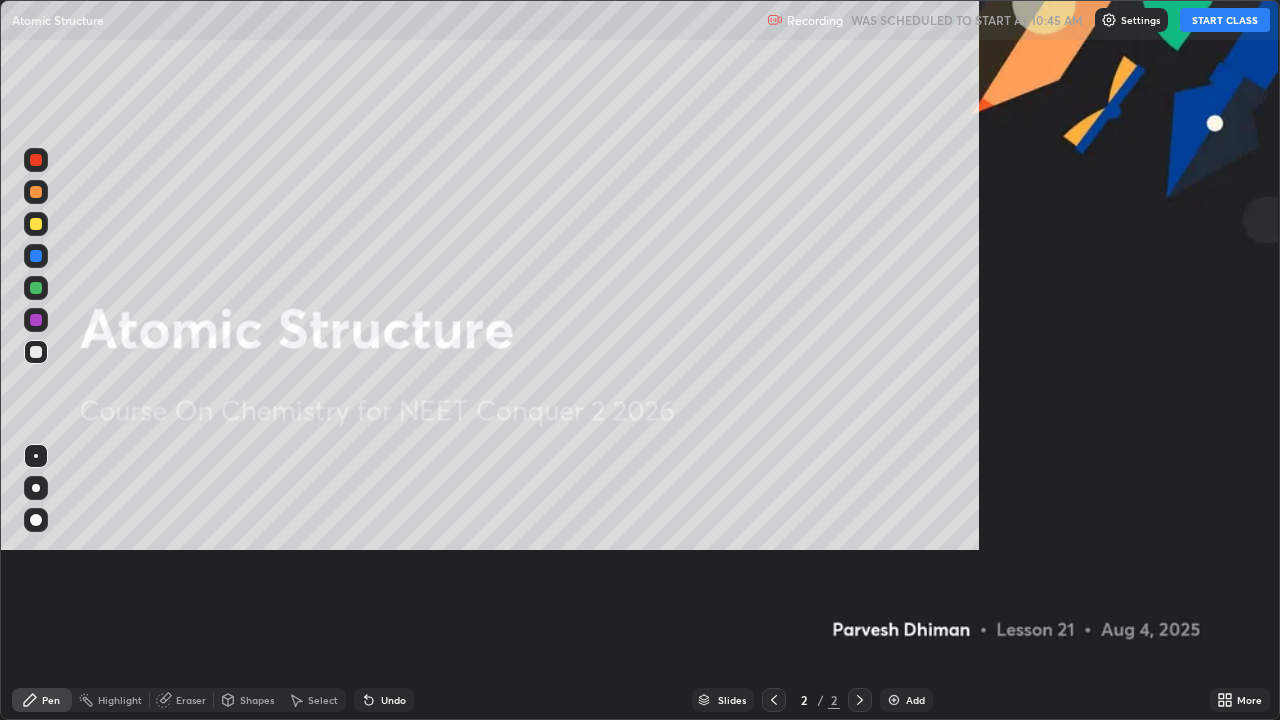 scroll, scrollTop: 99280, scrollLeft: 98720, axis: both 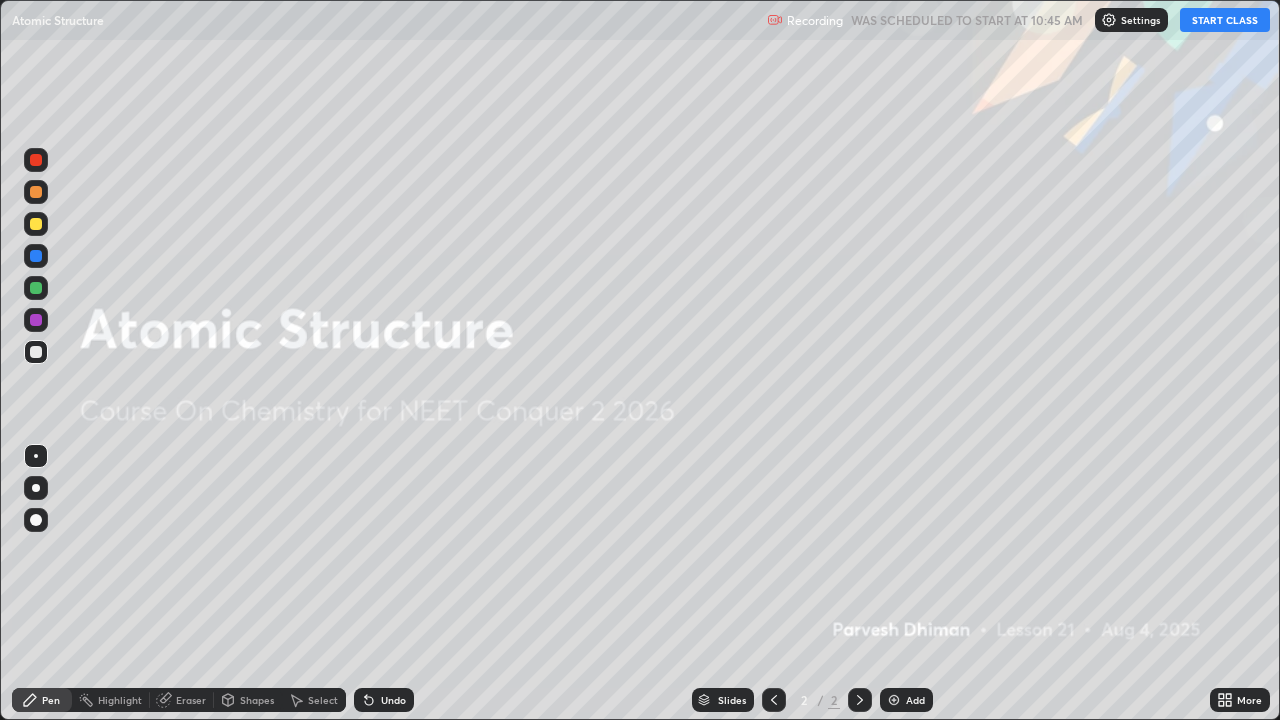 click on "START CLASS" at bounding box center (1225, 20) 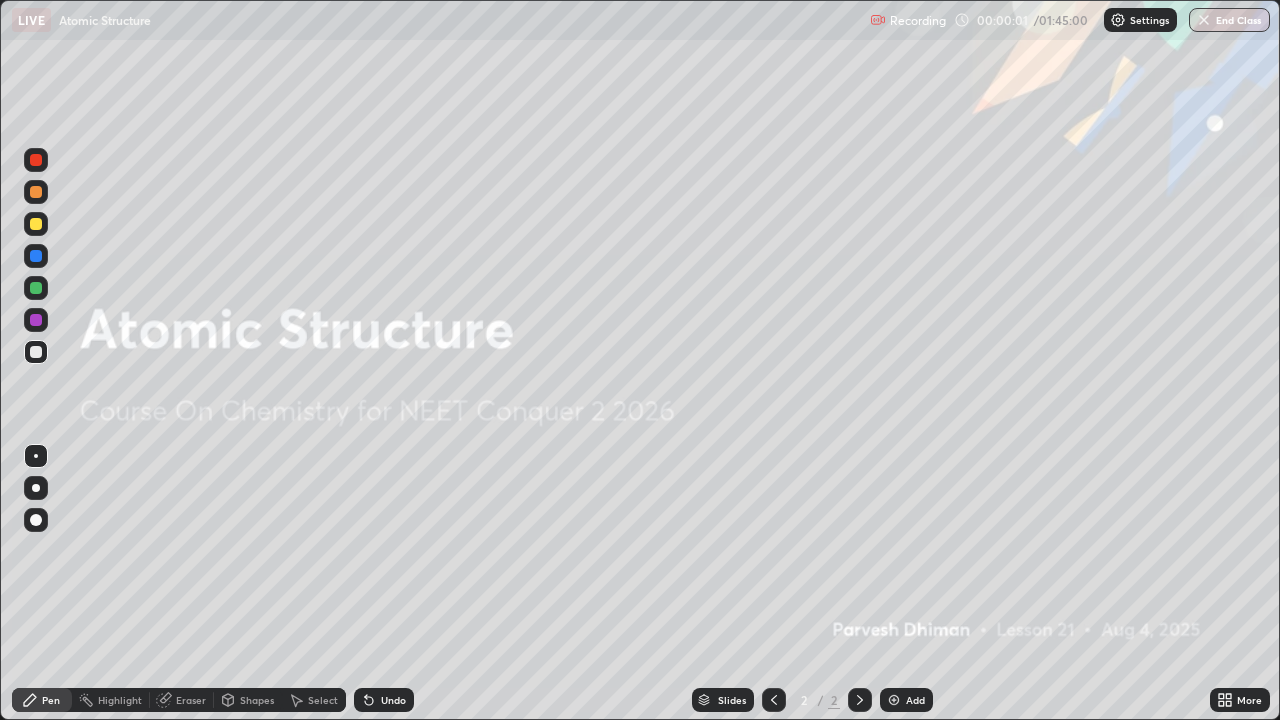 click on "Add" at bounding box center [906, 700] 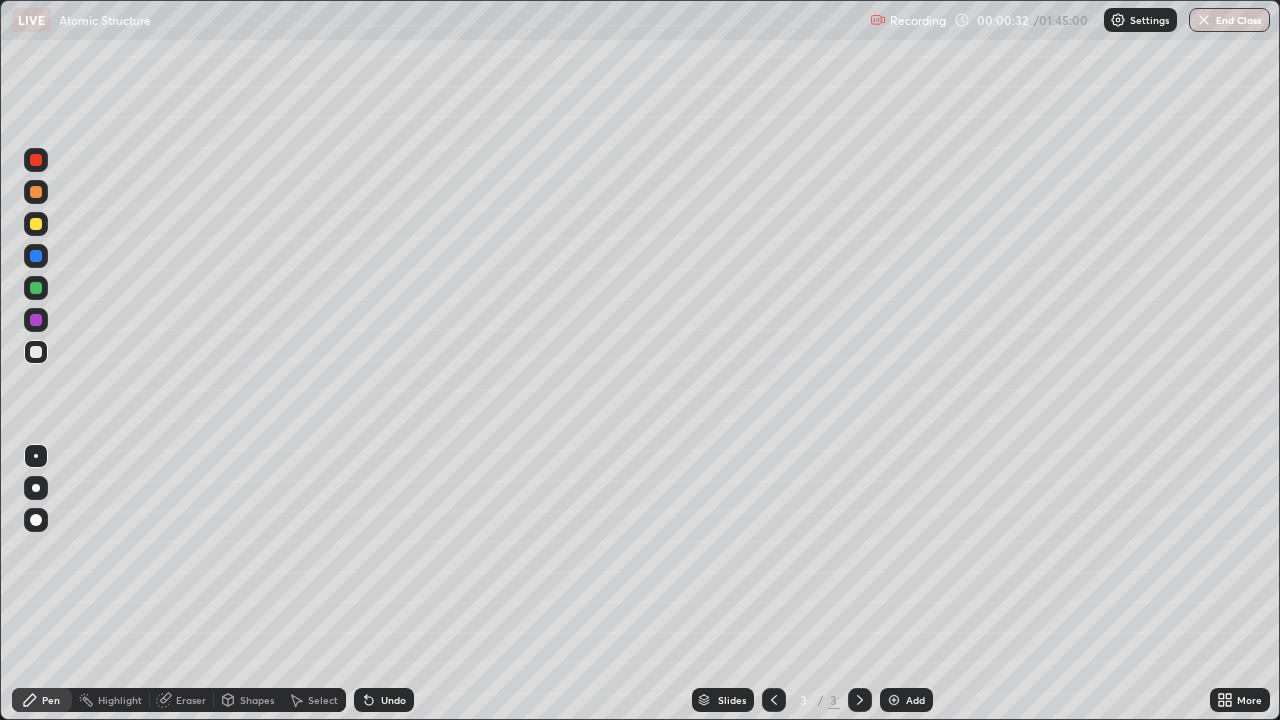 click at bounding box center (36, 352) 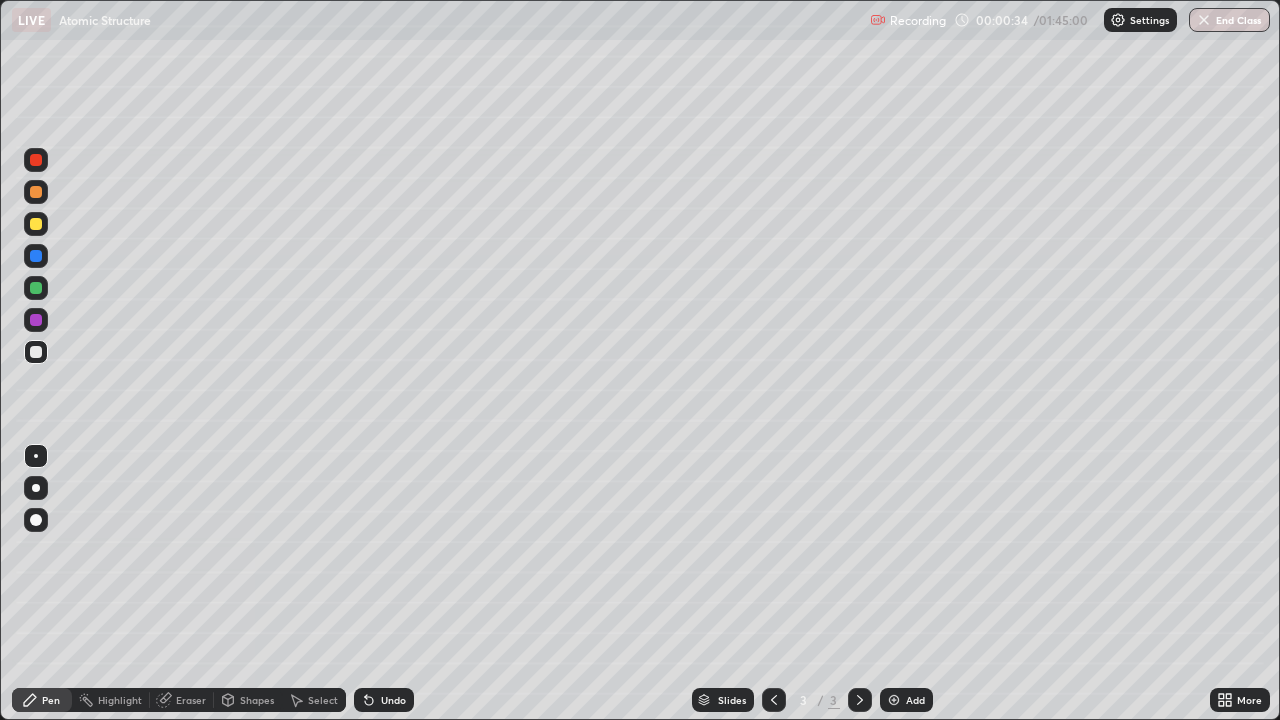 click at bounding box center [36, 488] 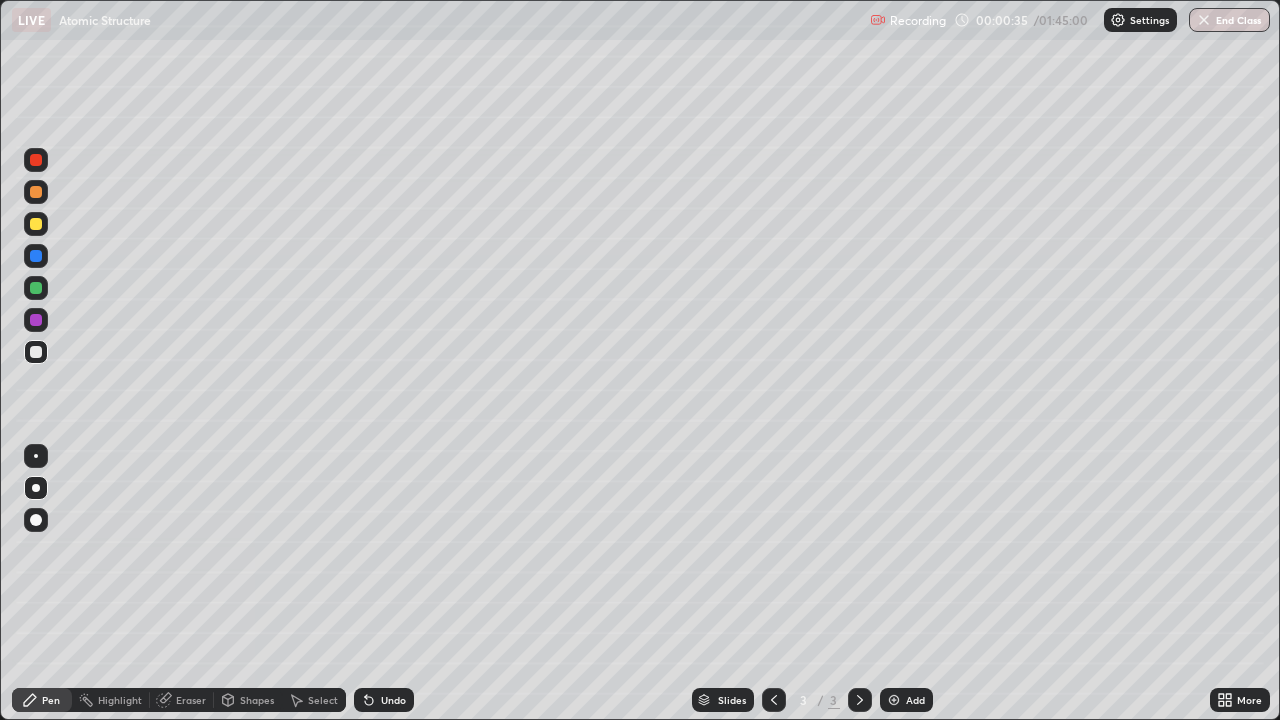 click on "Pen" at bounding box center [51, 700] 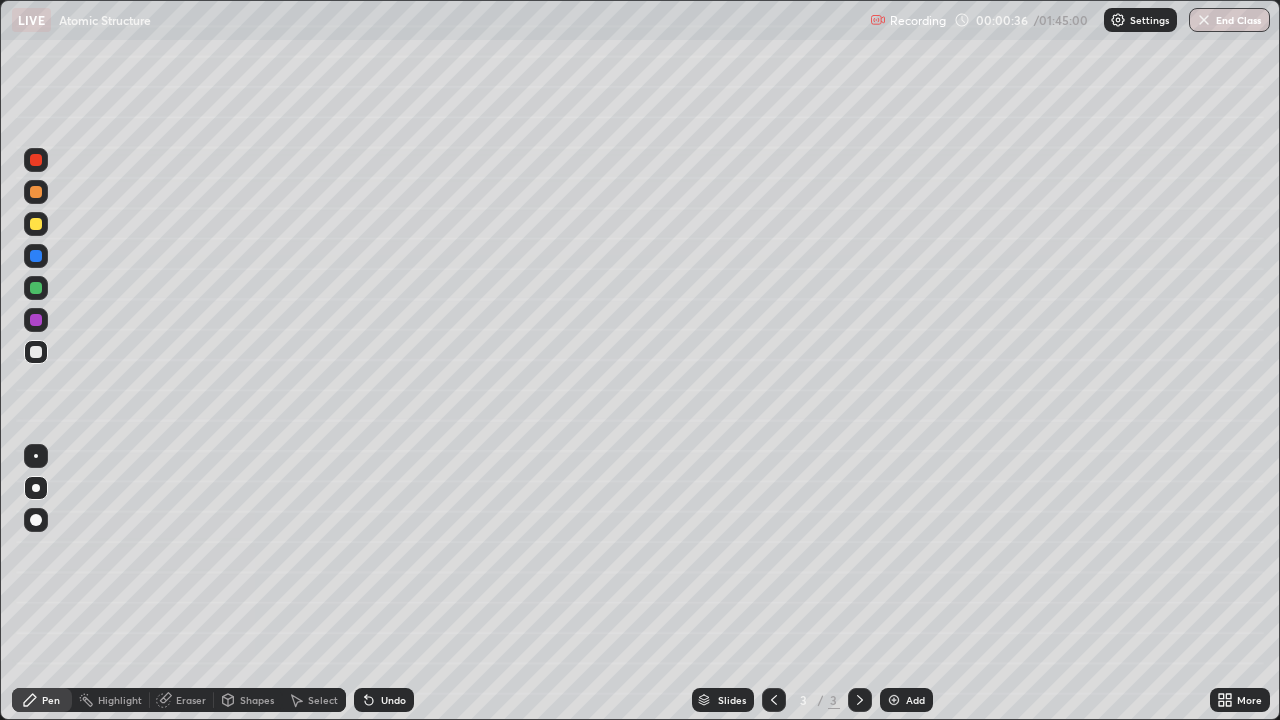 click at bounding box center (36, 520) 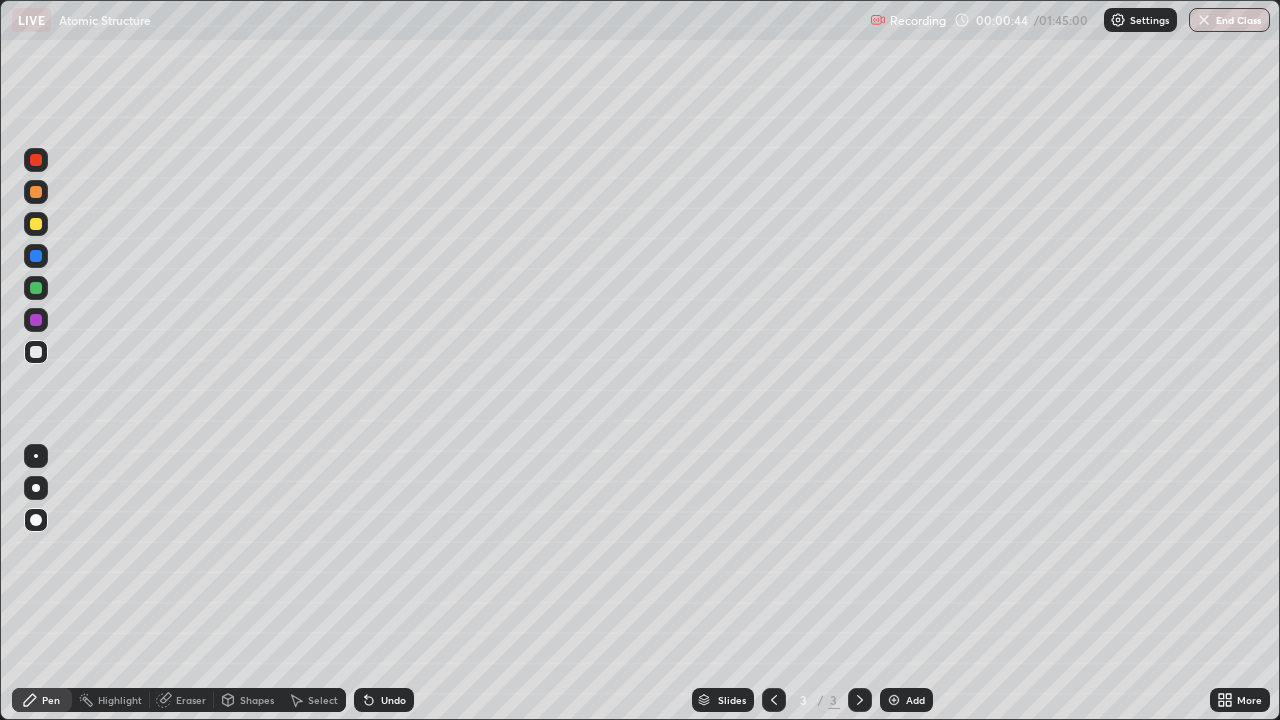click 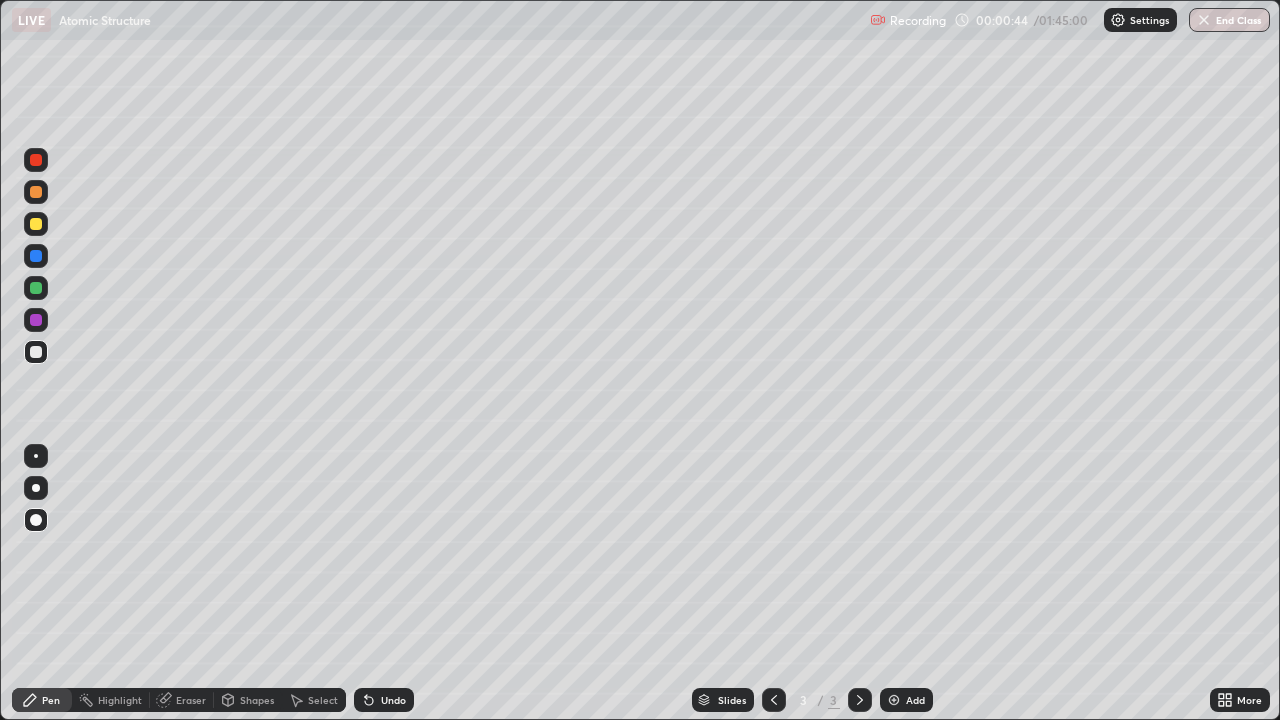 click 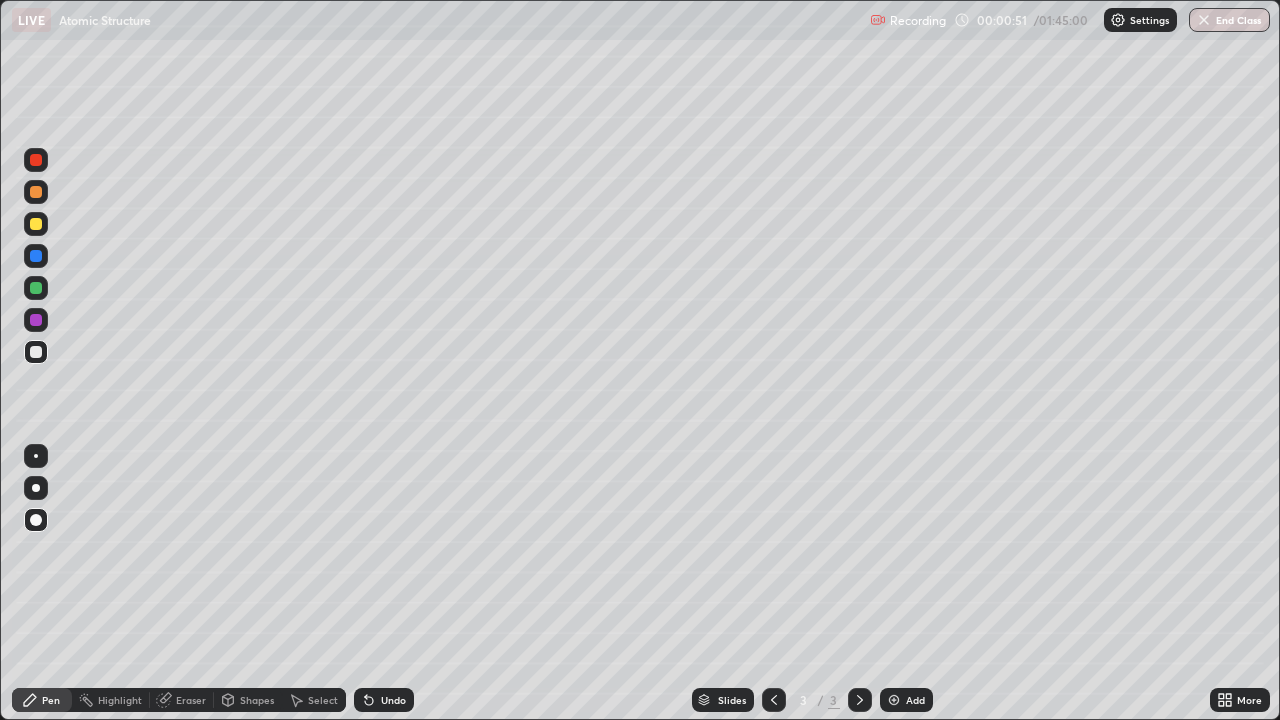 click on "Shapes" at bounding box center [248, 700] 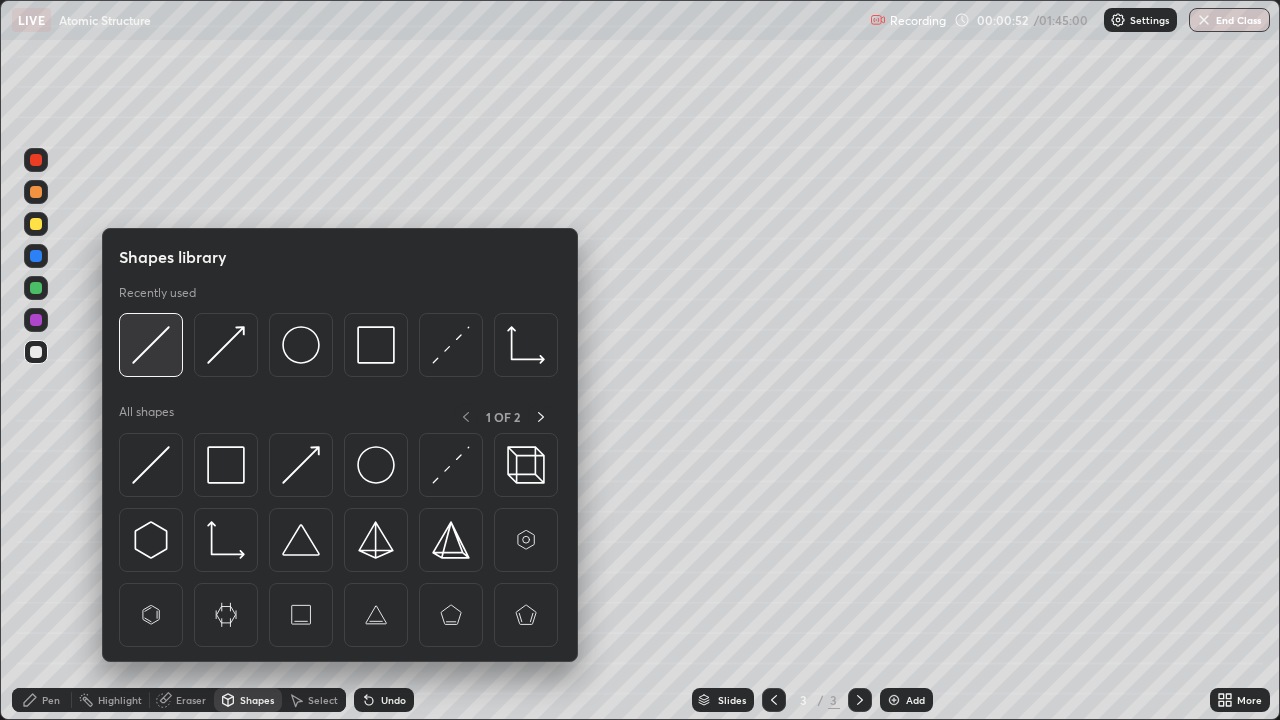 click at bounding box center [151, 345] 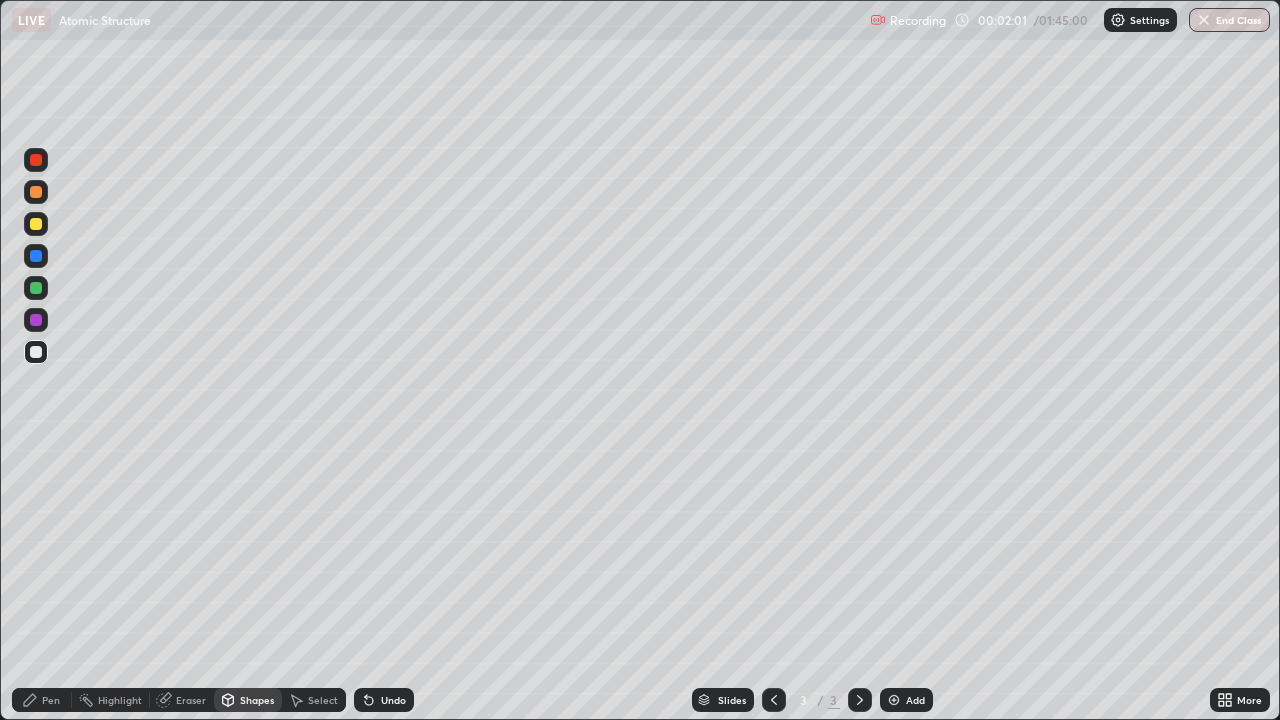 click on "Pen" at bounding box center (51, 700) 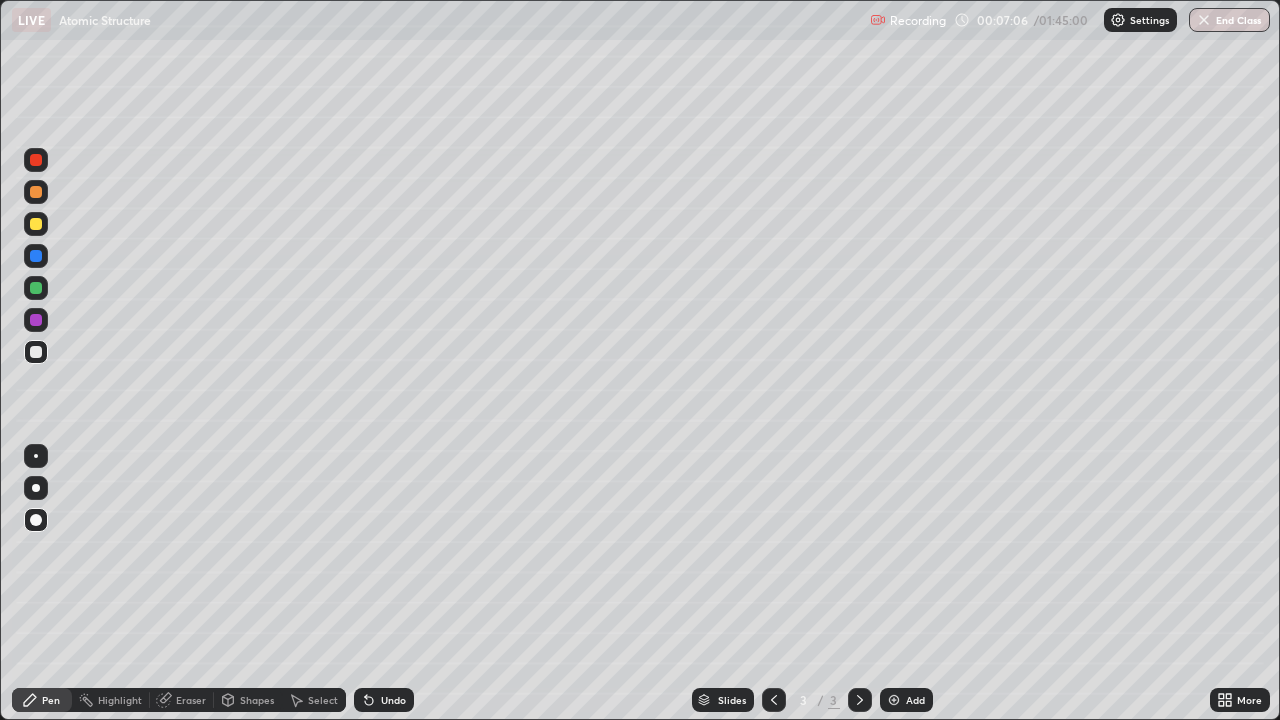 click at bounding box center [36, 224] 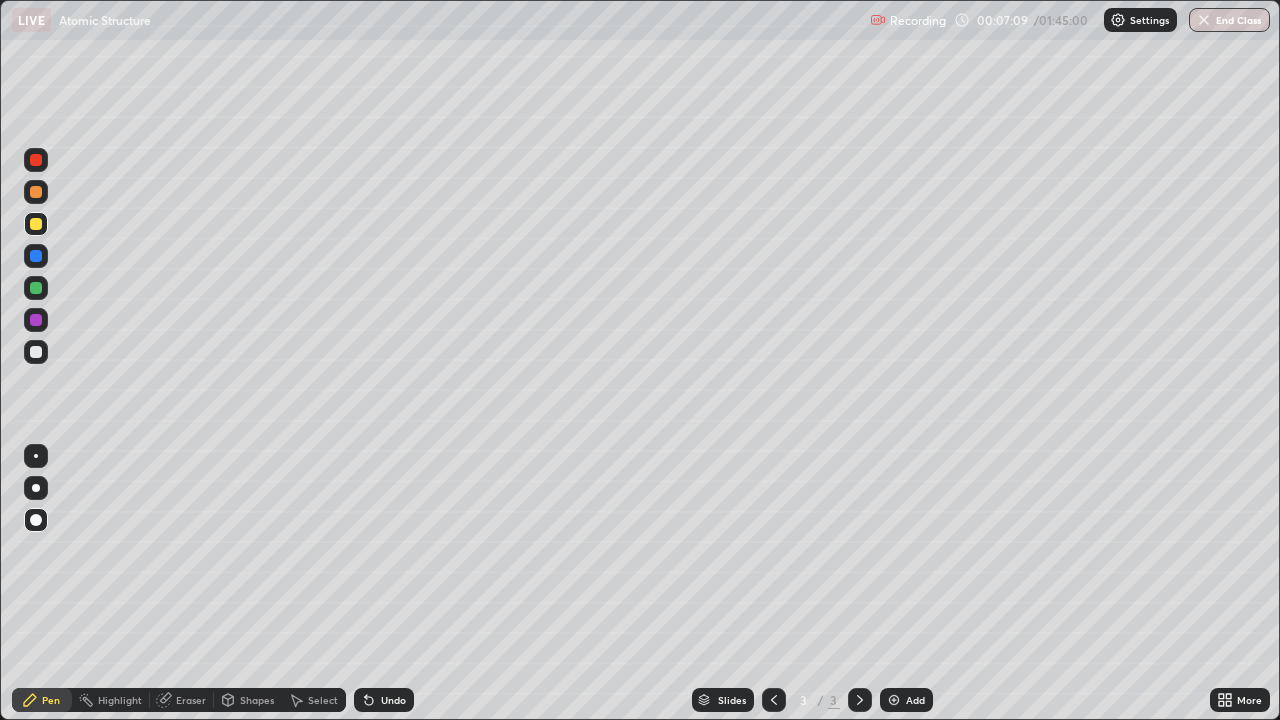 click on "Undo" at bounding box center (380, 700) 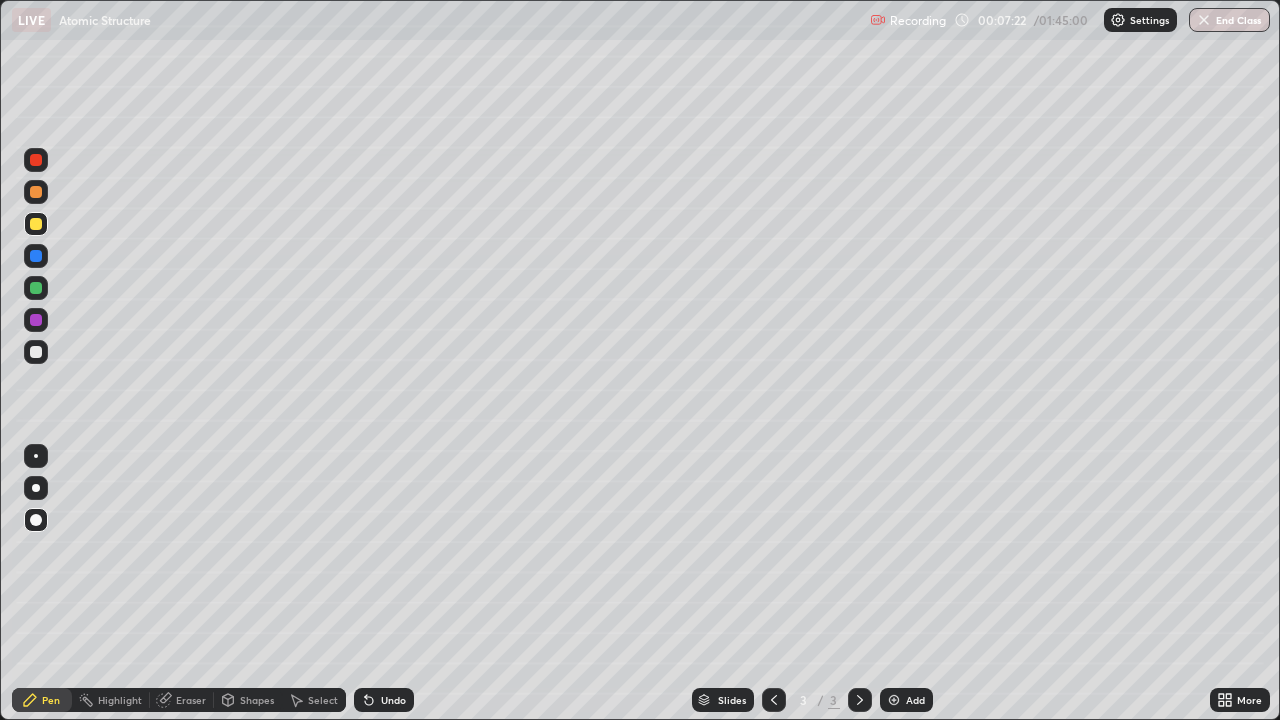click on "Shapes" at bounding box center [257, 700] 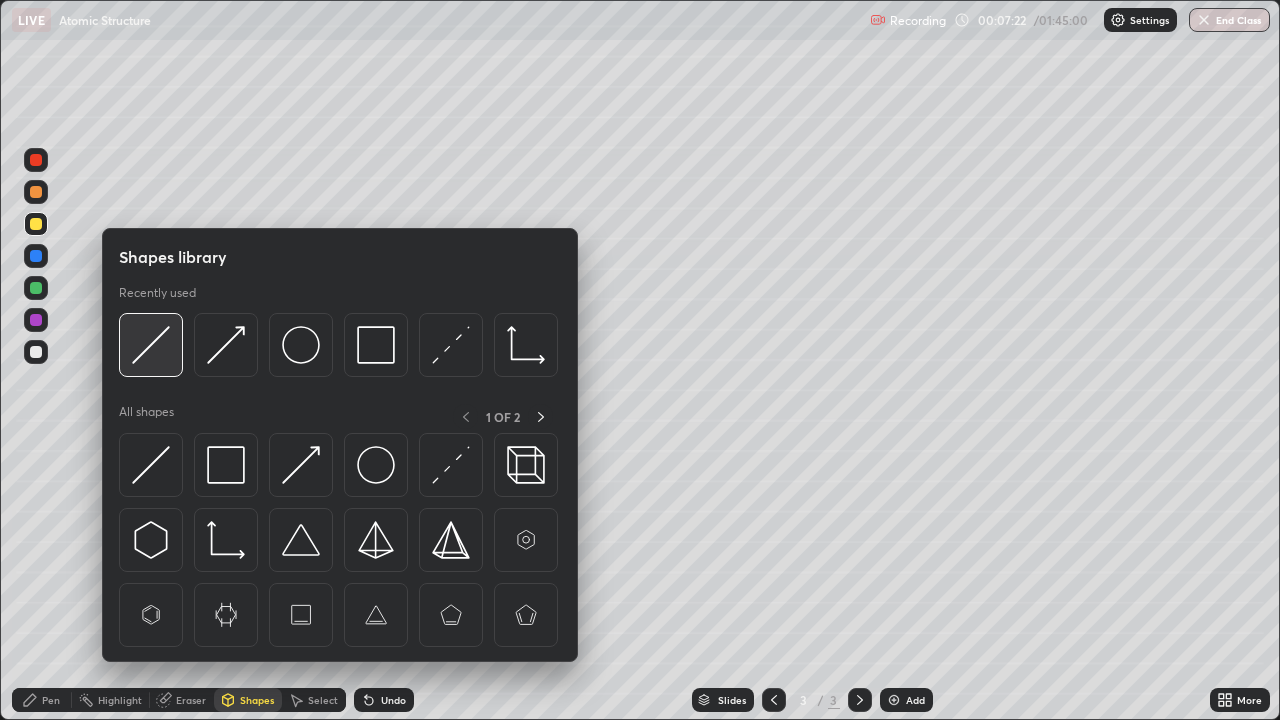 click at bounding box center [151, 345] 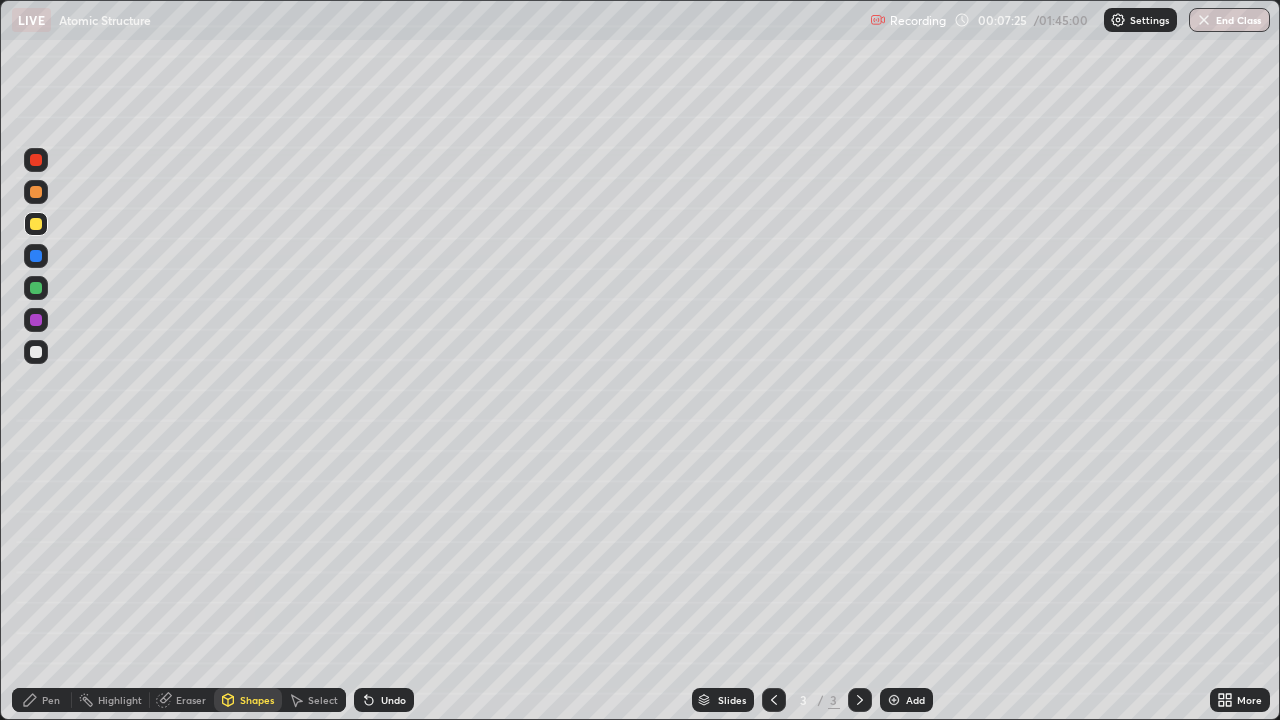 click on "Pen" at bounding box center (51, 700) 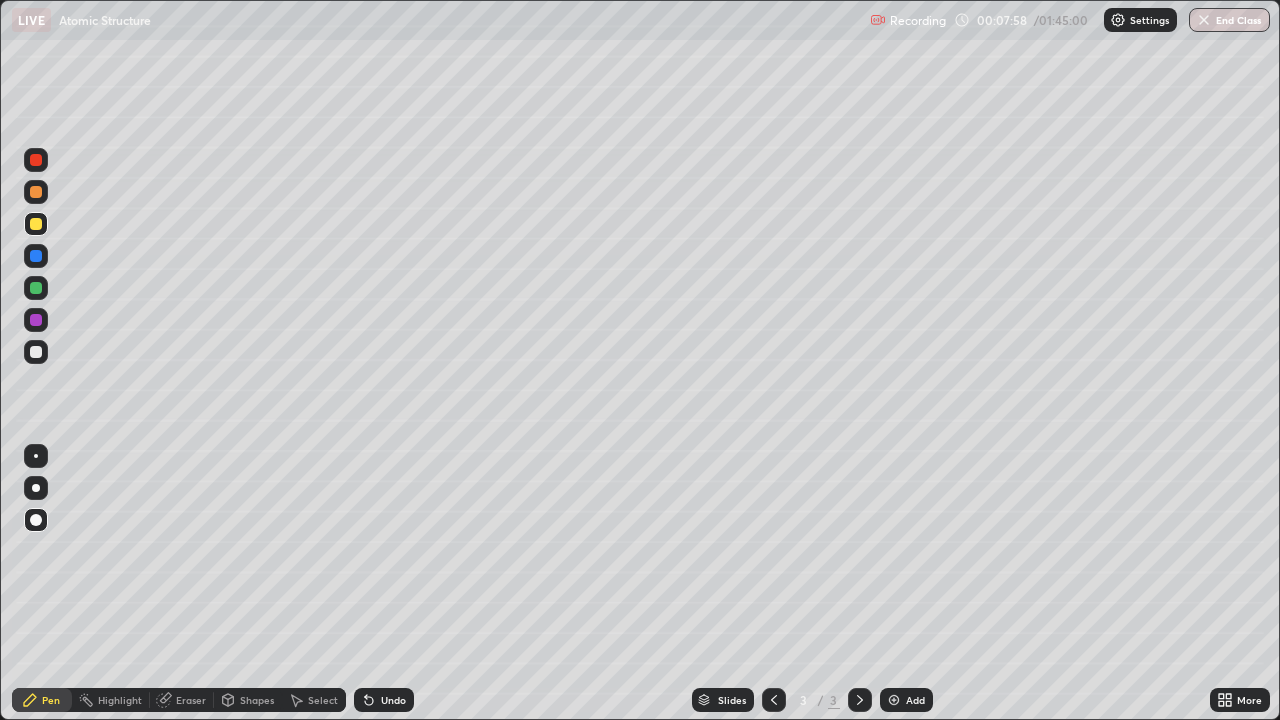 click at bounding box center [36, 352] 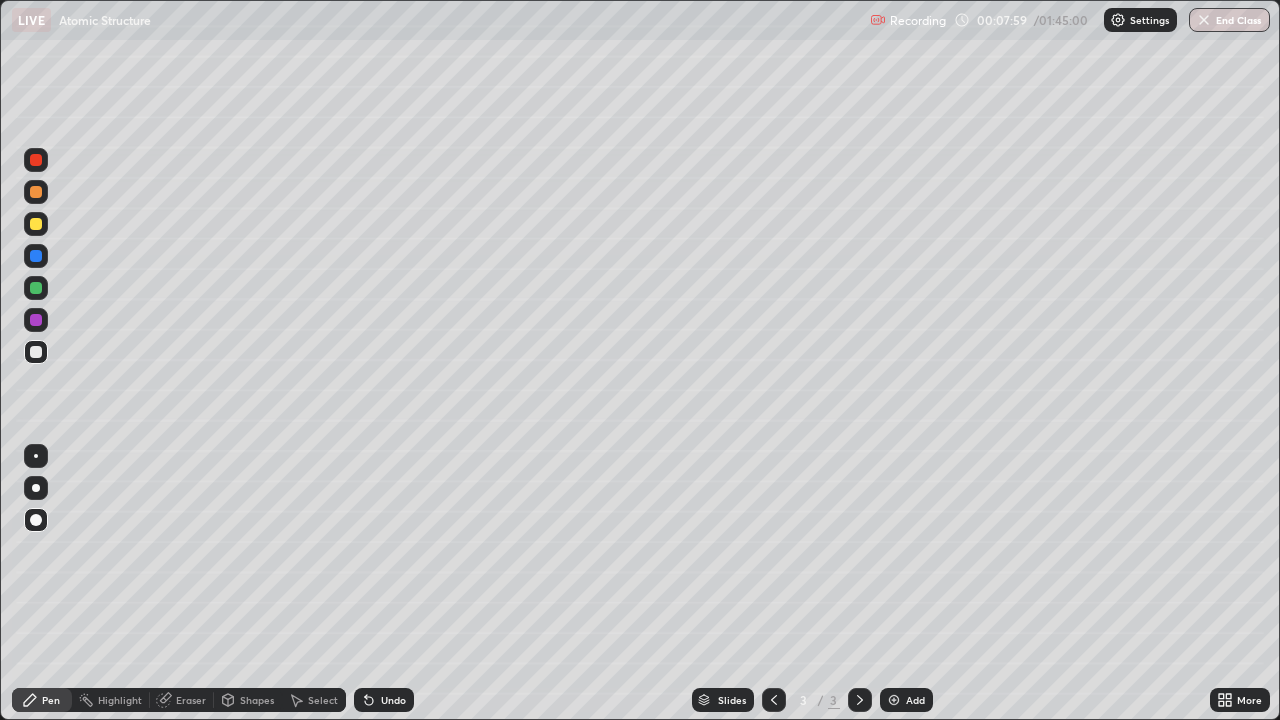 click on "Pen" at bounding box center (42, 700) 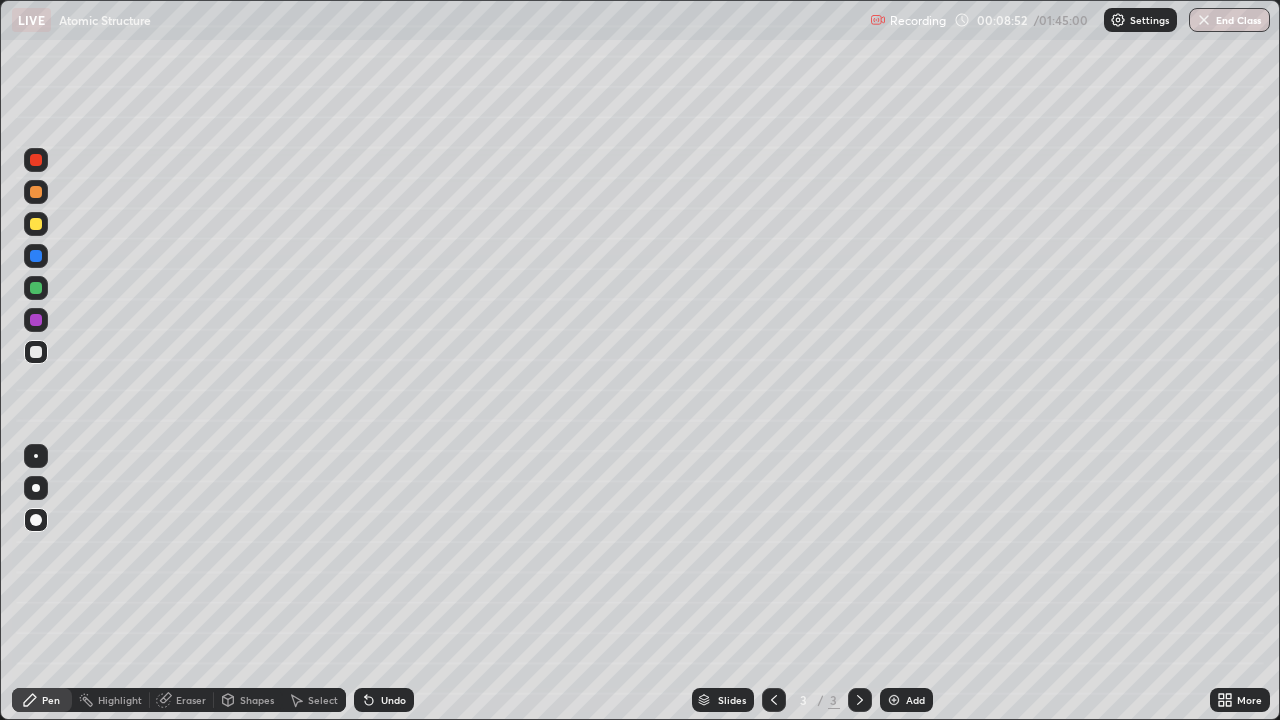 click on "Shapes" at bounding box center (257, 700) 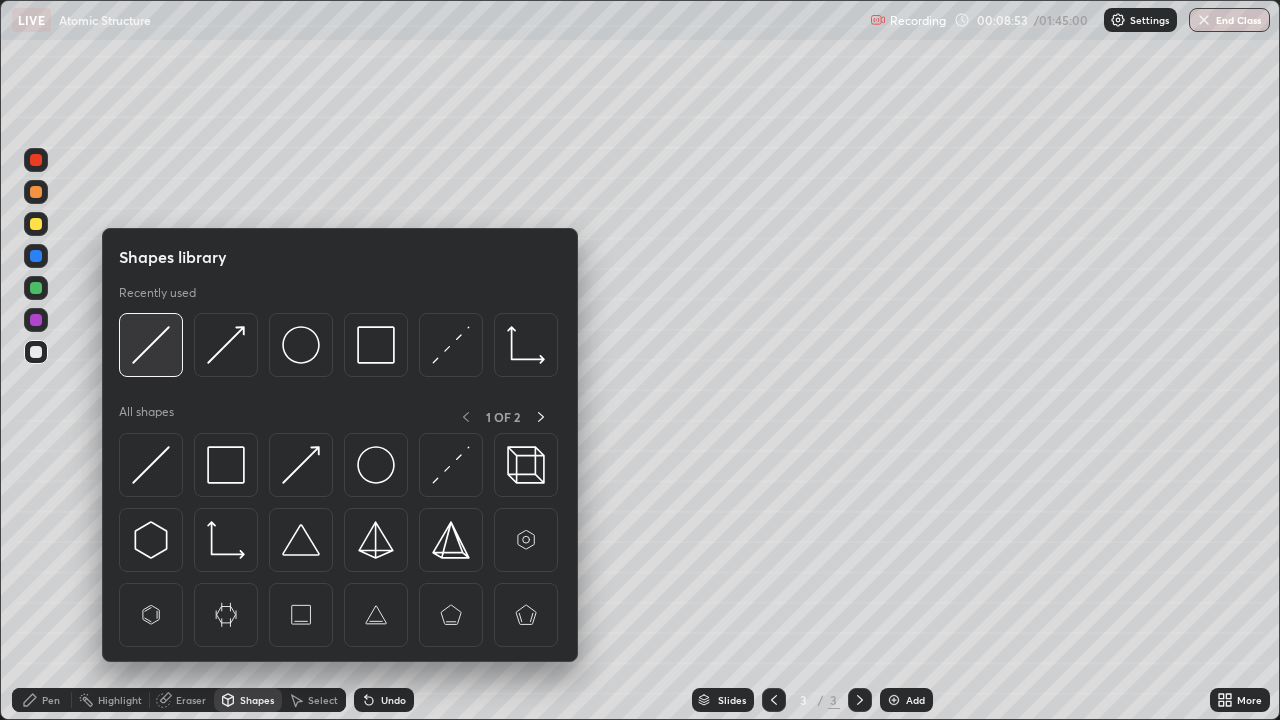 click at bounding box center [151, 345] 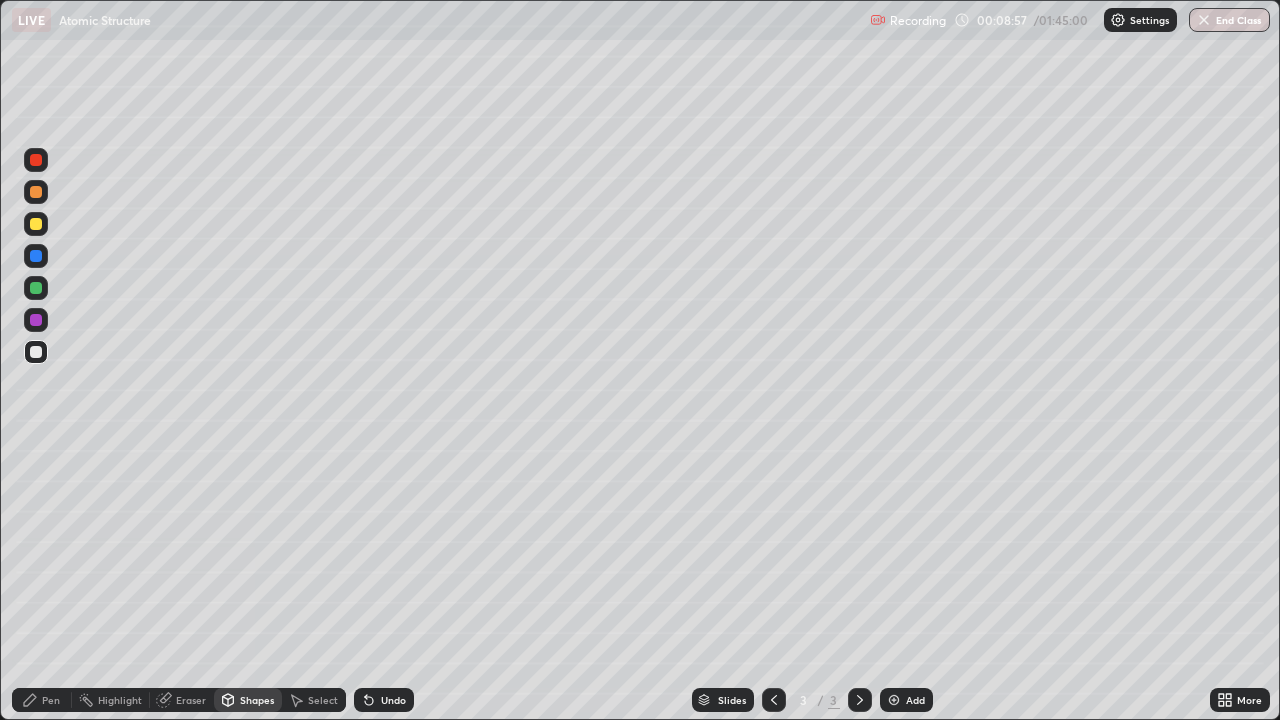 click 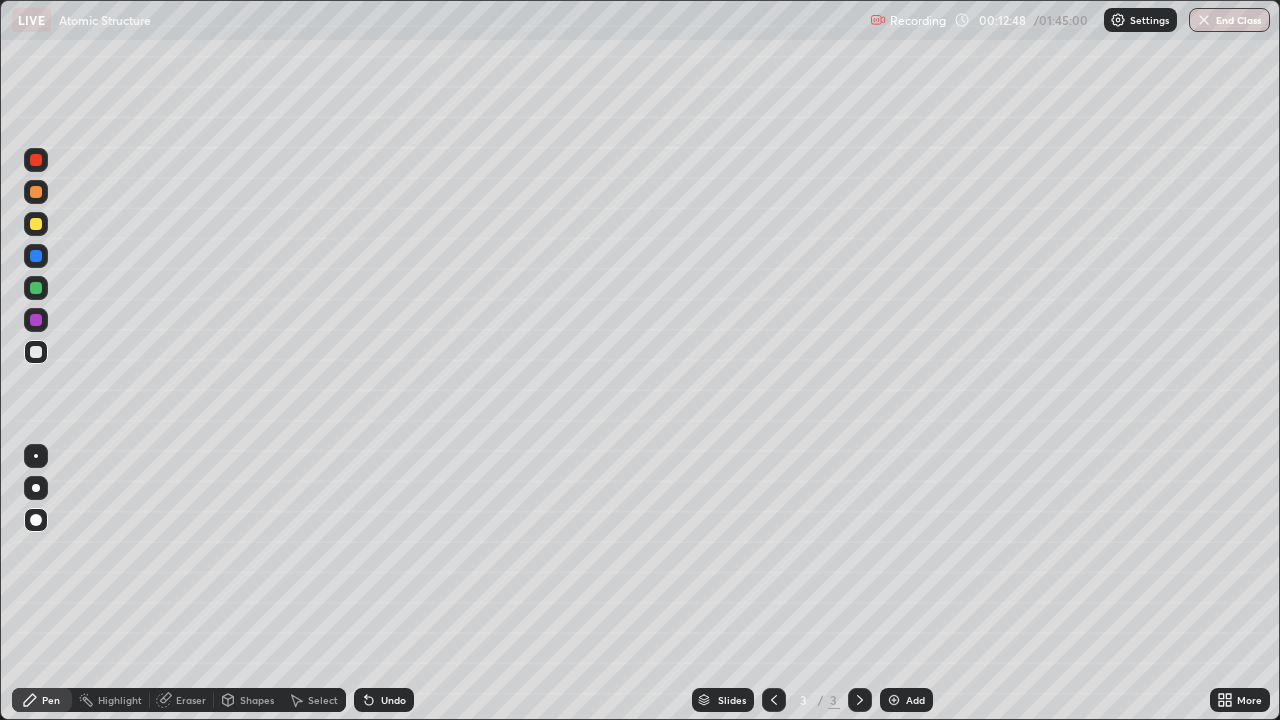 click at bounding box center (36, 224) 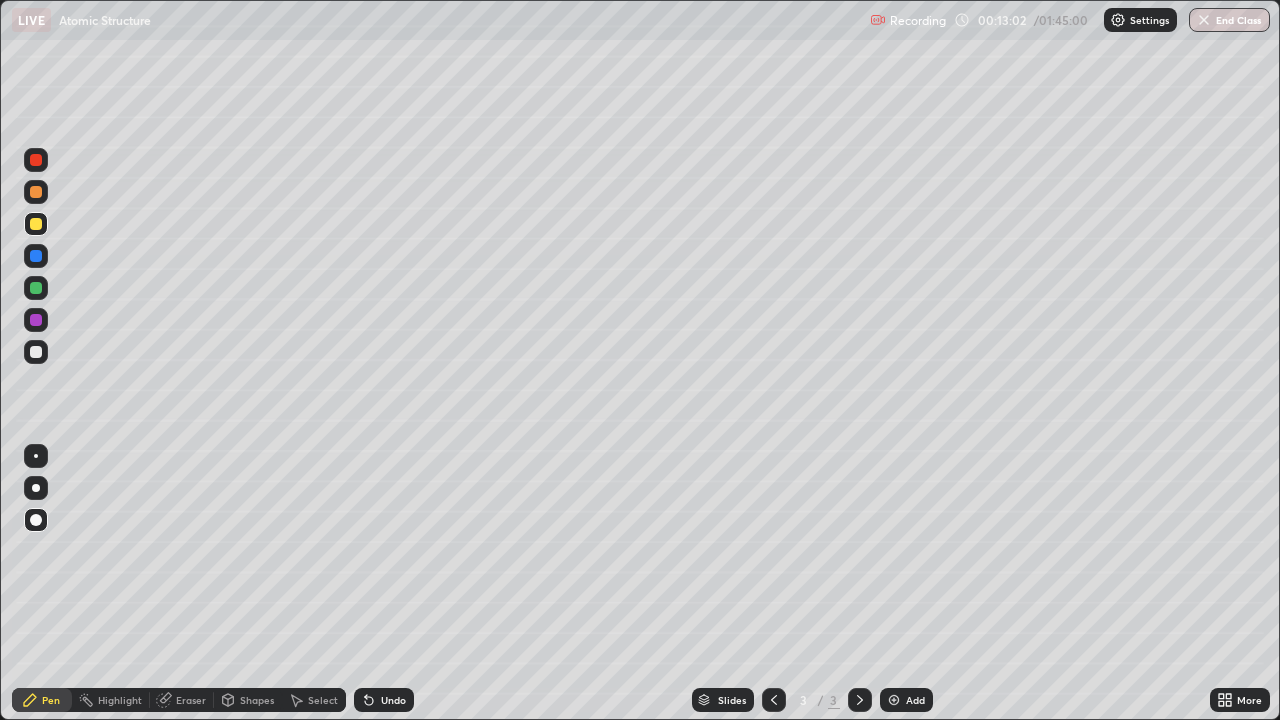 click on "Undo" at bounding box center [393, 700] 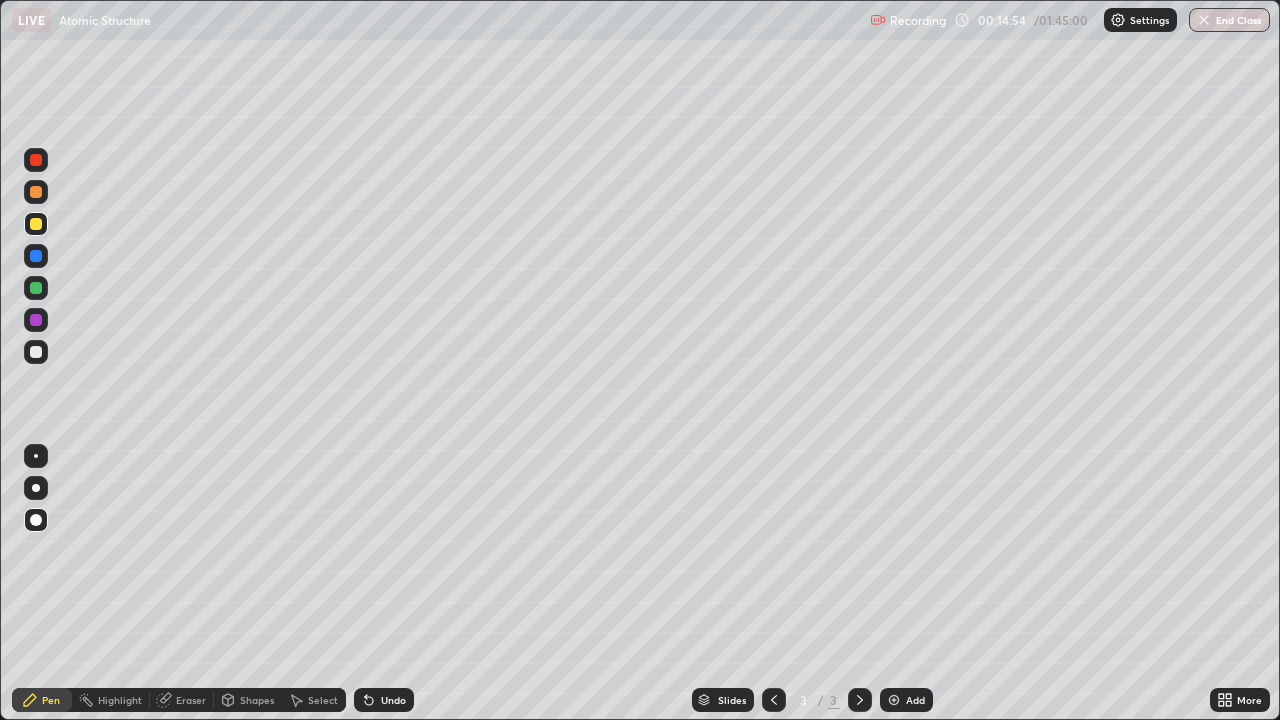 click on "Shapes" at bounding box center (248, 700) 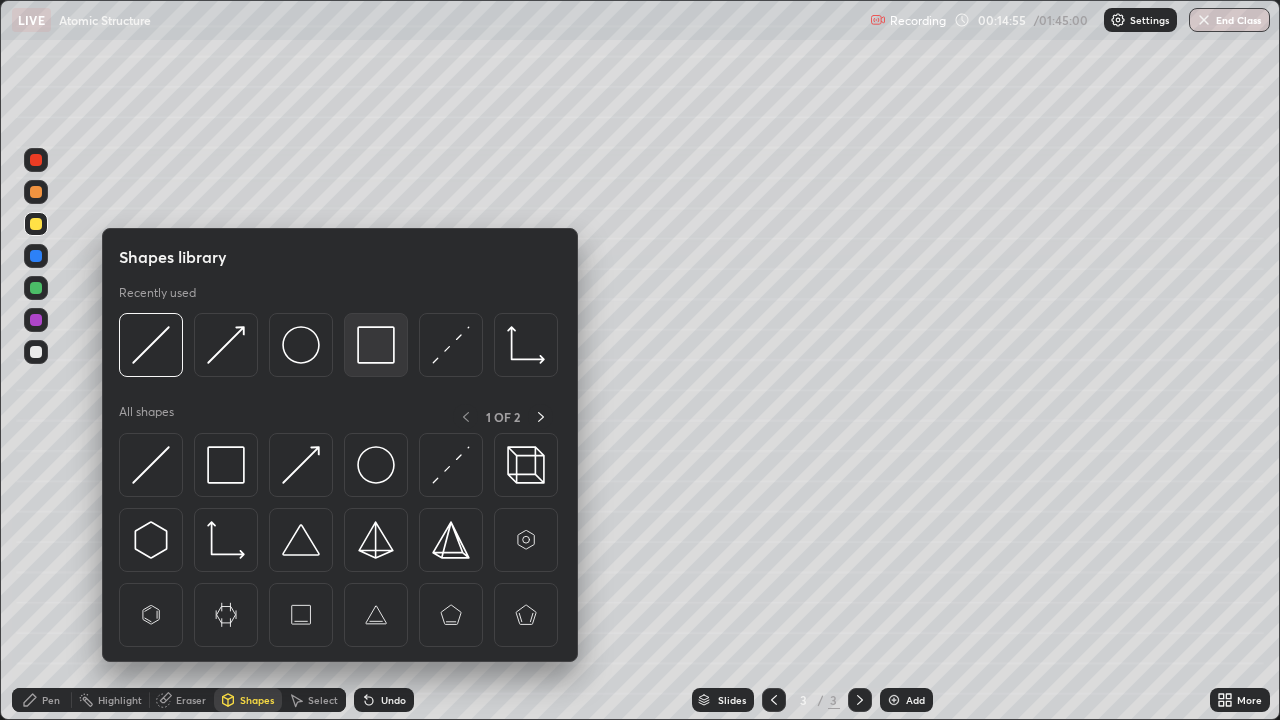 click at bounding box center (376, 345) 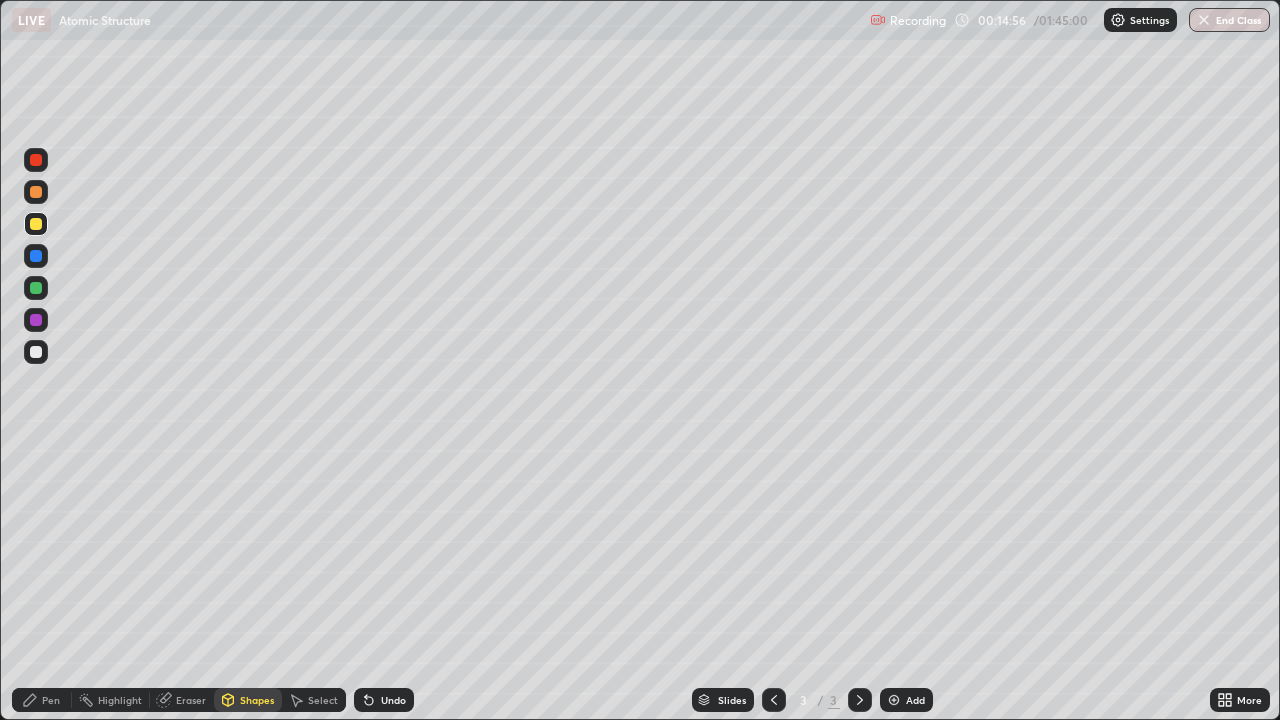 click at bounding box center [36, 288] 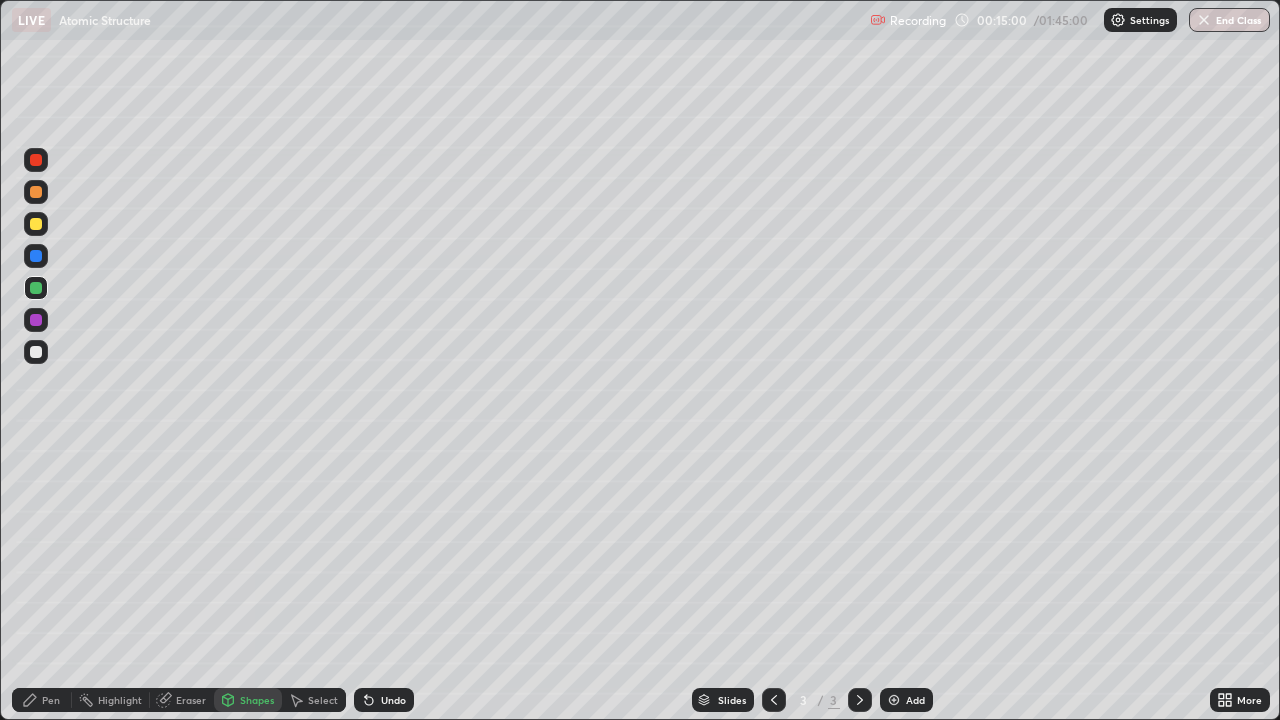 click on "Pen" at bounding box center [51, 700] 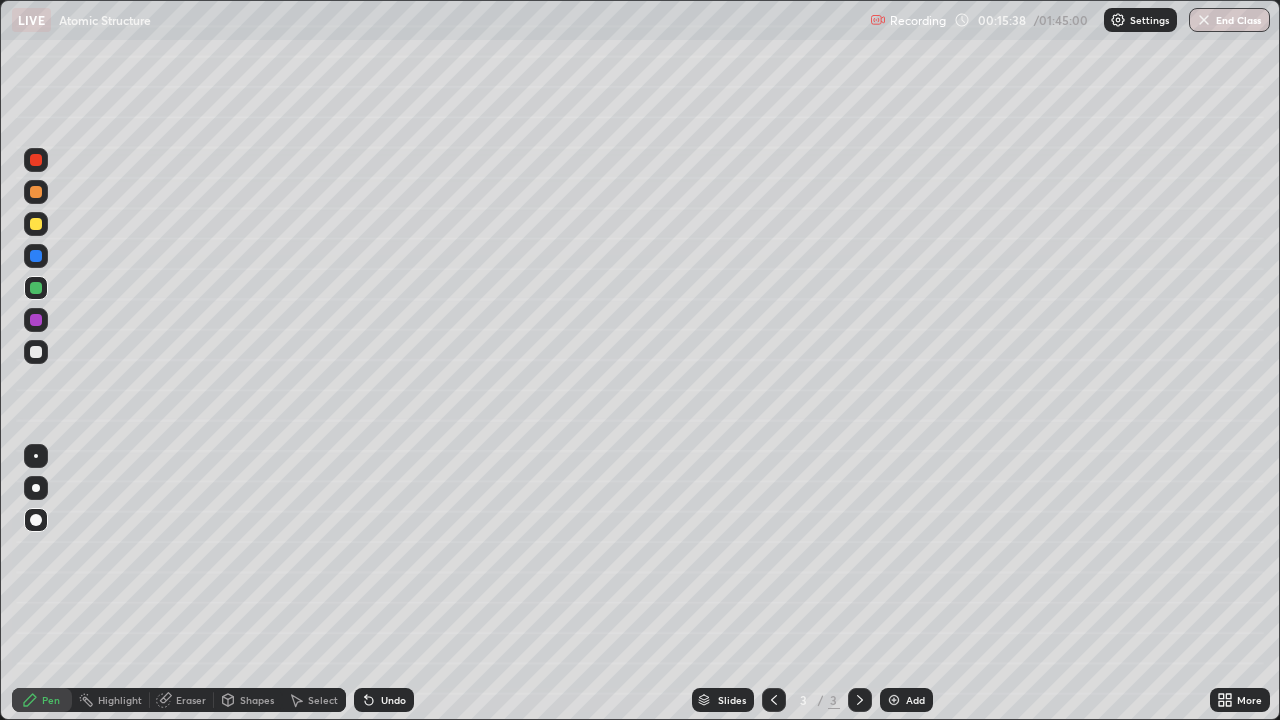 click at bounding box center (36, 224) 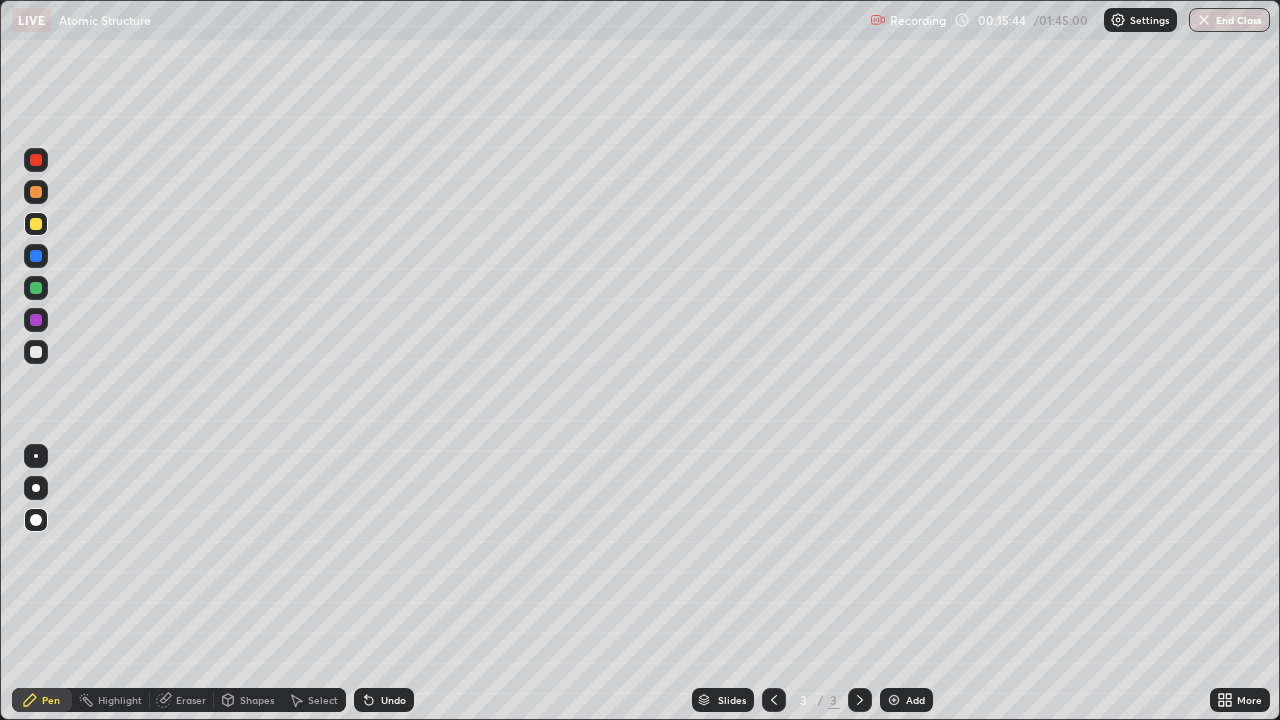click 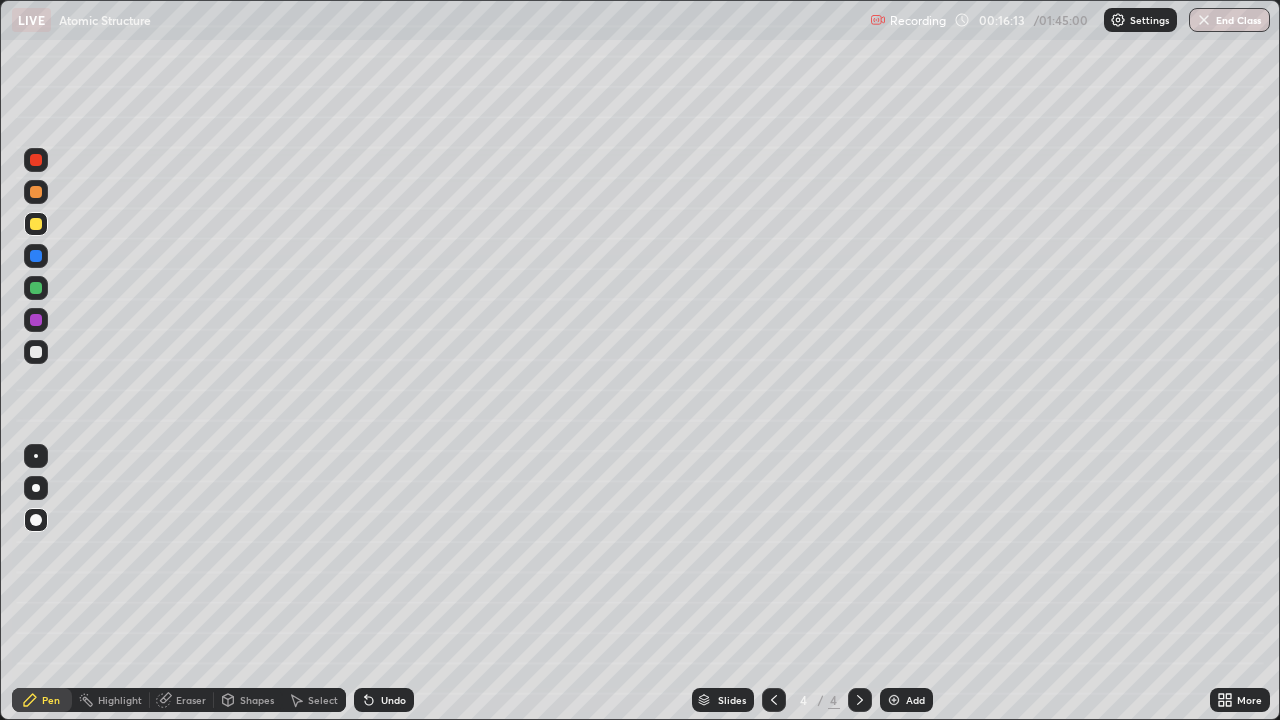 click on "Shapes" at bounding box center [248, 700] 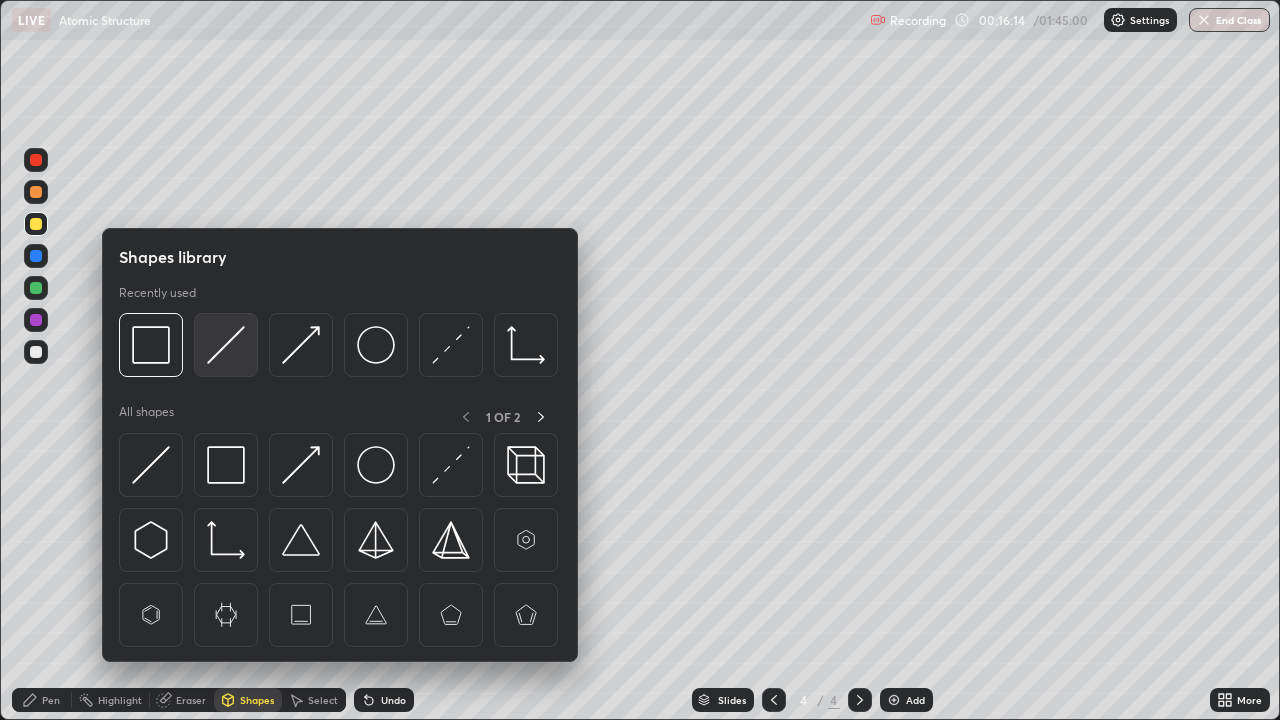 click at bounding box center [226, 345] 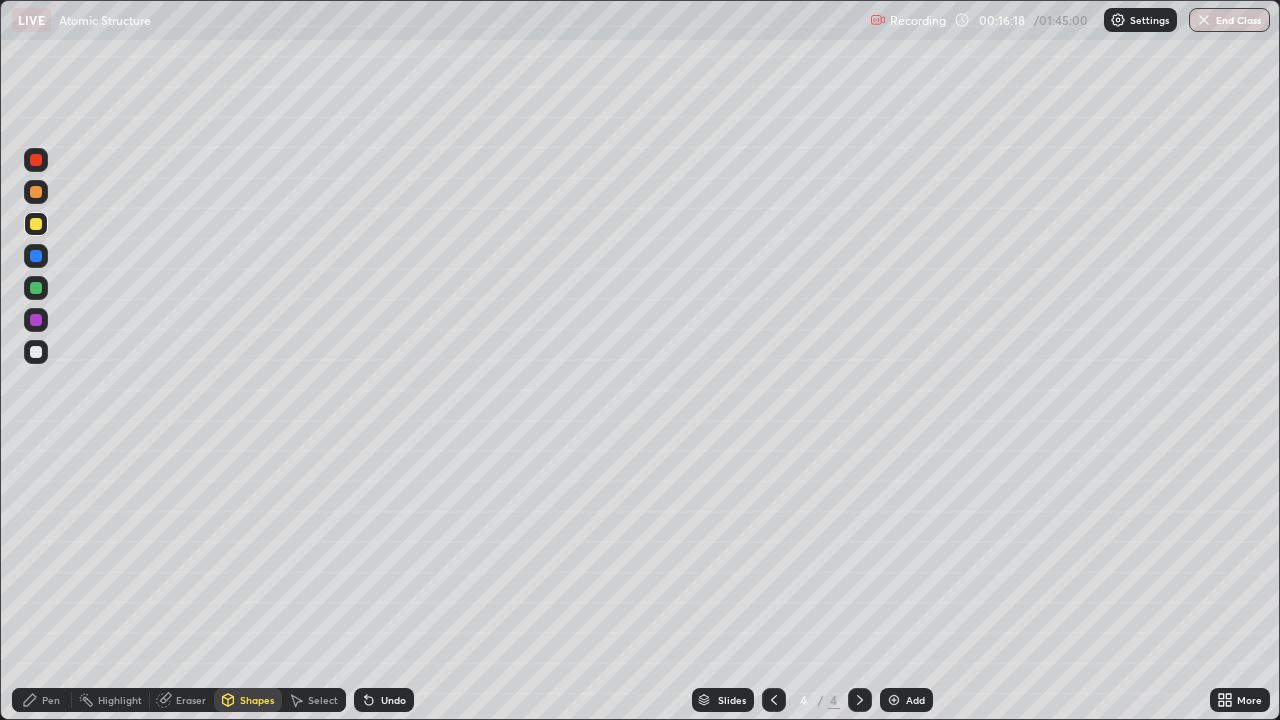 click on "Pen" at bounding box center (51, 700) 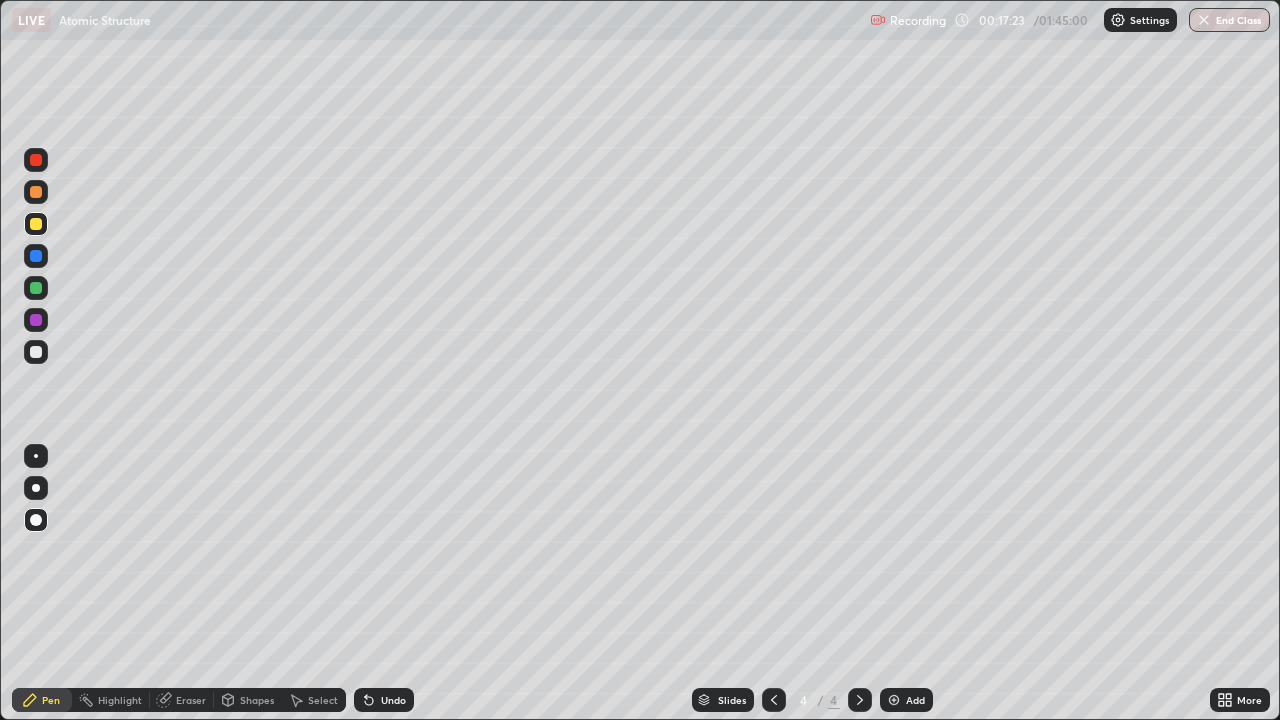 click on "Pen" at bounding box center [51, 700] 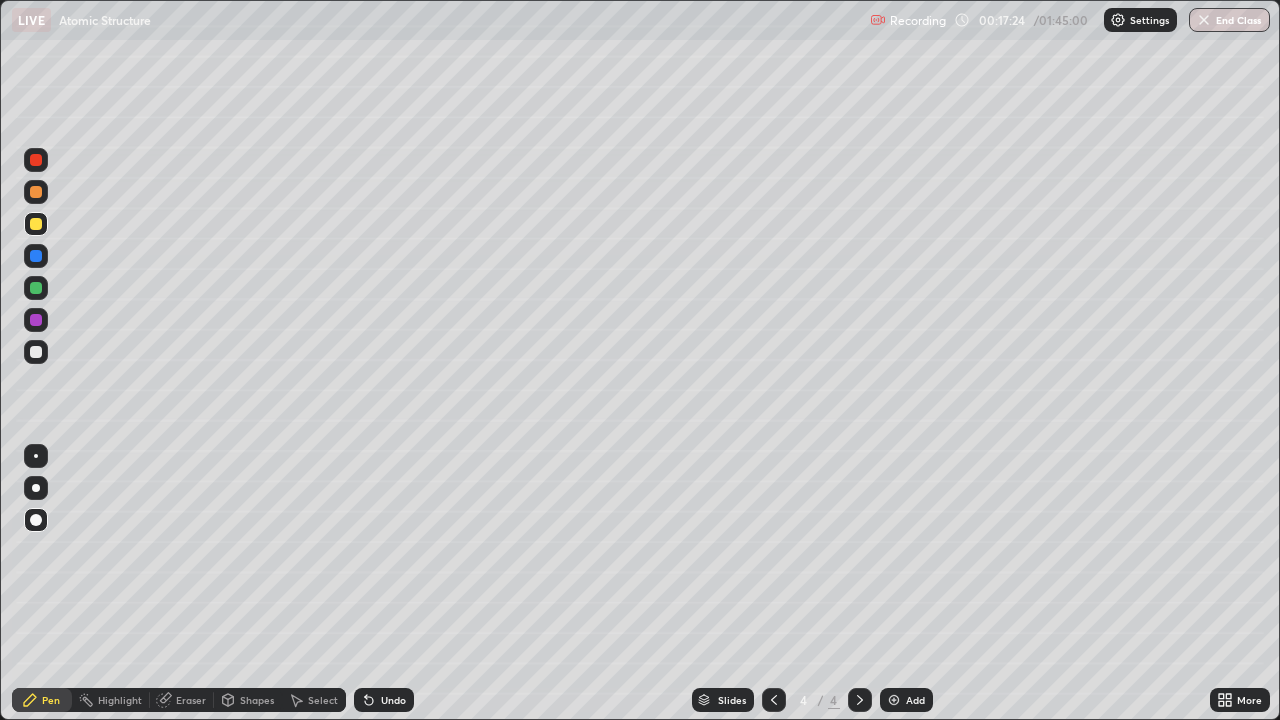 click at bounding box center (36, 352) 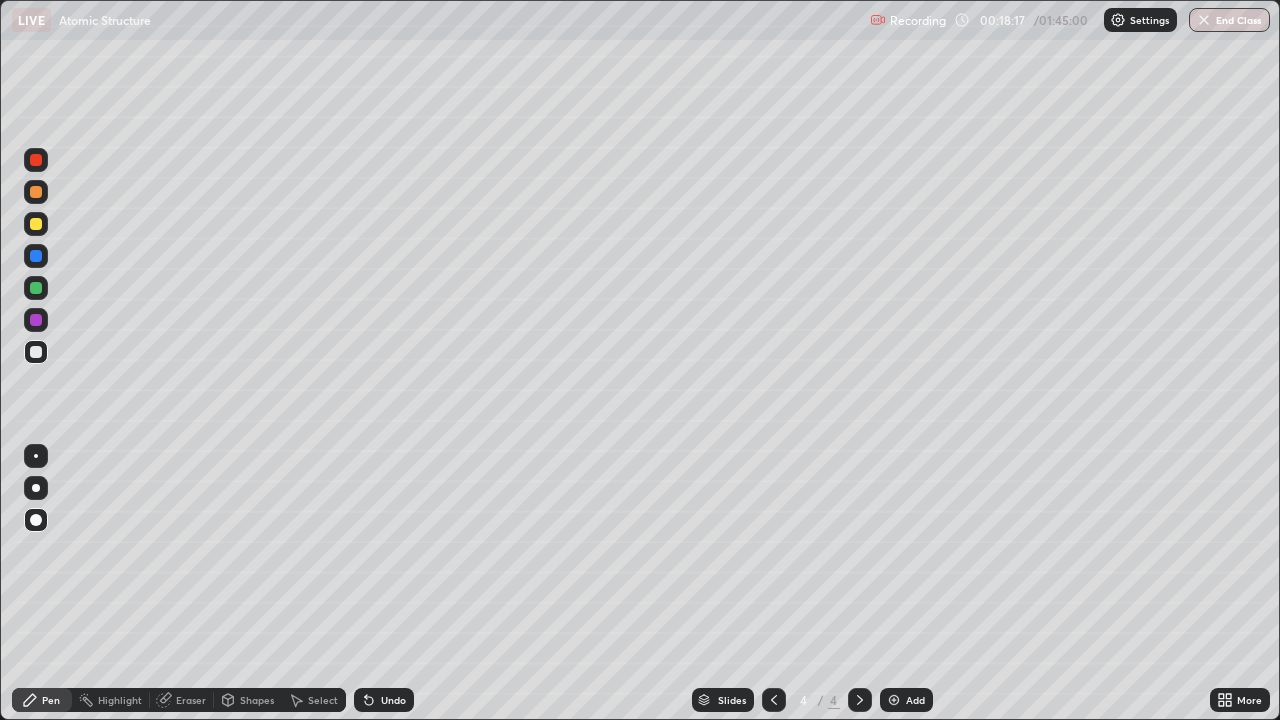 click at bounding box center (36, 224) 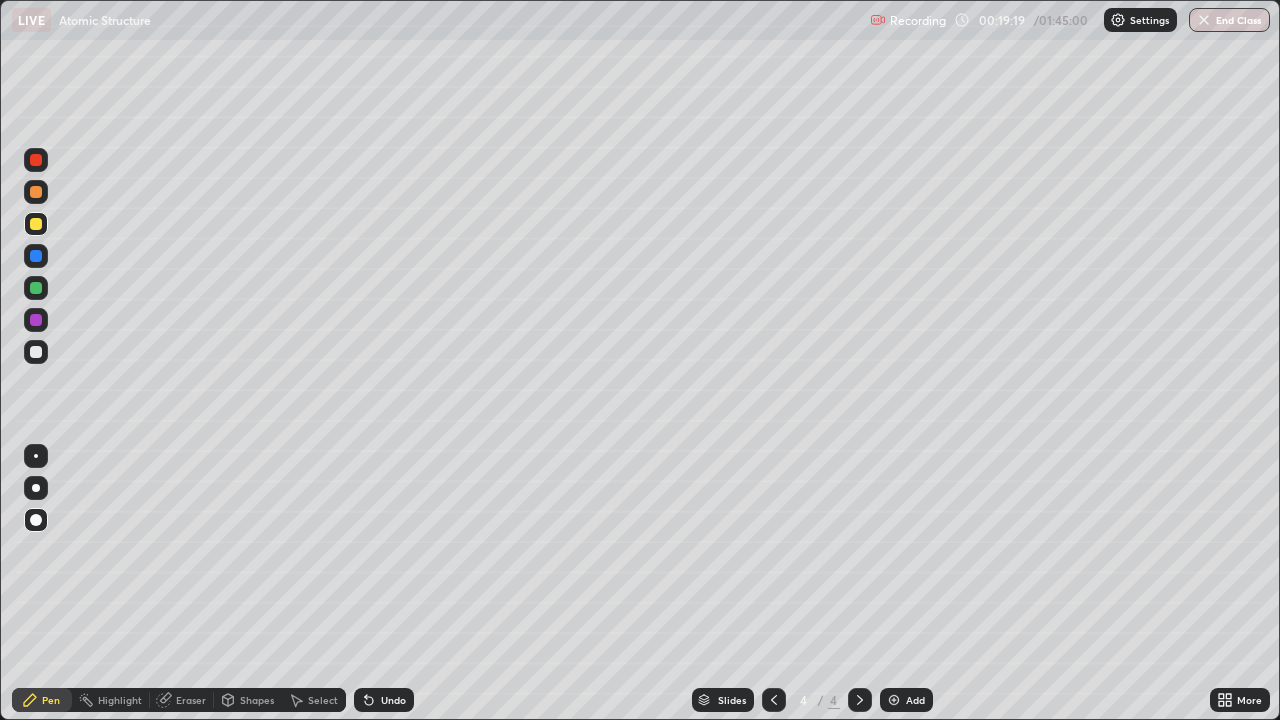 click on "Pen" at bounding box center [42, 700] 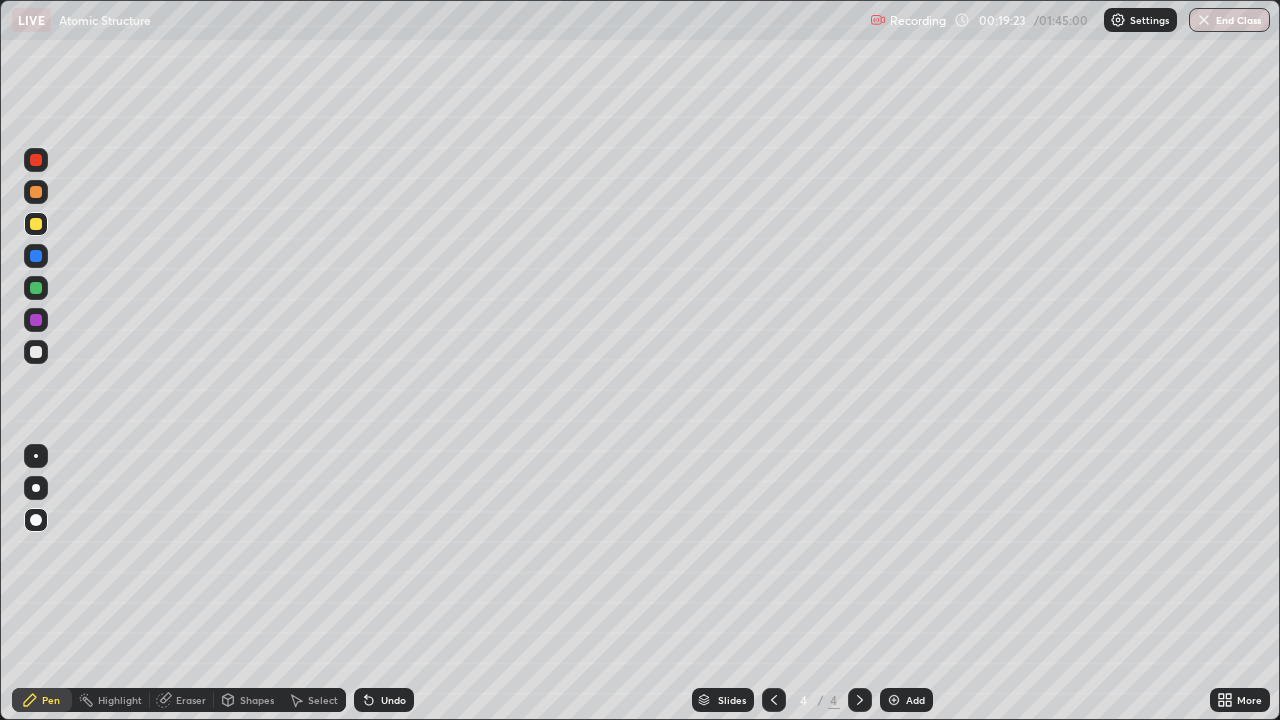 click at bounding box center (36, 352) 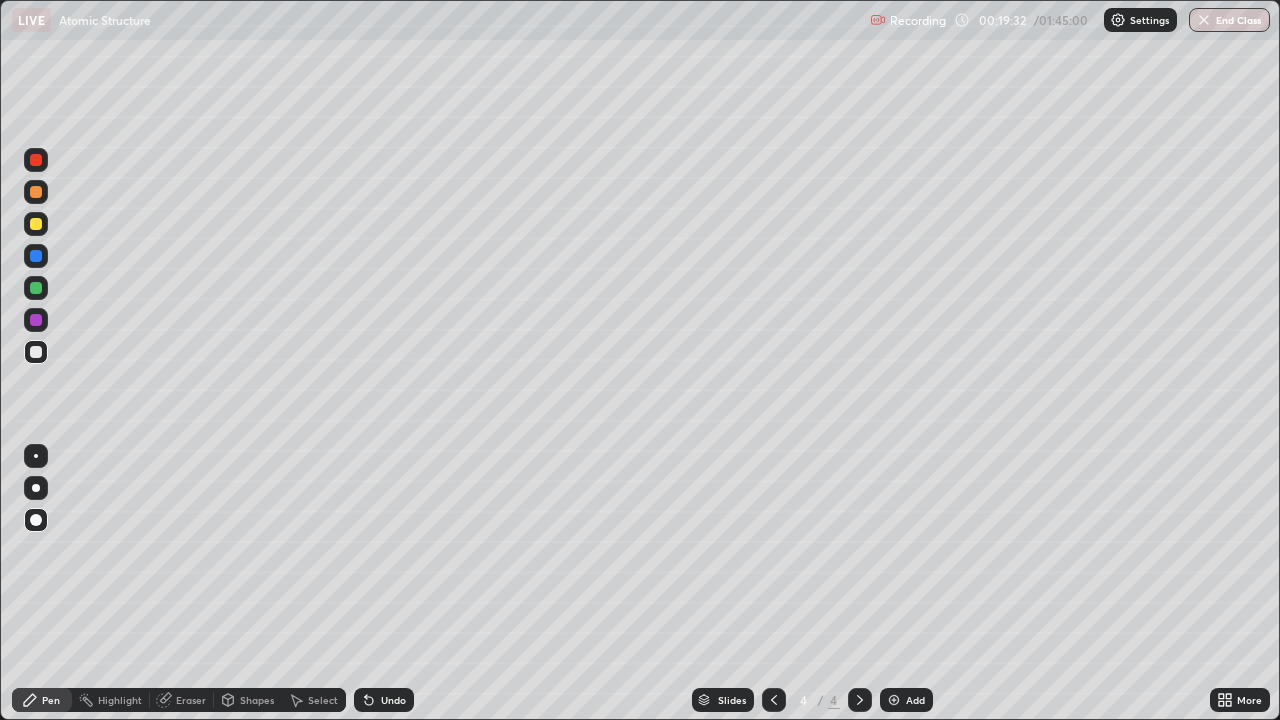 click on "Shapes" at bounding box center [257, 700] 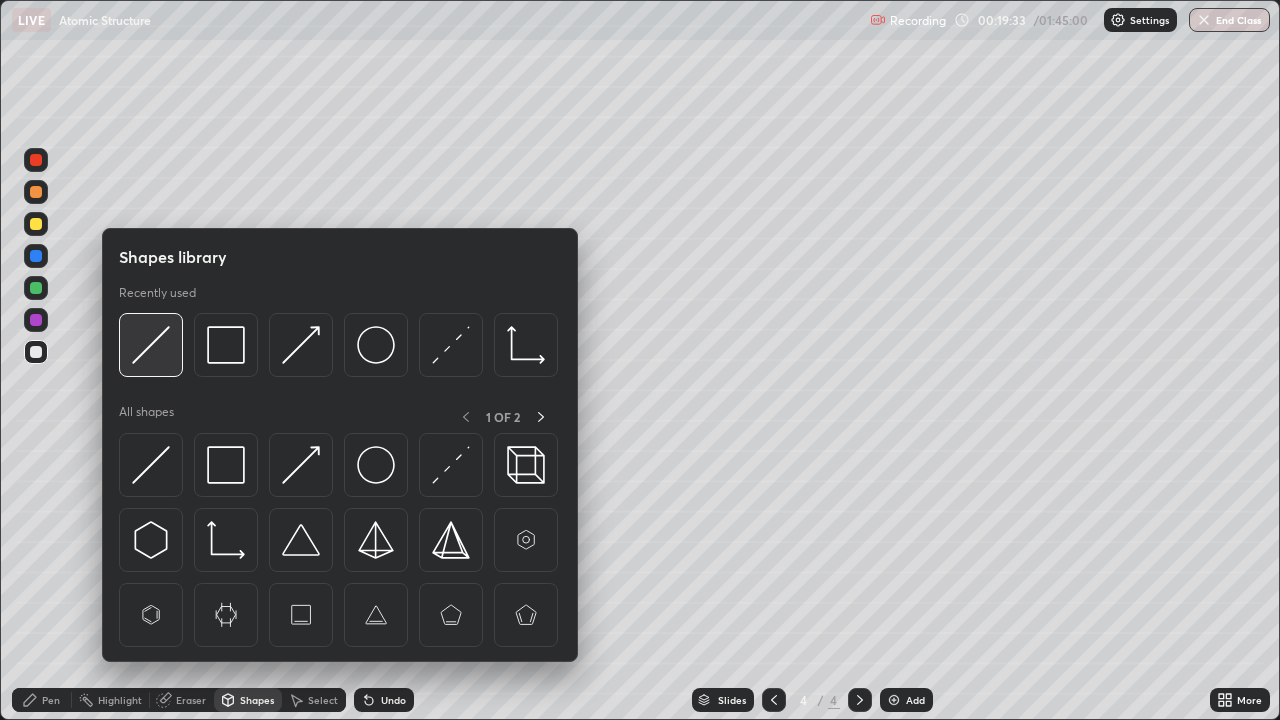 click at bounding box center [151, 345] 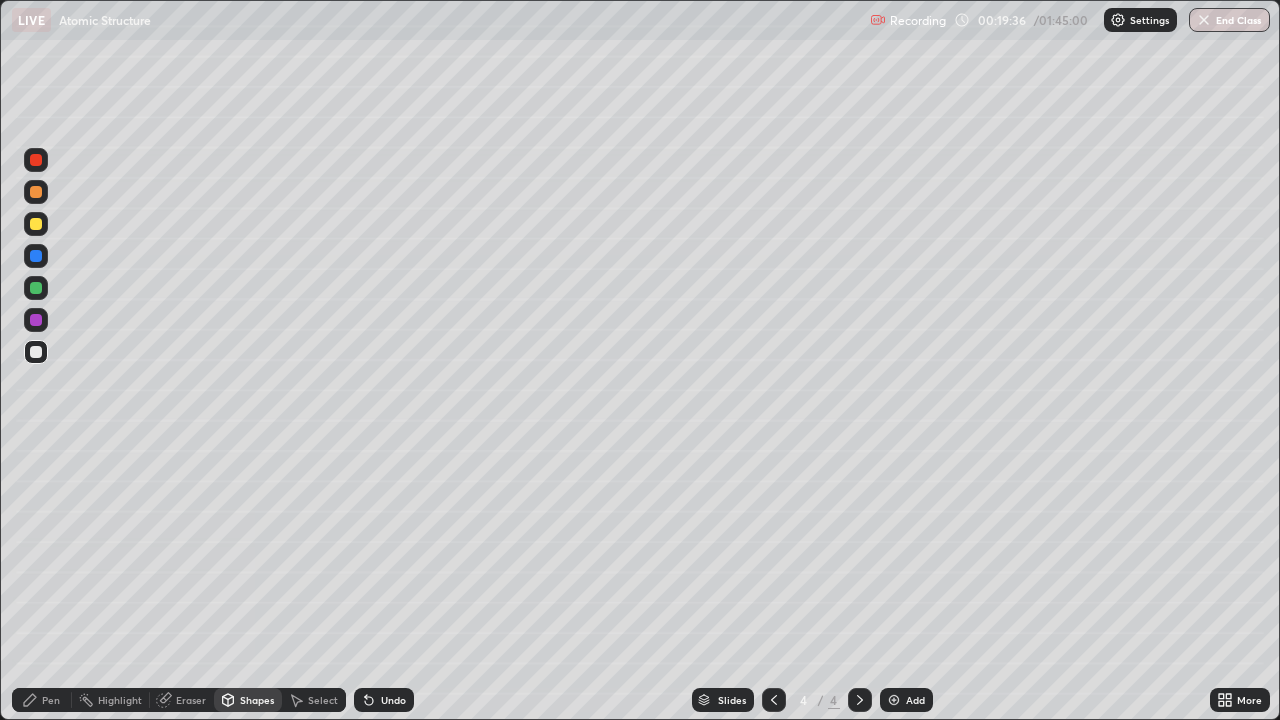 click on "Pen" at bounding box center (51, 700) 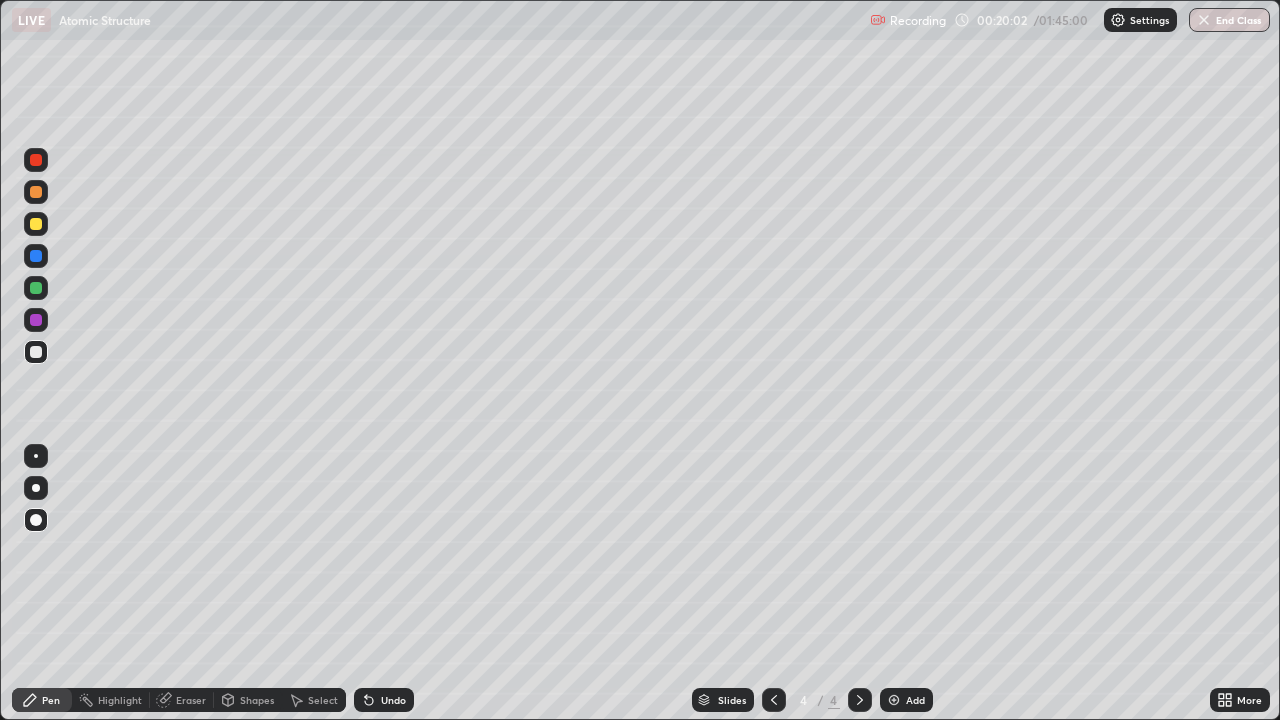 click on "Undo" at bounding box center [384, 700] 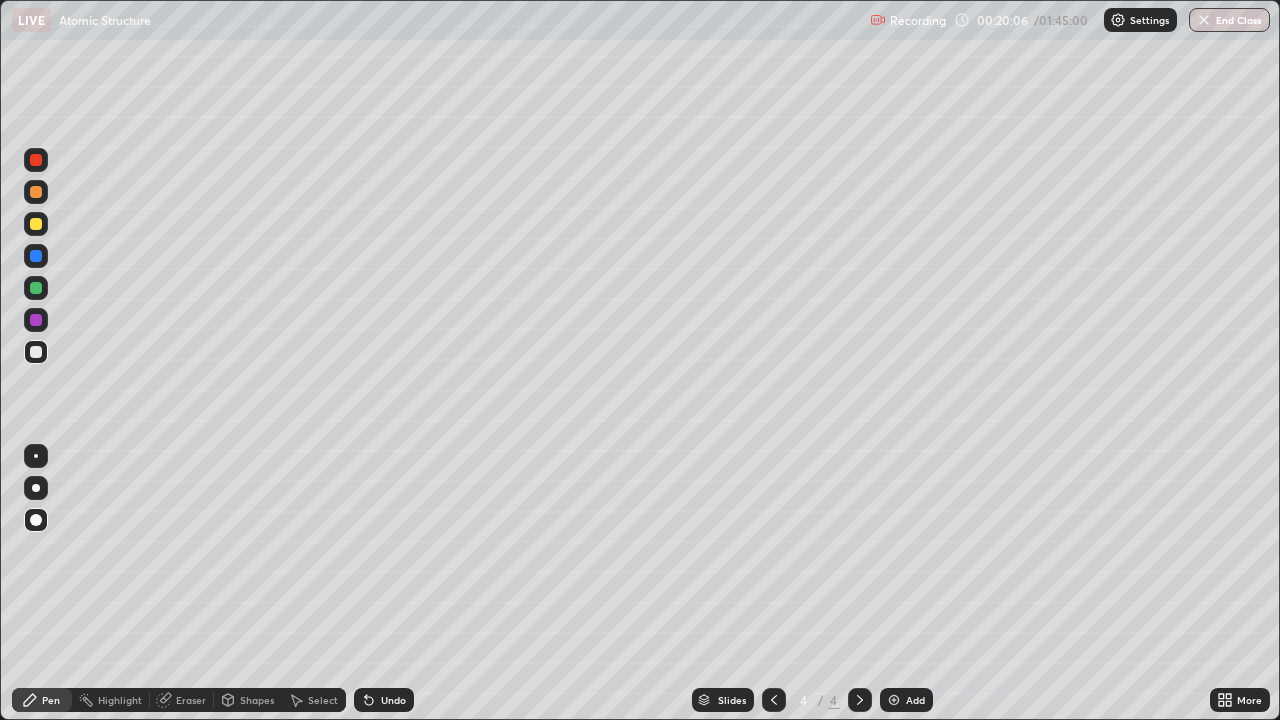 click on "Undo" at bounding box center (380, 700) 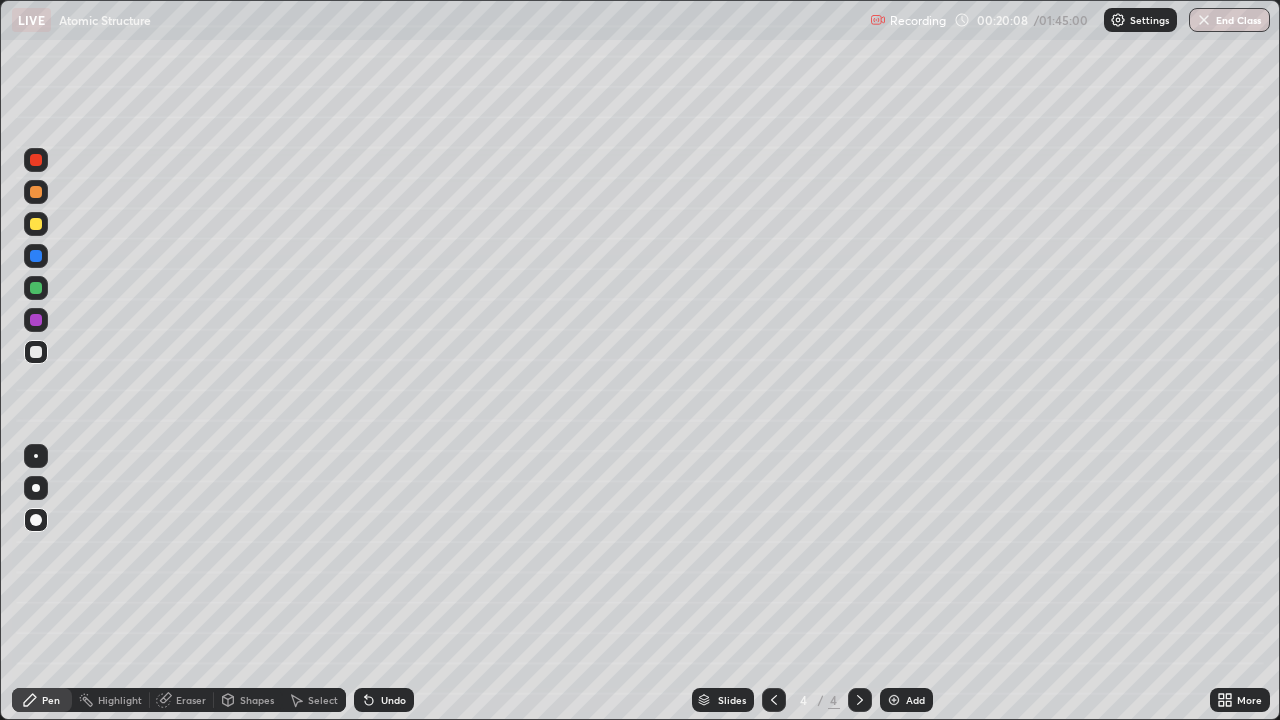 click 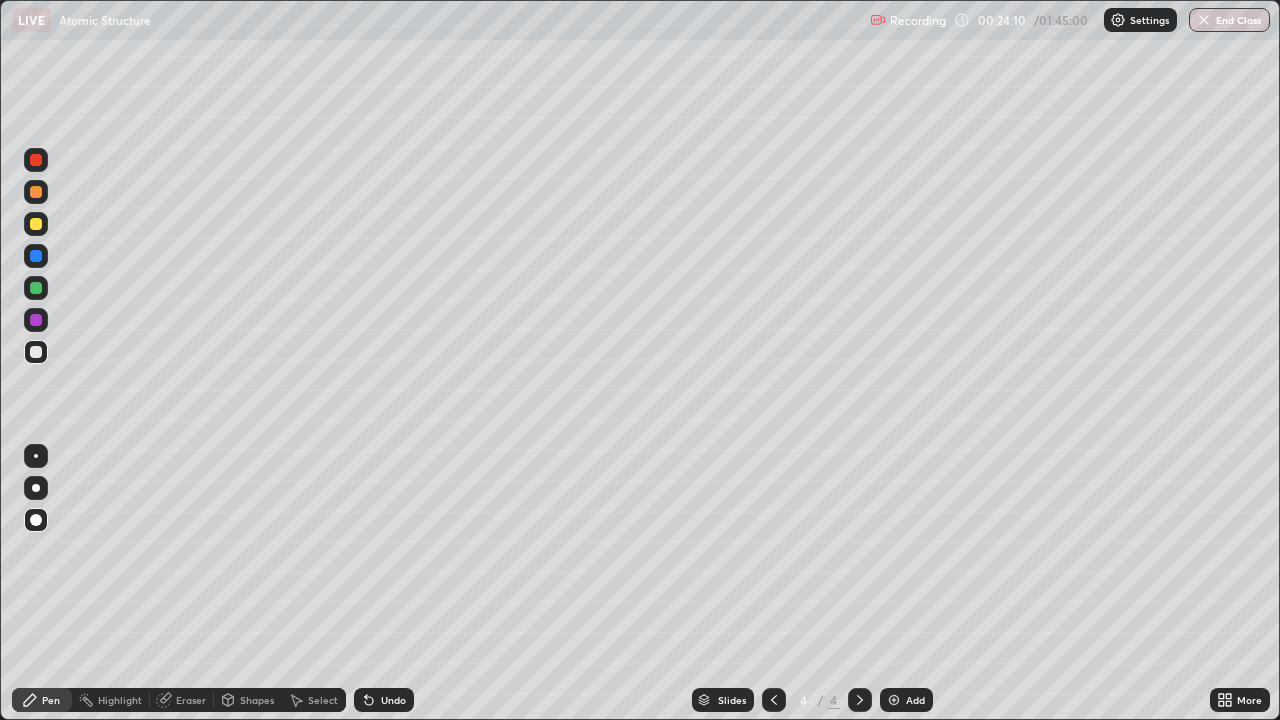 click 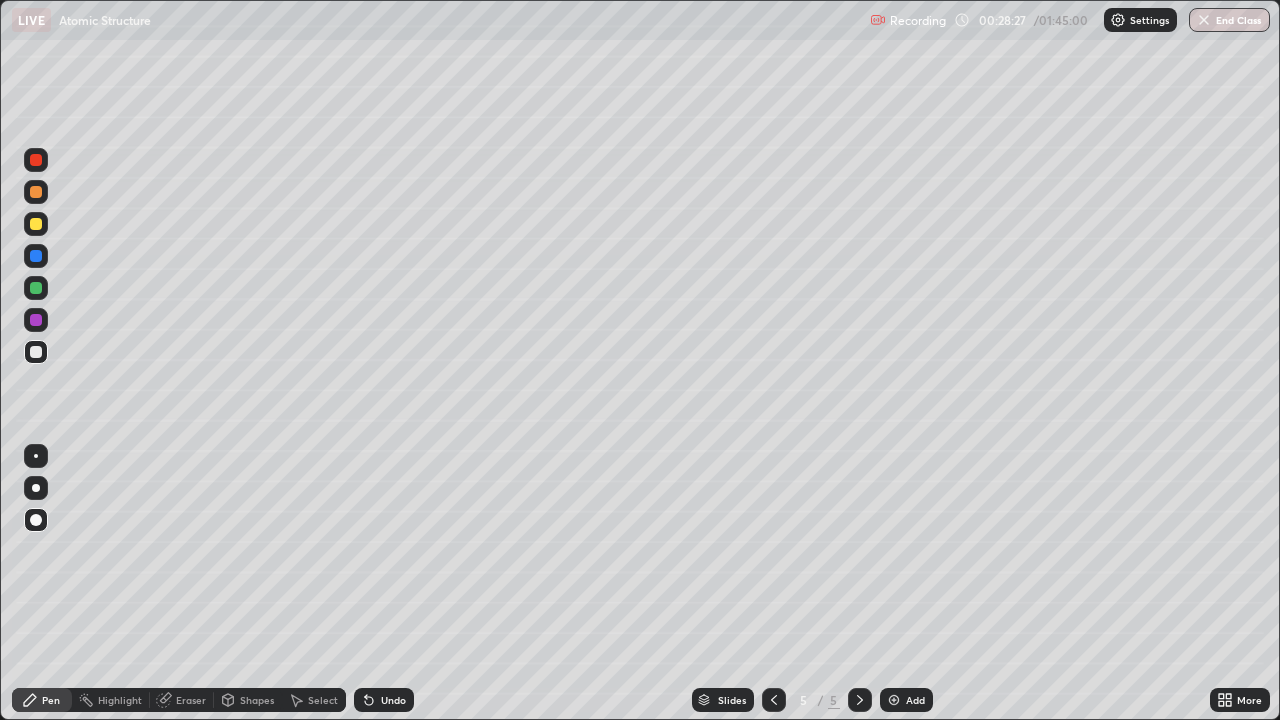 click on "Shapes" at bounding box center (257, 700) 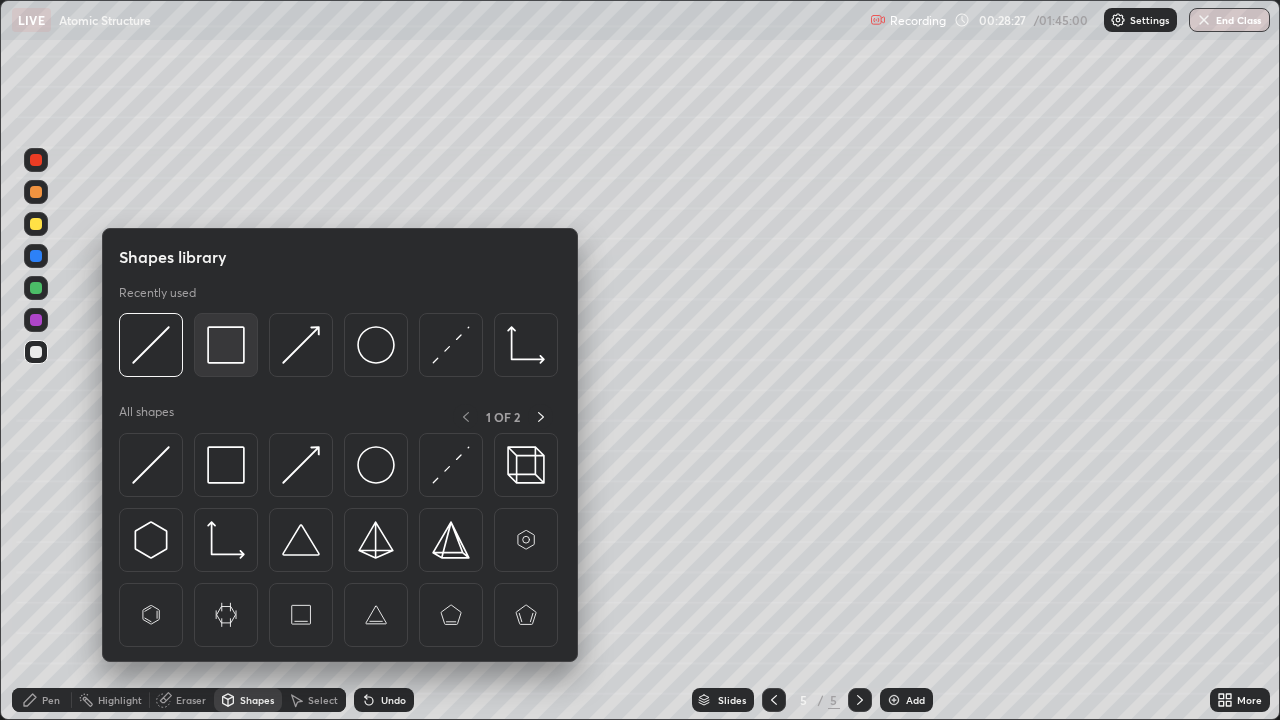 click at bounding box center [226, 345] 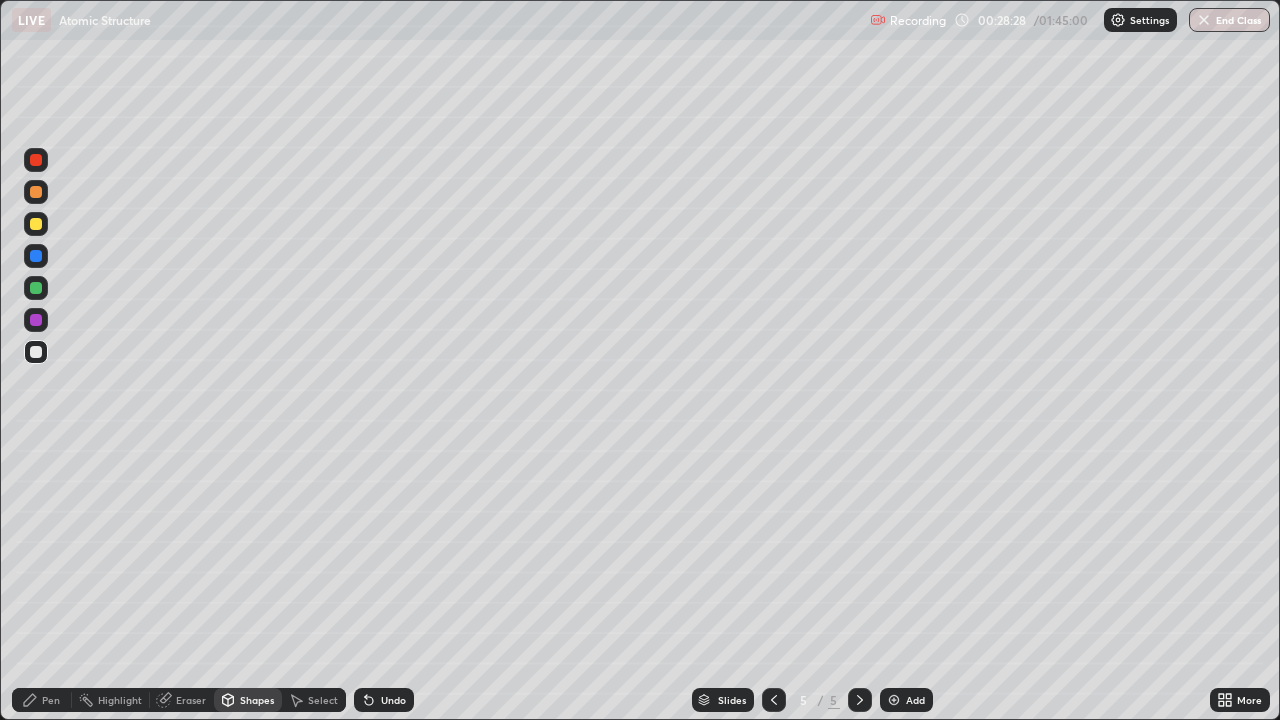 click at bounding box center [36, 256] 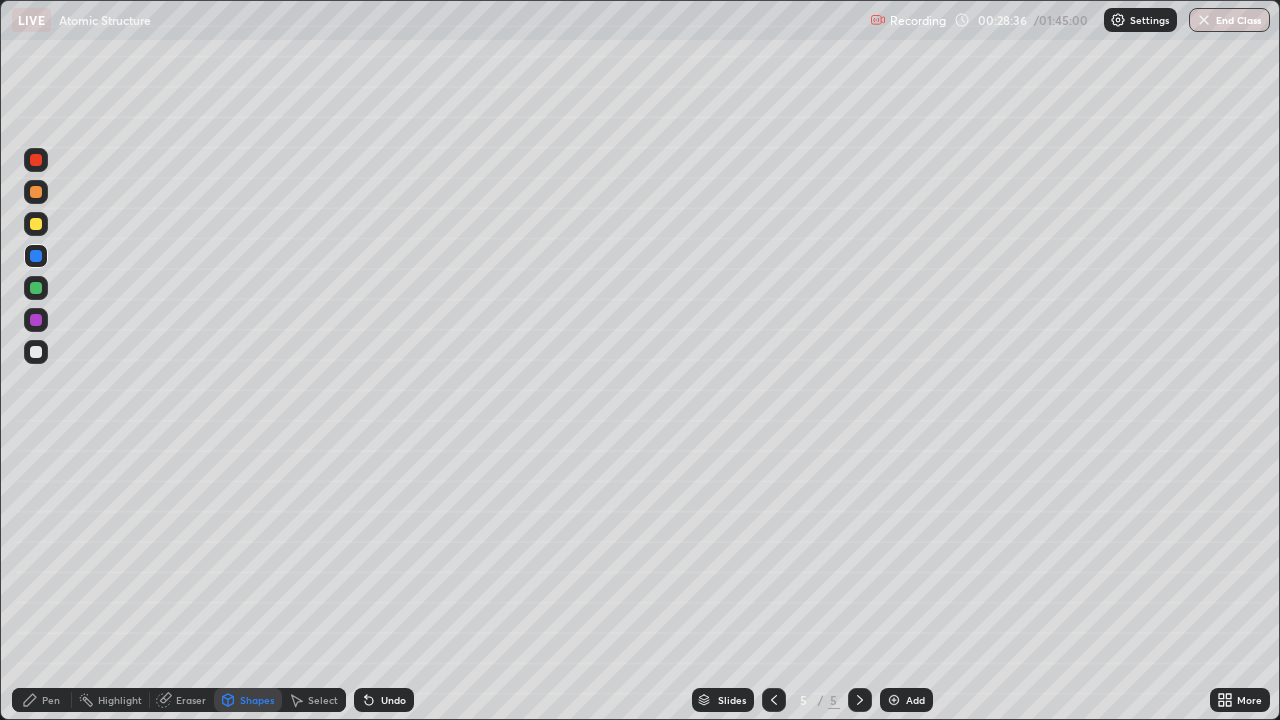 click on "Pen" at bounding box center [51, 700] 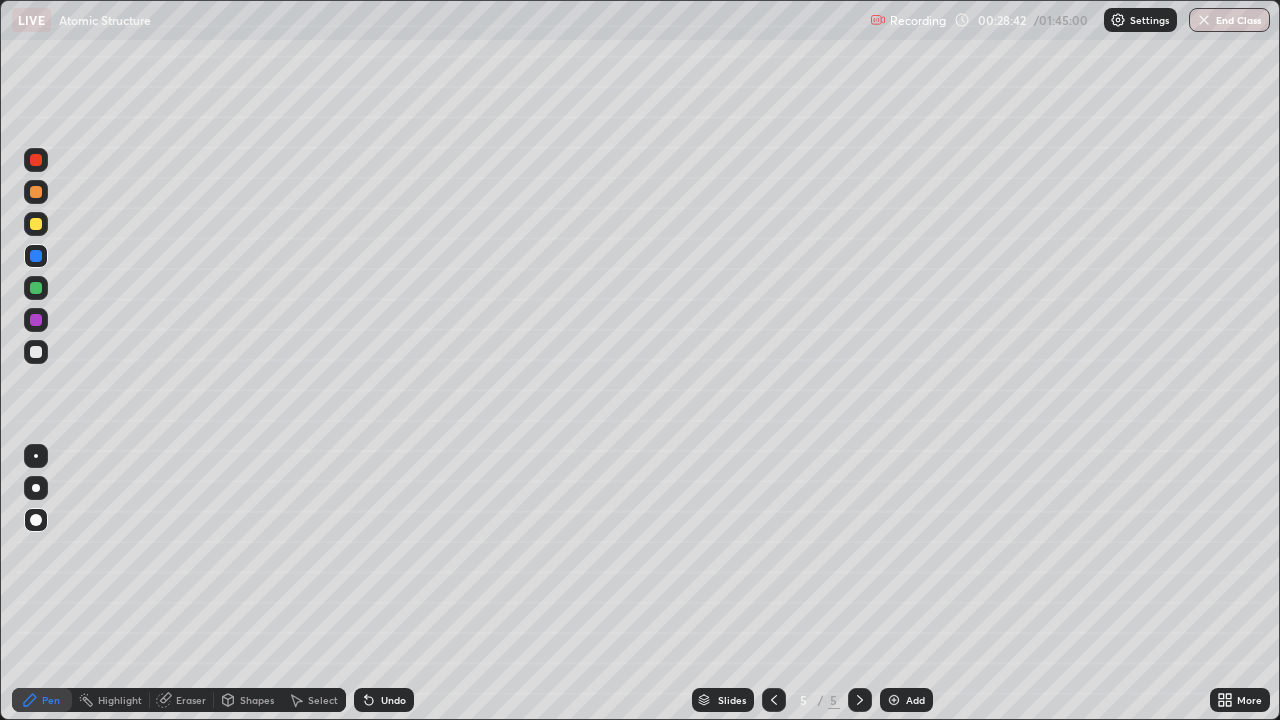 click on "Undo" at bounding box center (393, 700) 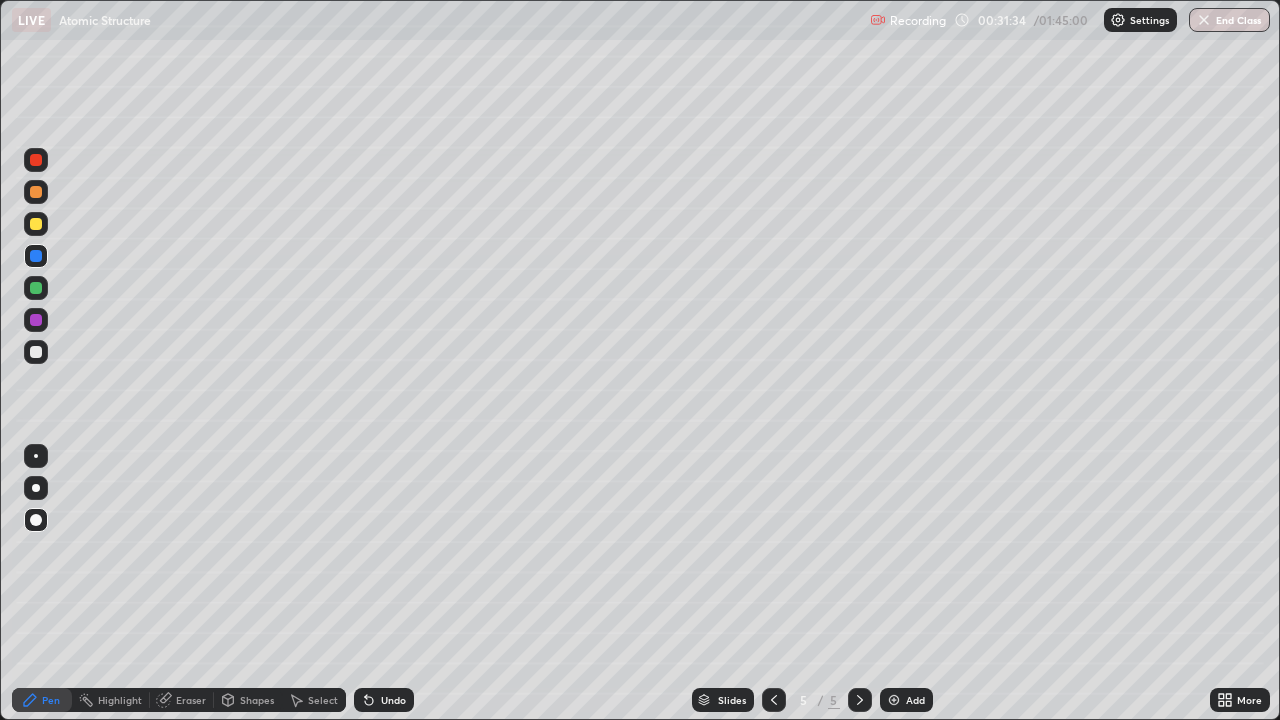 click on "Eraser" at bounding box center (191, 700) 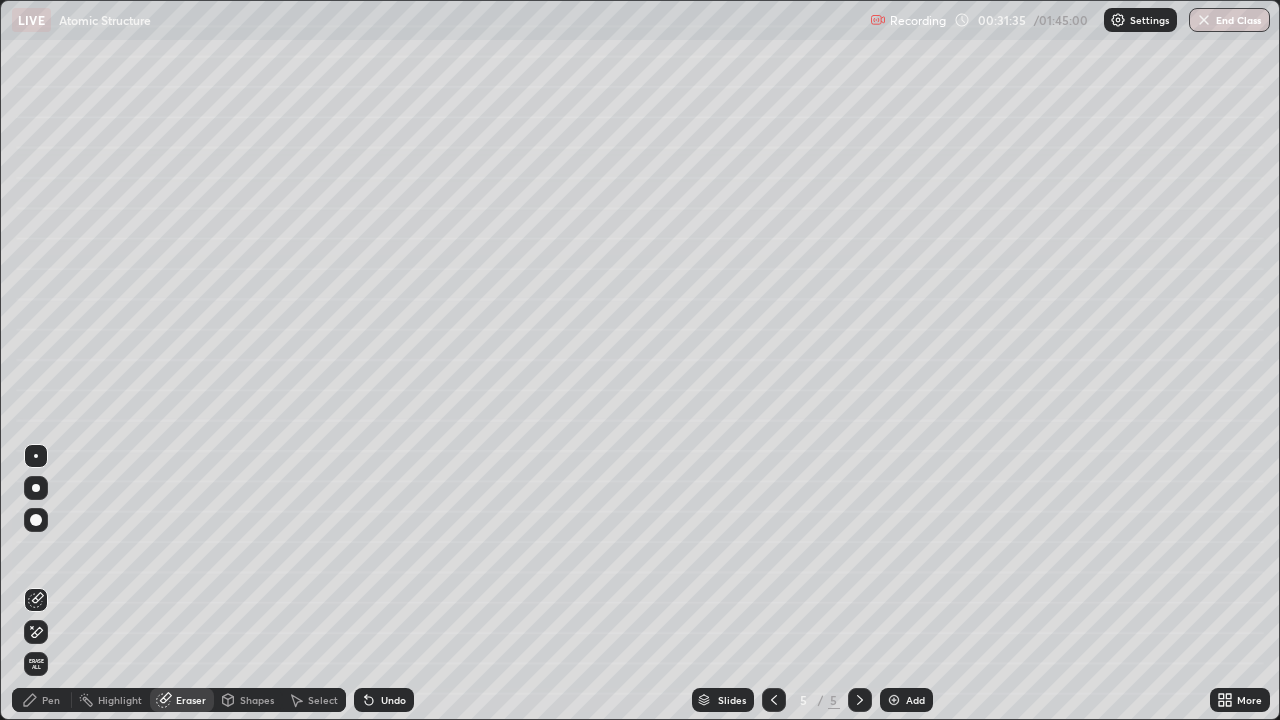 click 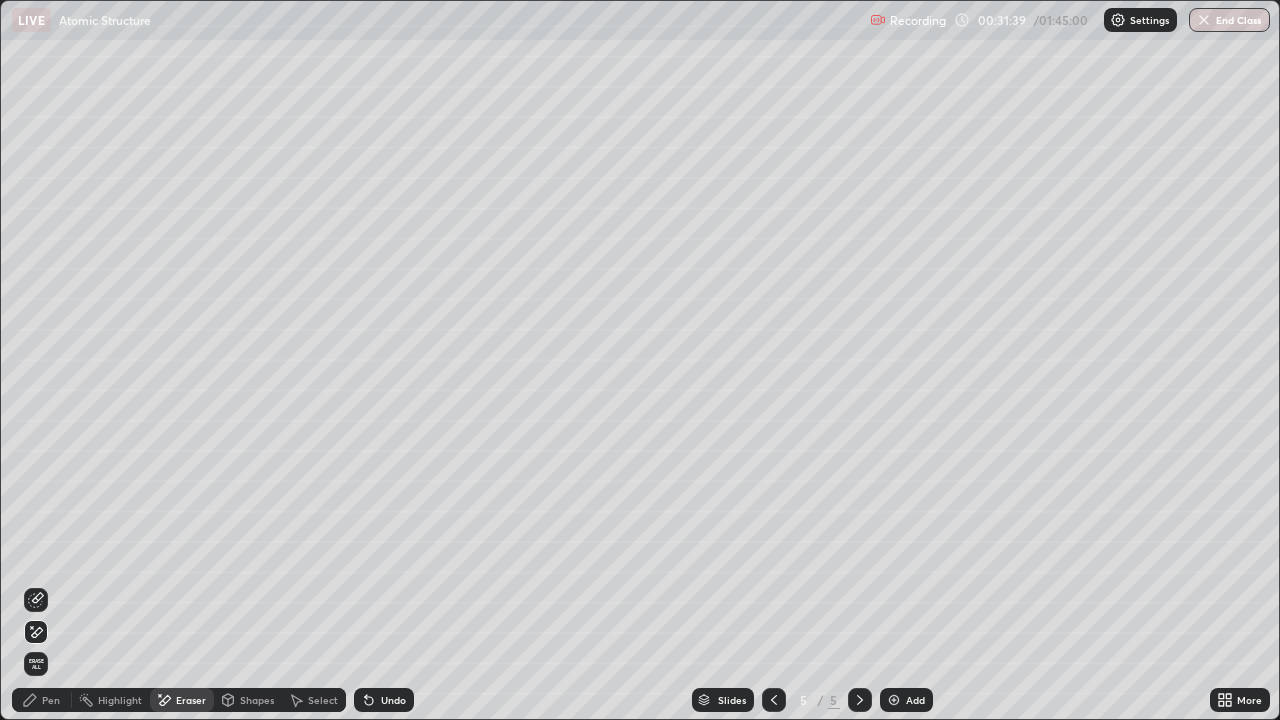 click on "Pen" at bounding box center [42, 700] 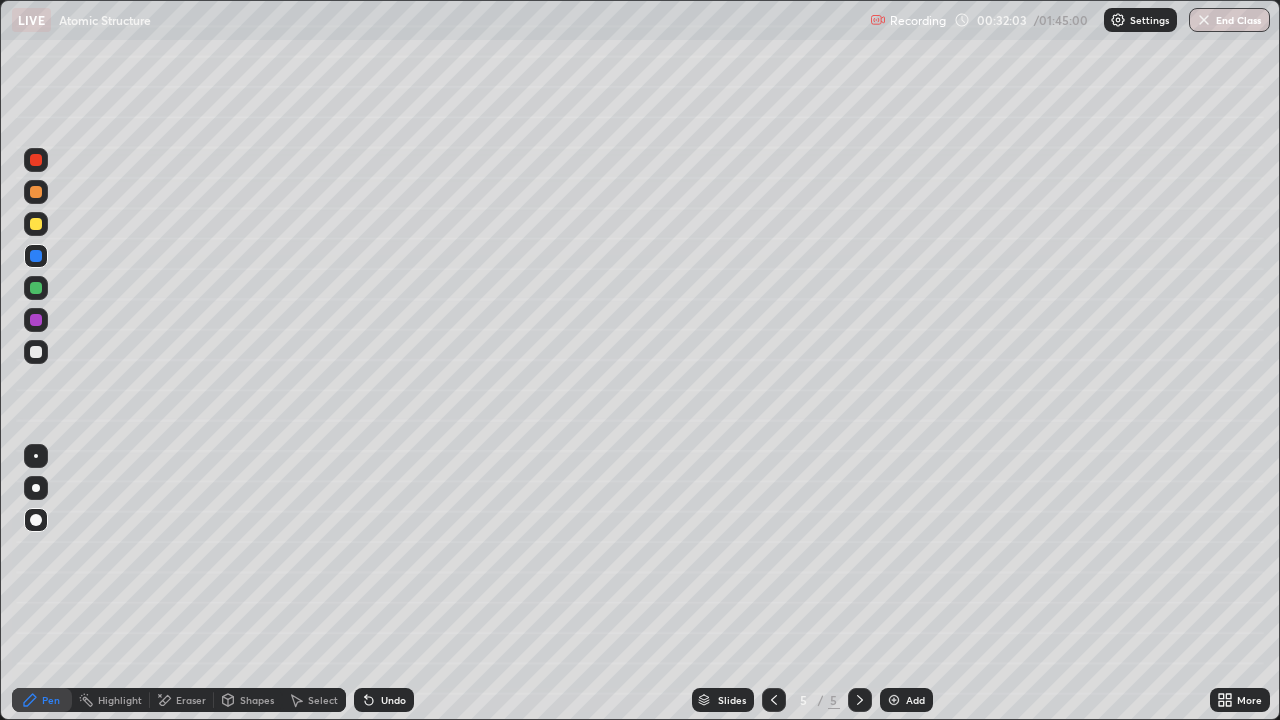 click on "Undo" at bounding box center [384, 700] 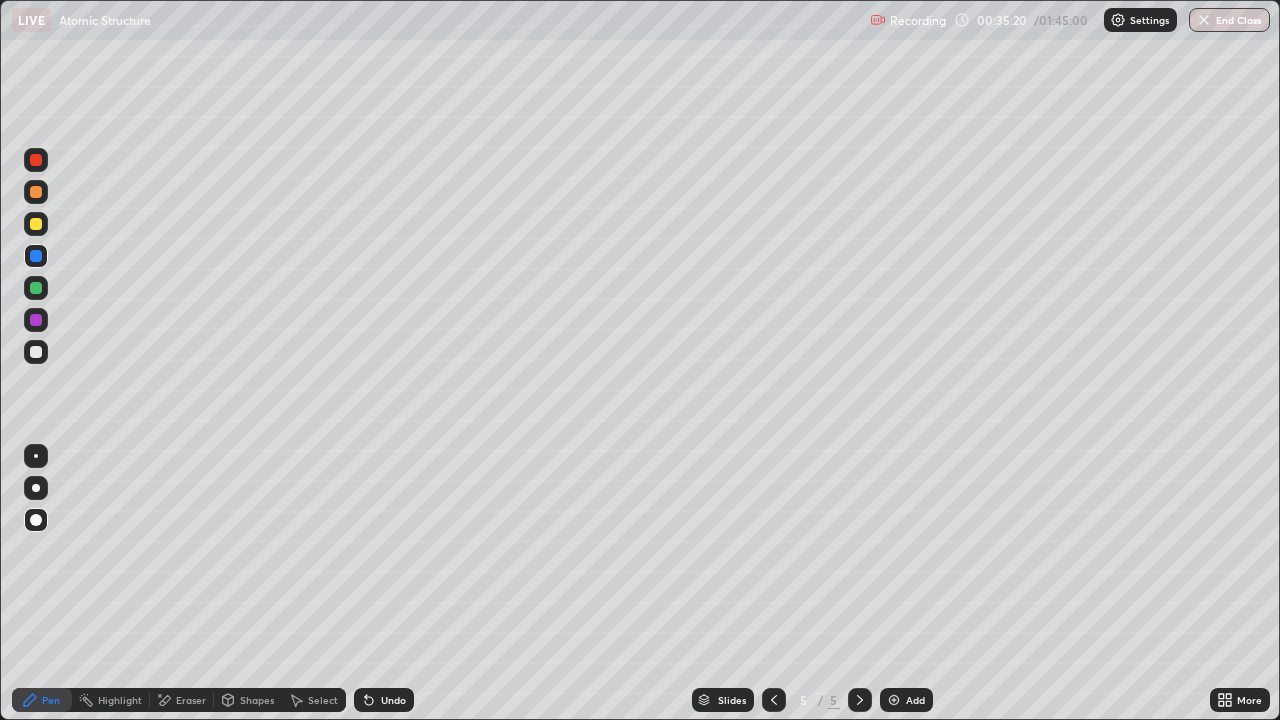 click 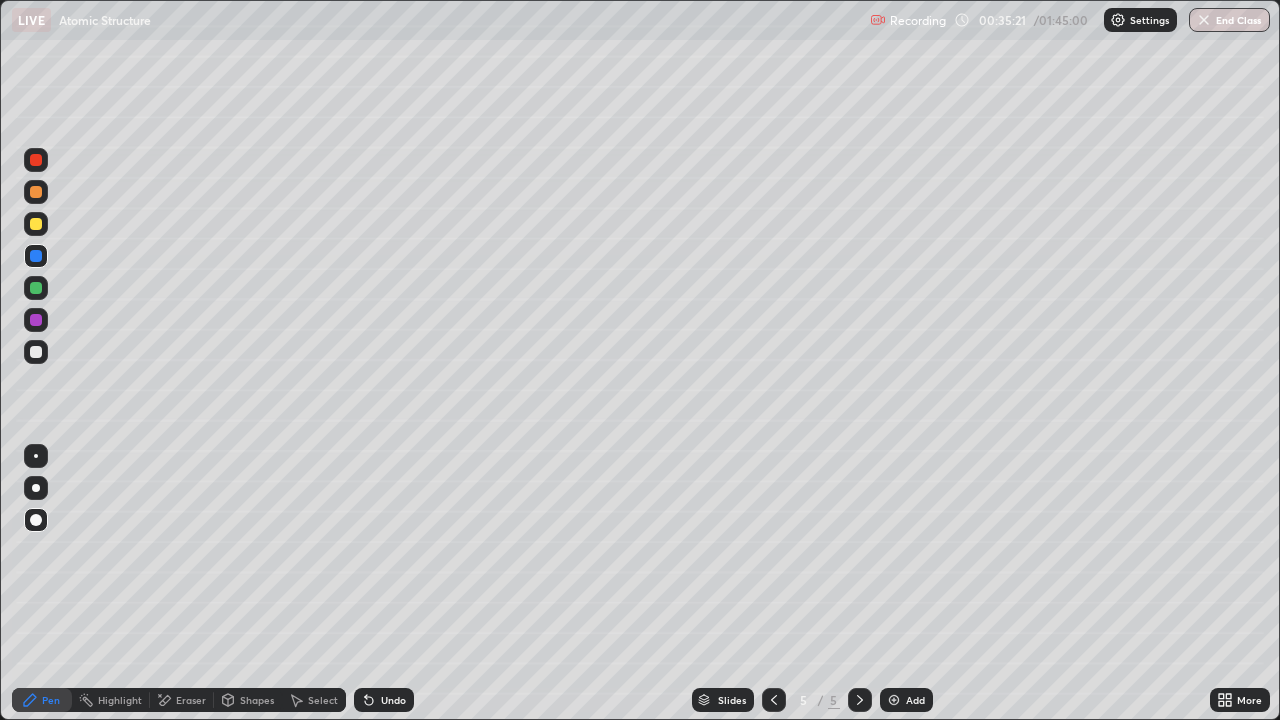 click at bounding box center (36, 352) 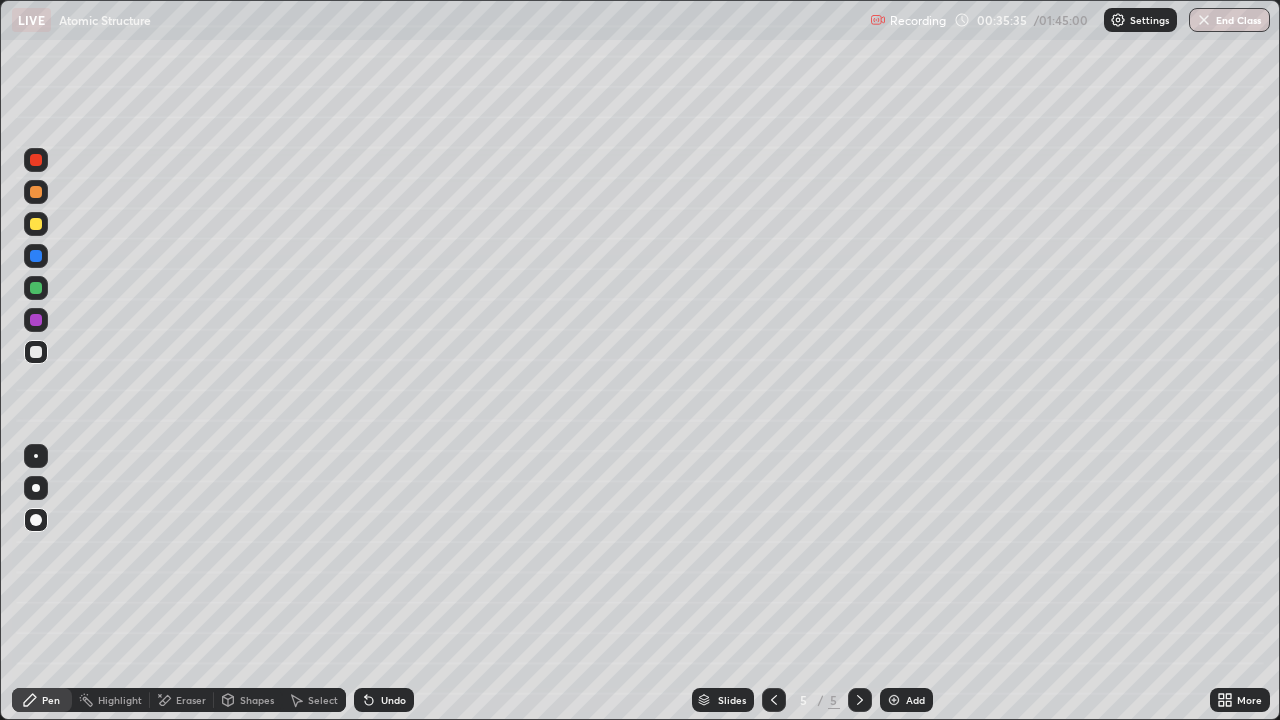 click on "Shapes" at bounding box center [257, 700] 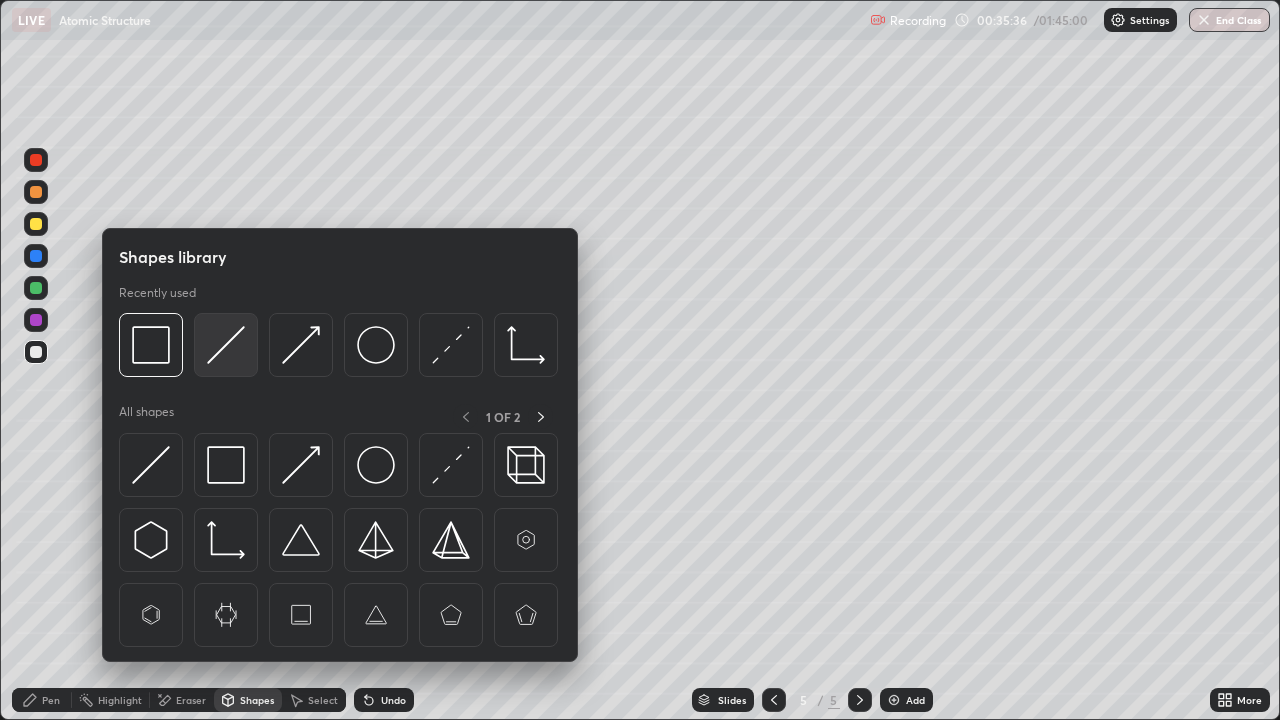 click at bounding box center [226, 345] 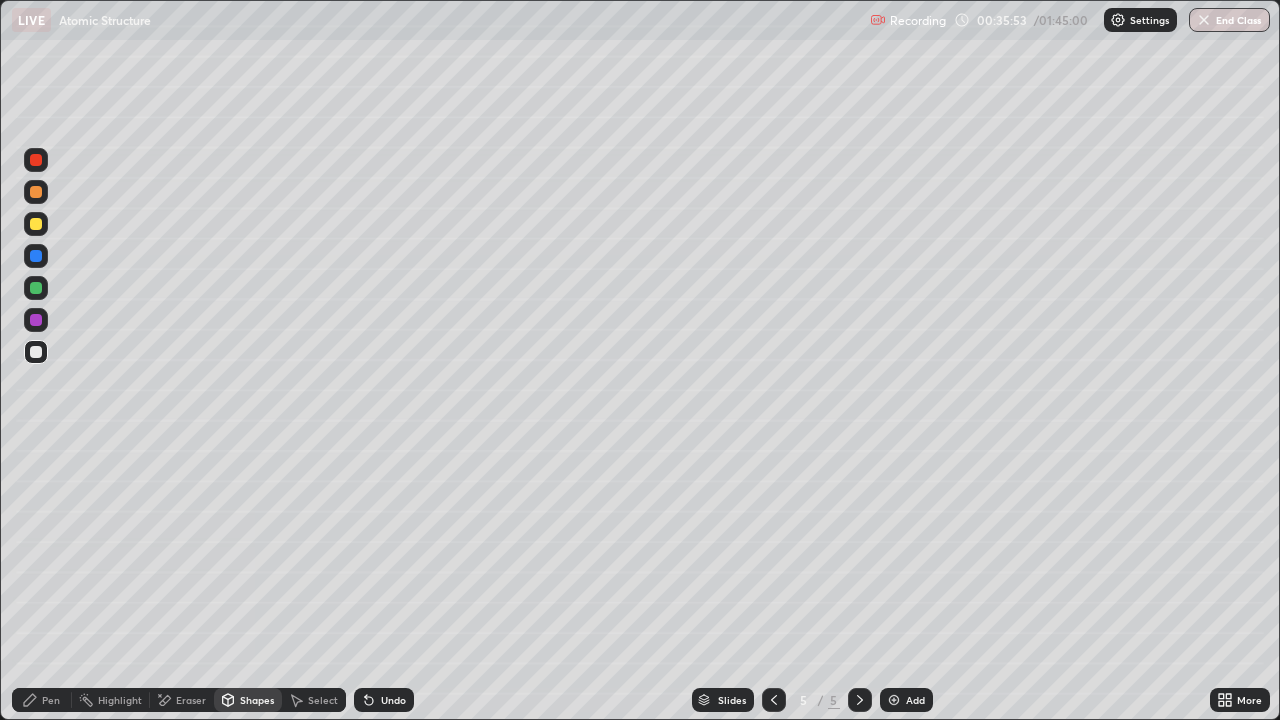 click on "Pen" at bounding box center (51, 700) 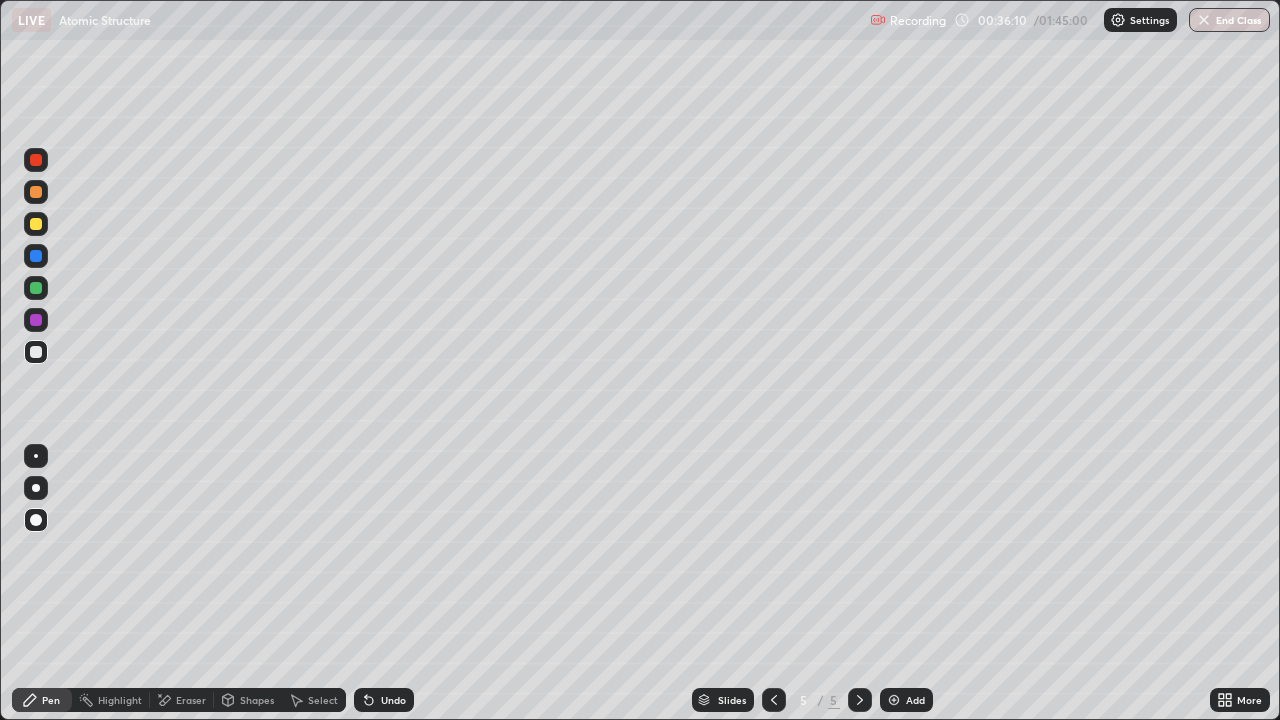 click at bounding box center [36, 352] 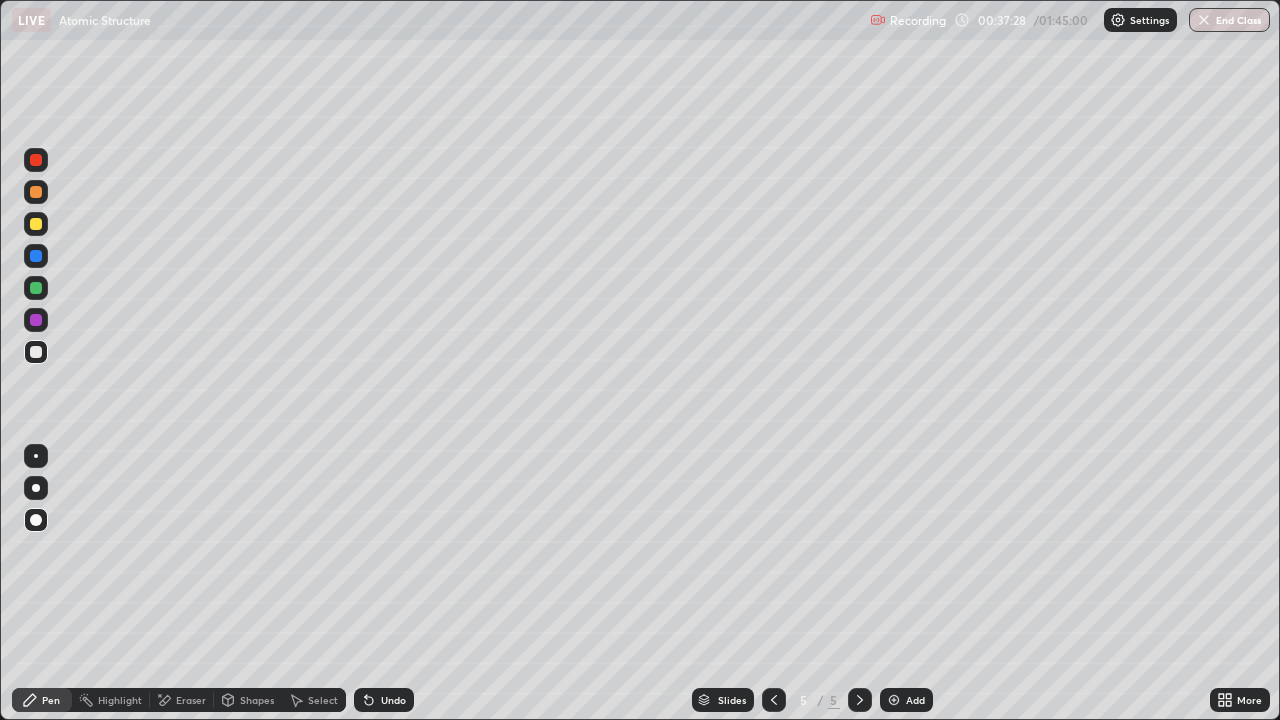 click on "Shapes" at bounding box center [257, 700] 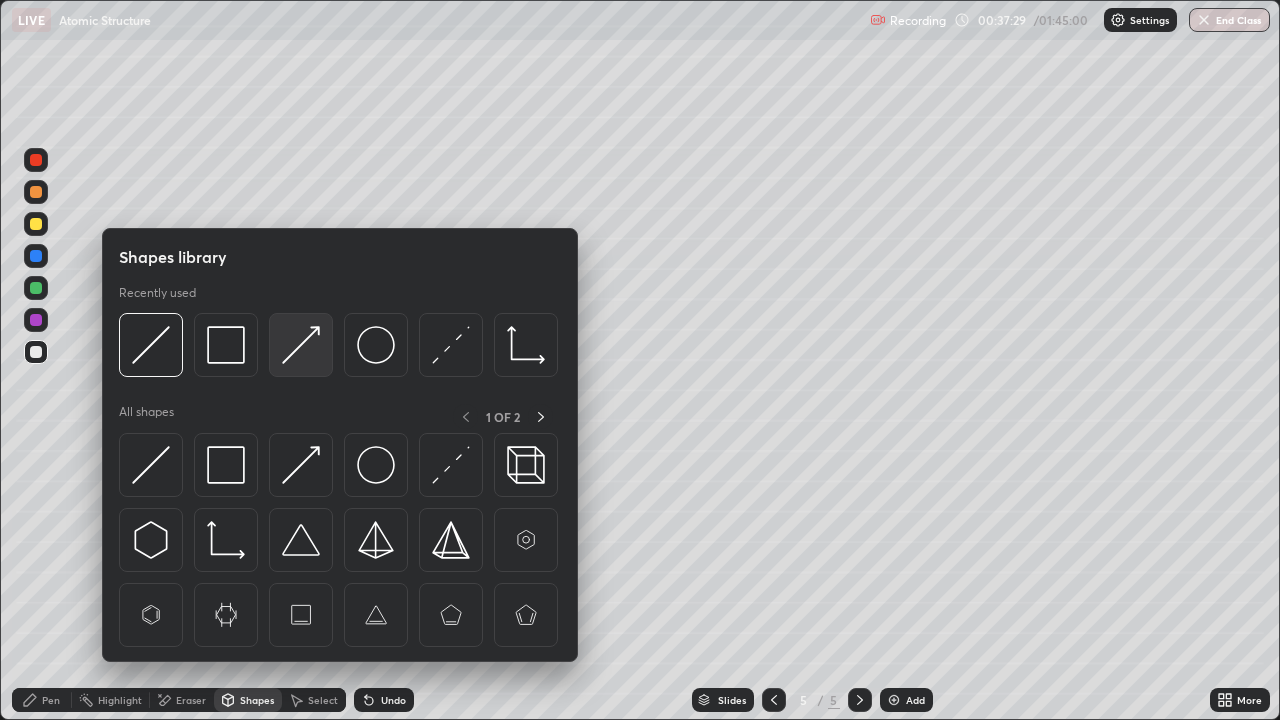 click at bounding box center (301, 345) 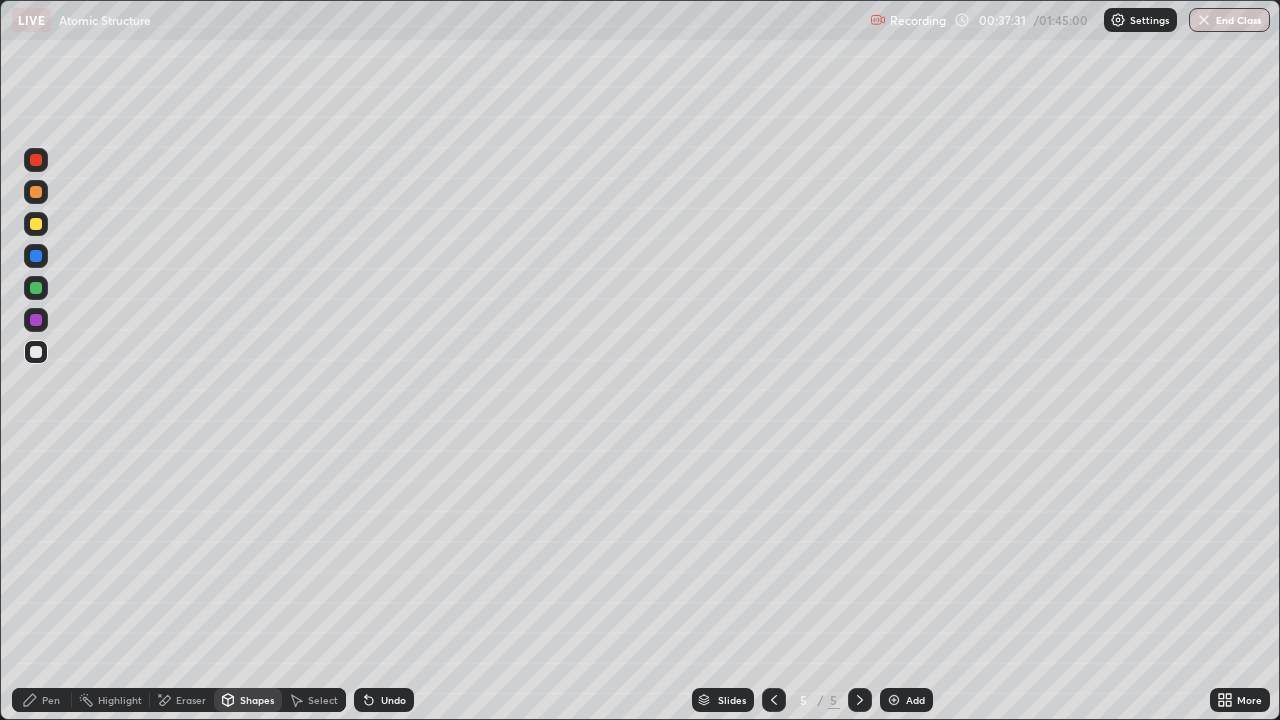 click on "Pen" at bounding box center [51, 700] 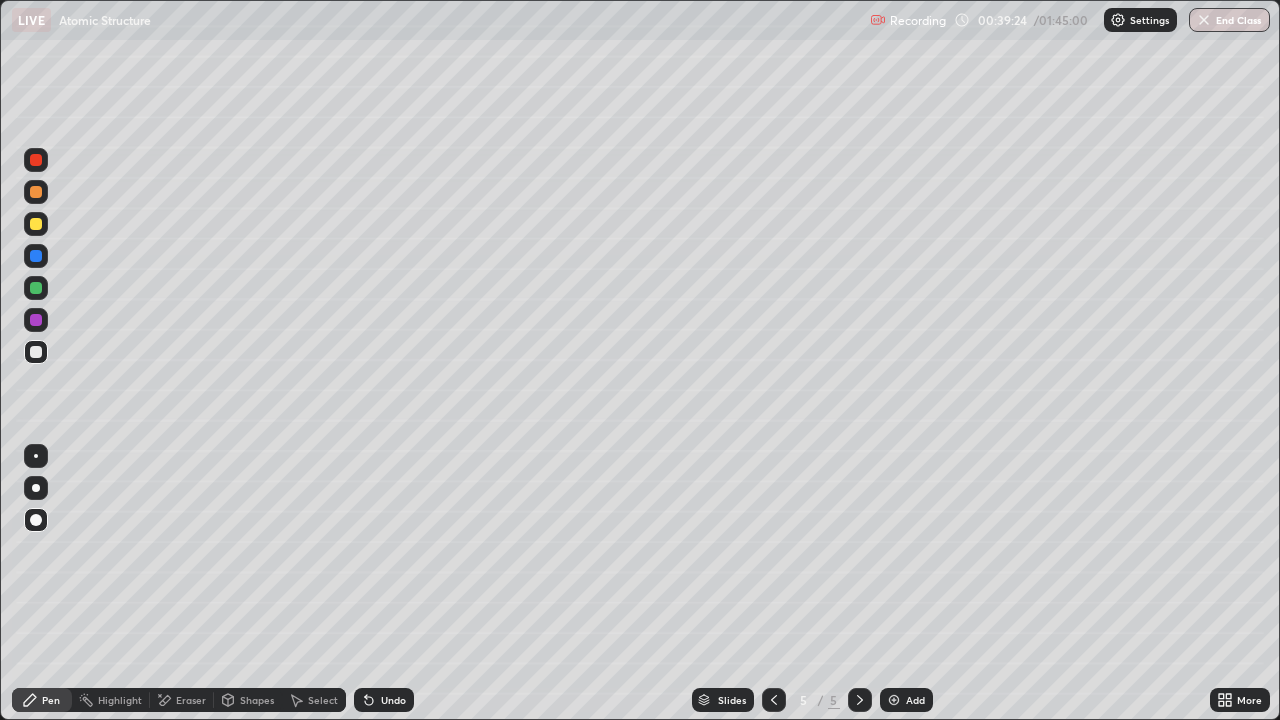 click 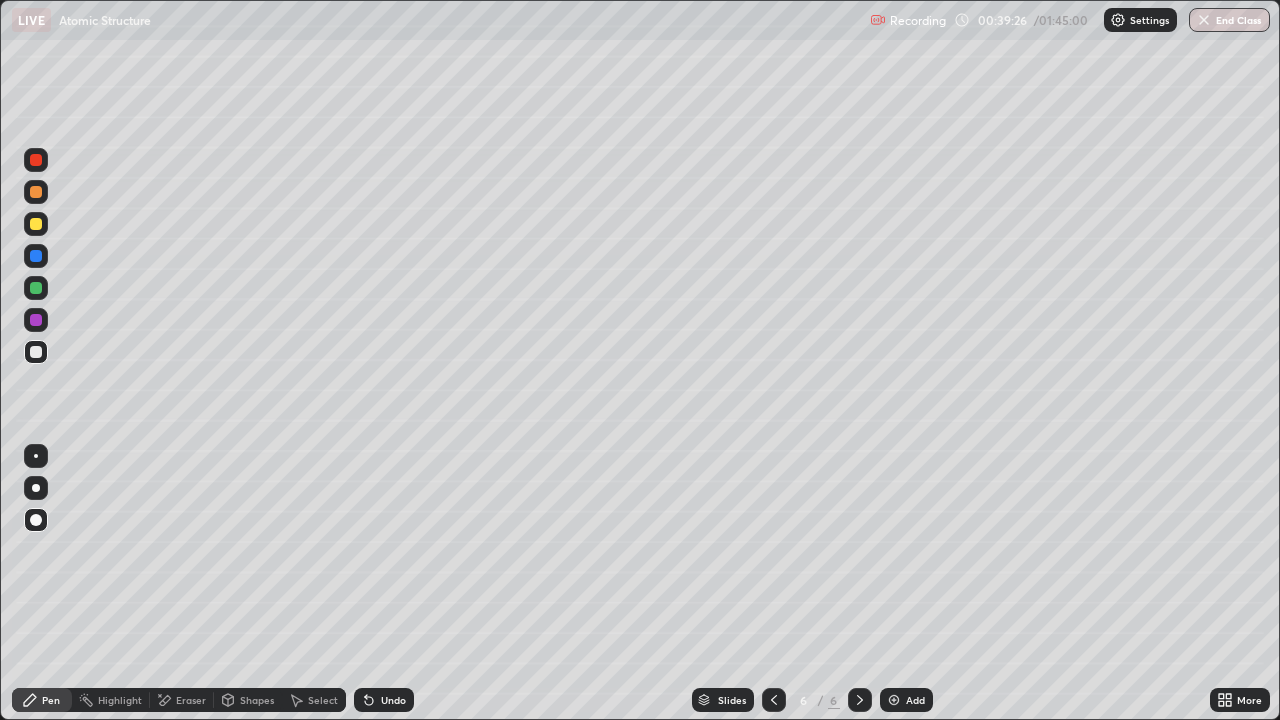 click 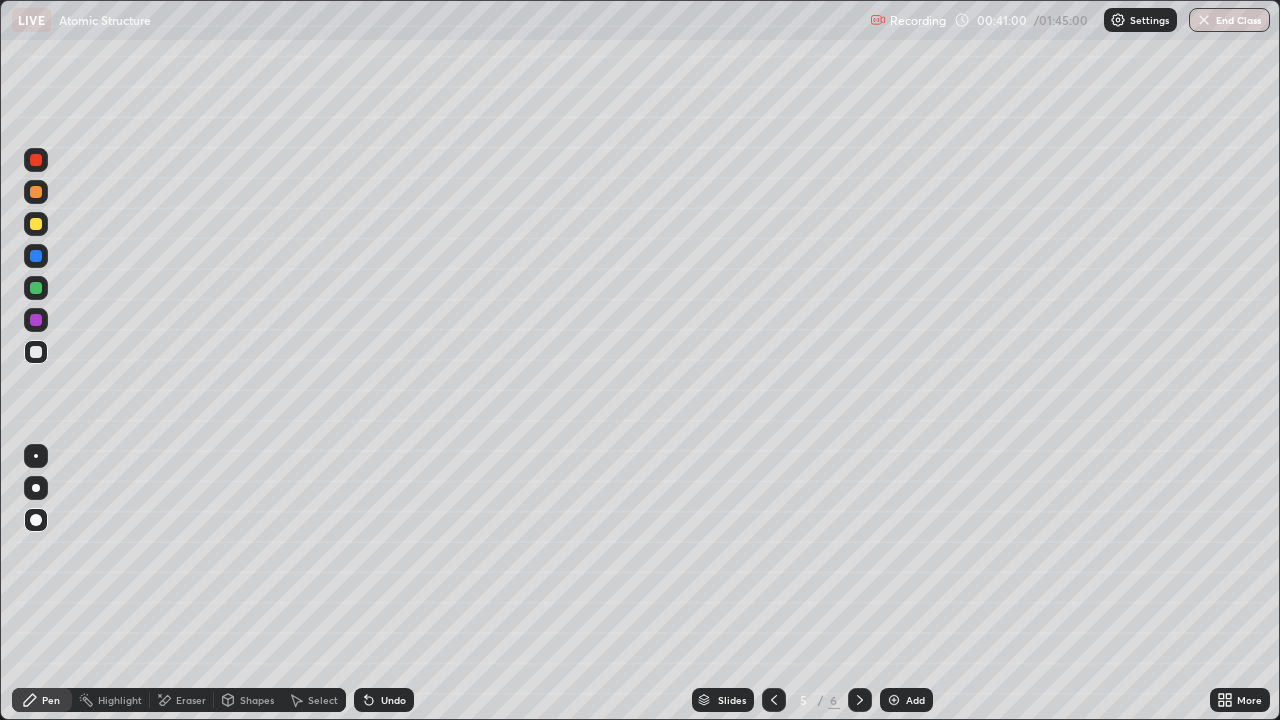 click 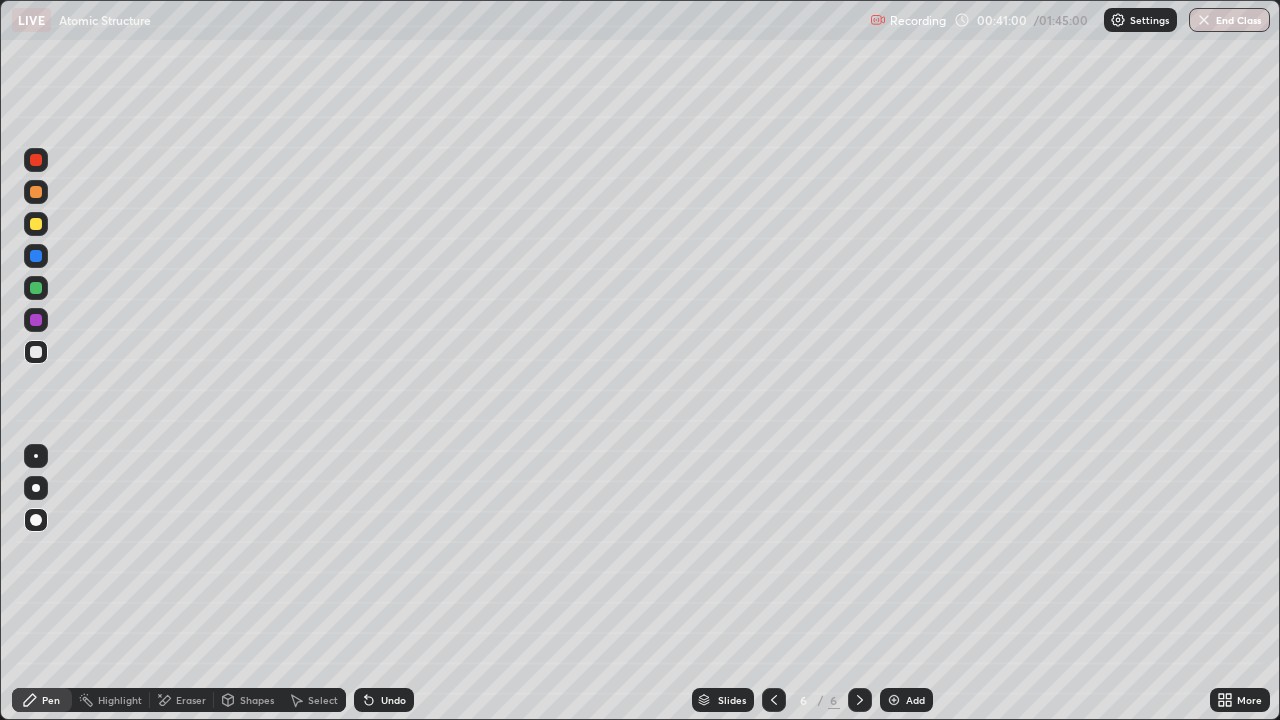 click on "Add" at bounding box center (915, 700) 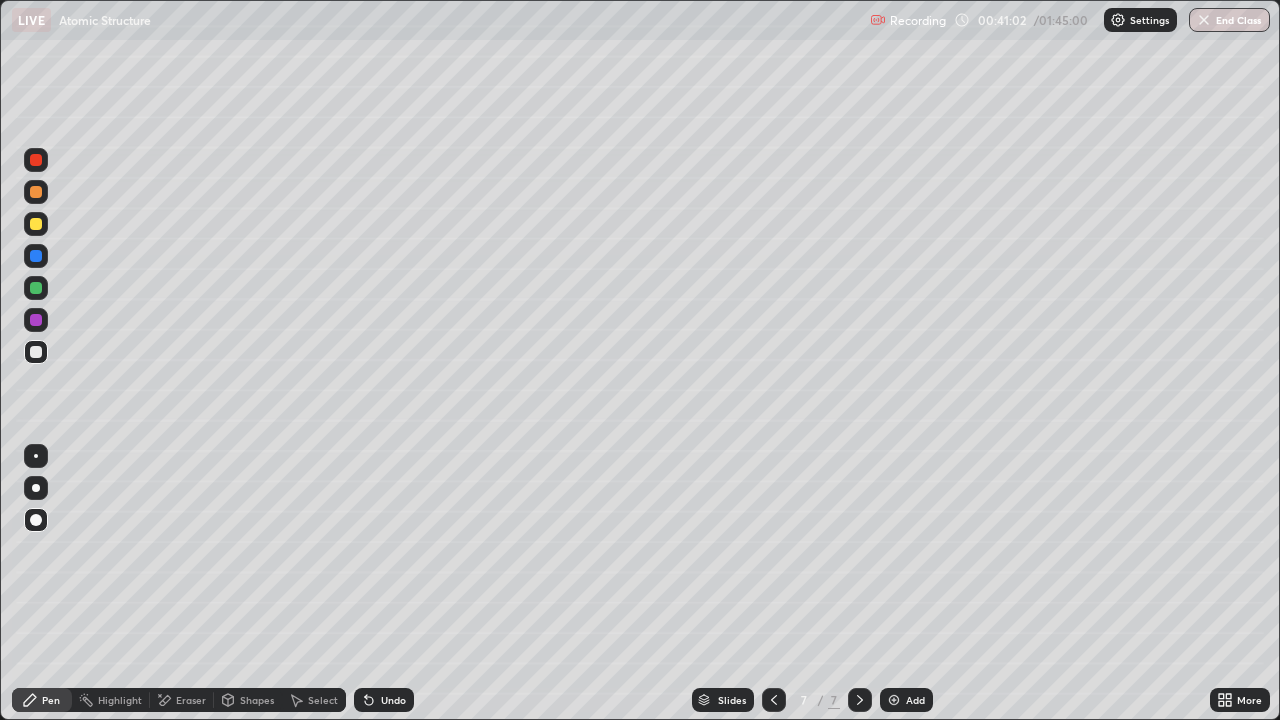 click 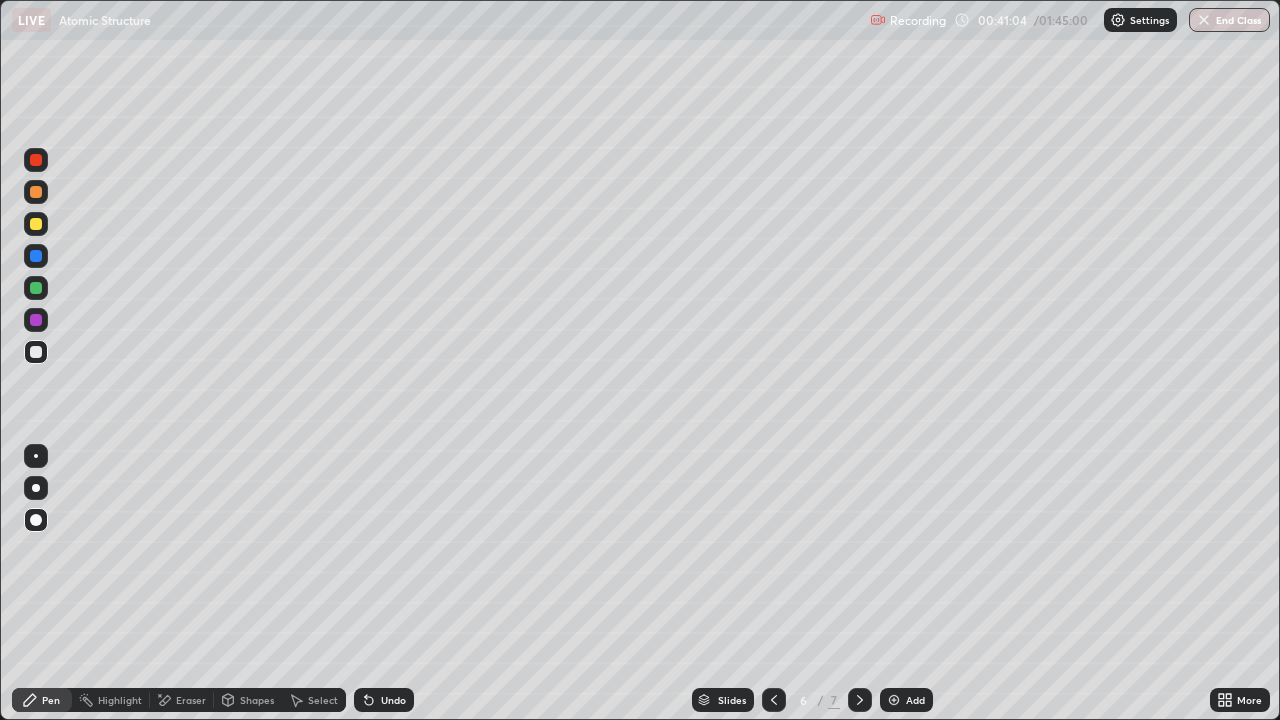click at bounding box center [36, 224] 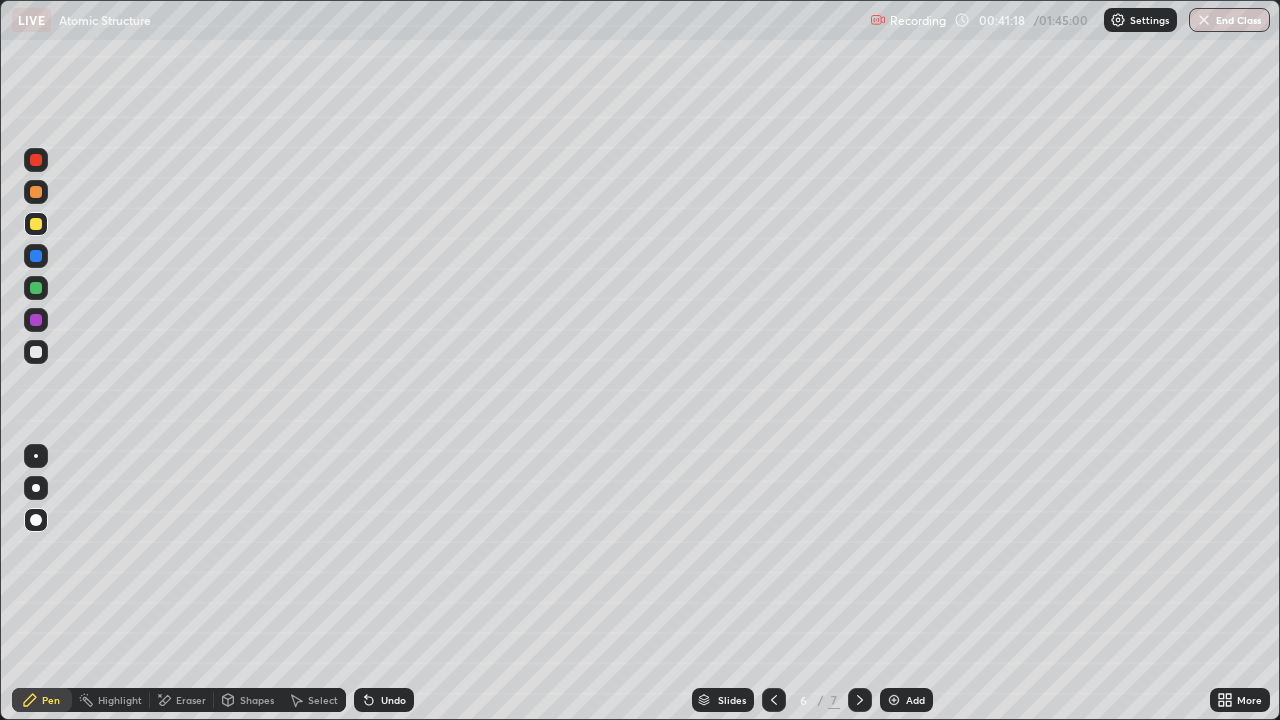click on "Shapes" at bounding box center (257, 700) 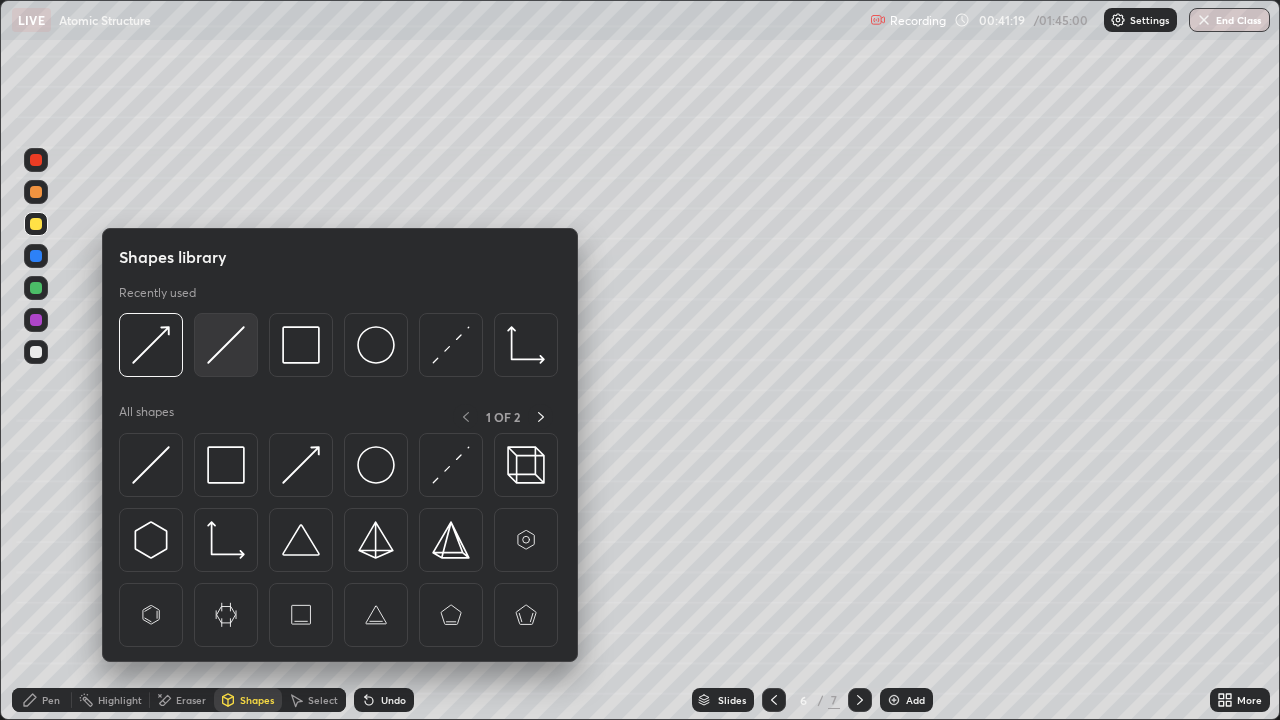 click at bounding box center (226, 345) 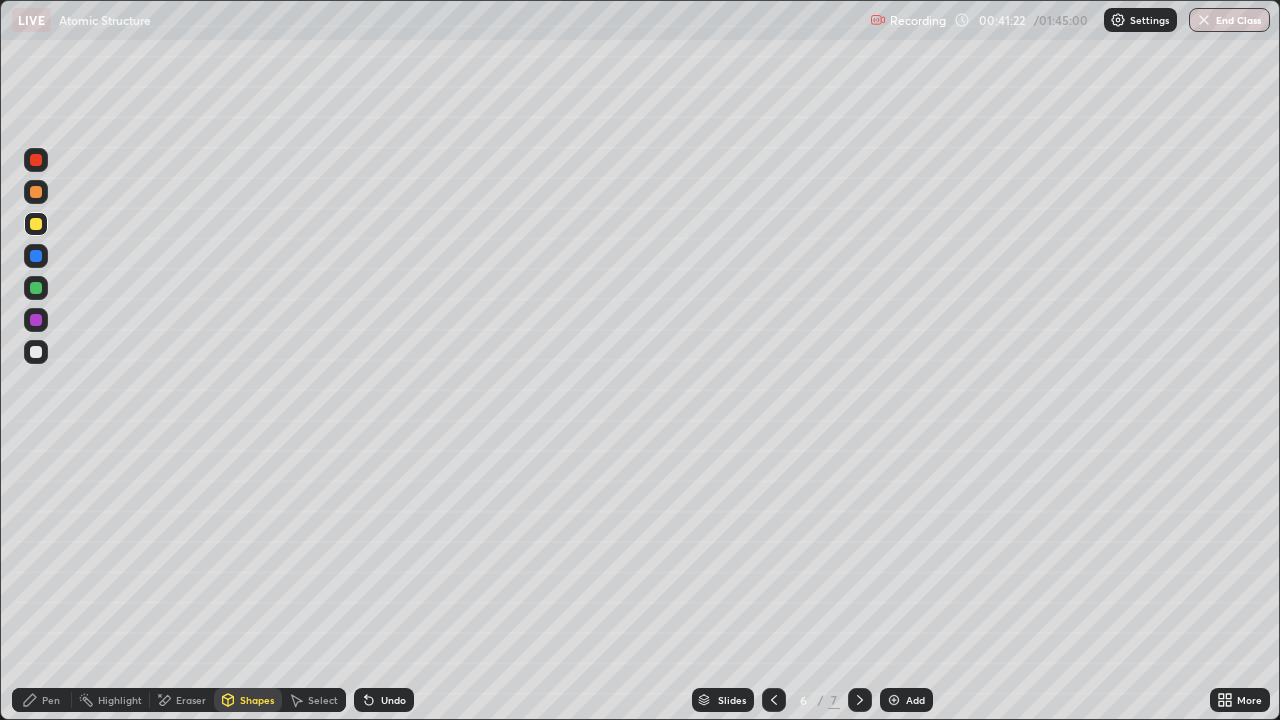 click on "Pen" at bounding box center [51, 700] 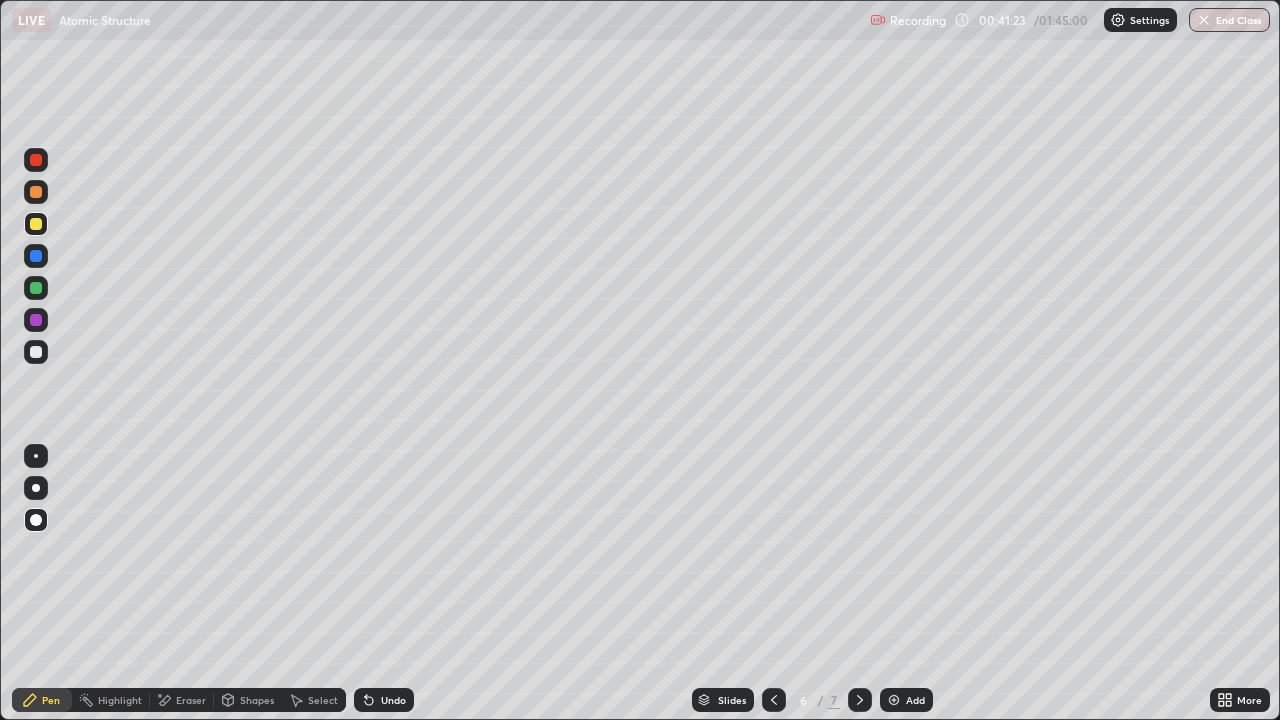 click at bounding box center (36, 352) 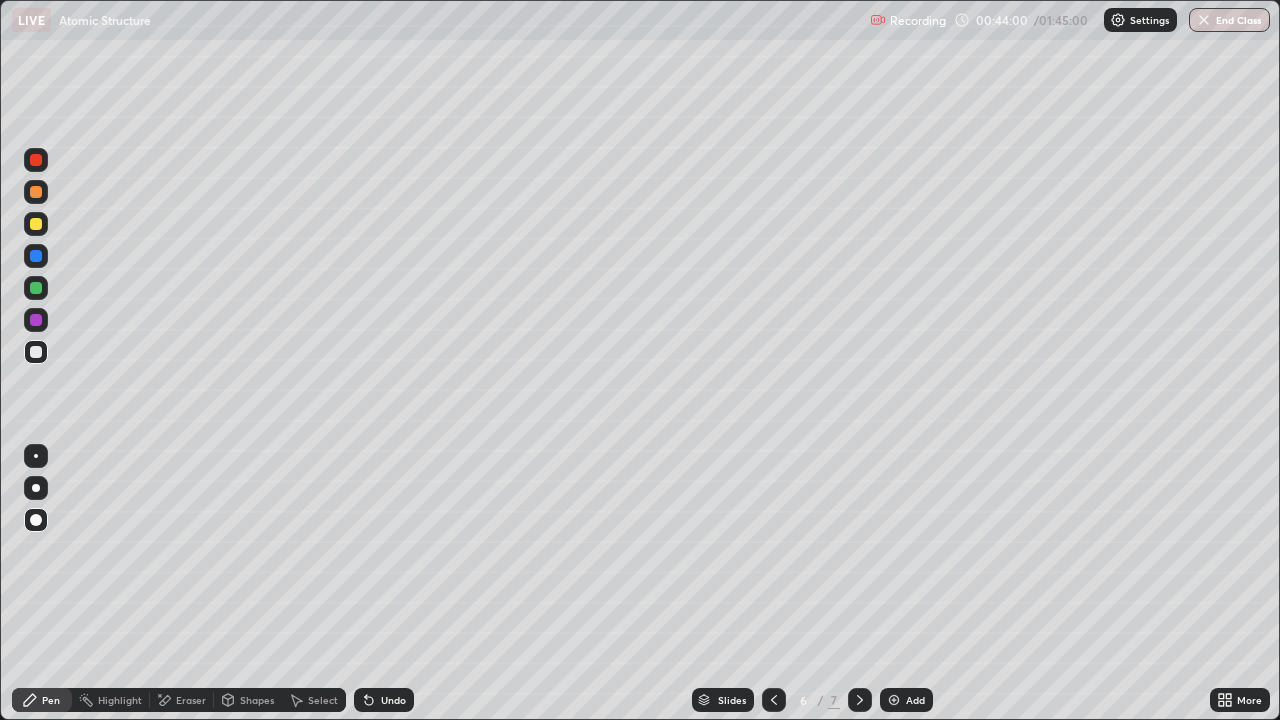 click at bounding box center (36, 352) 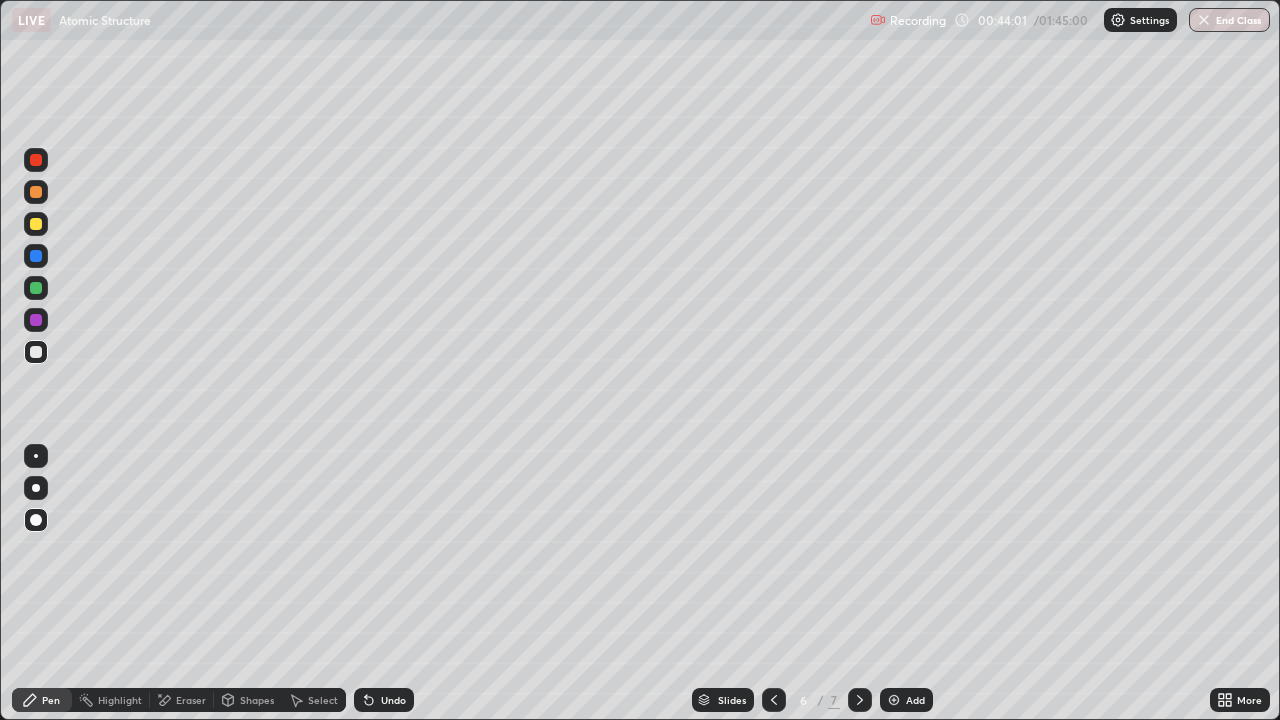 click on "Pen" at bounding box center [51, 700] 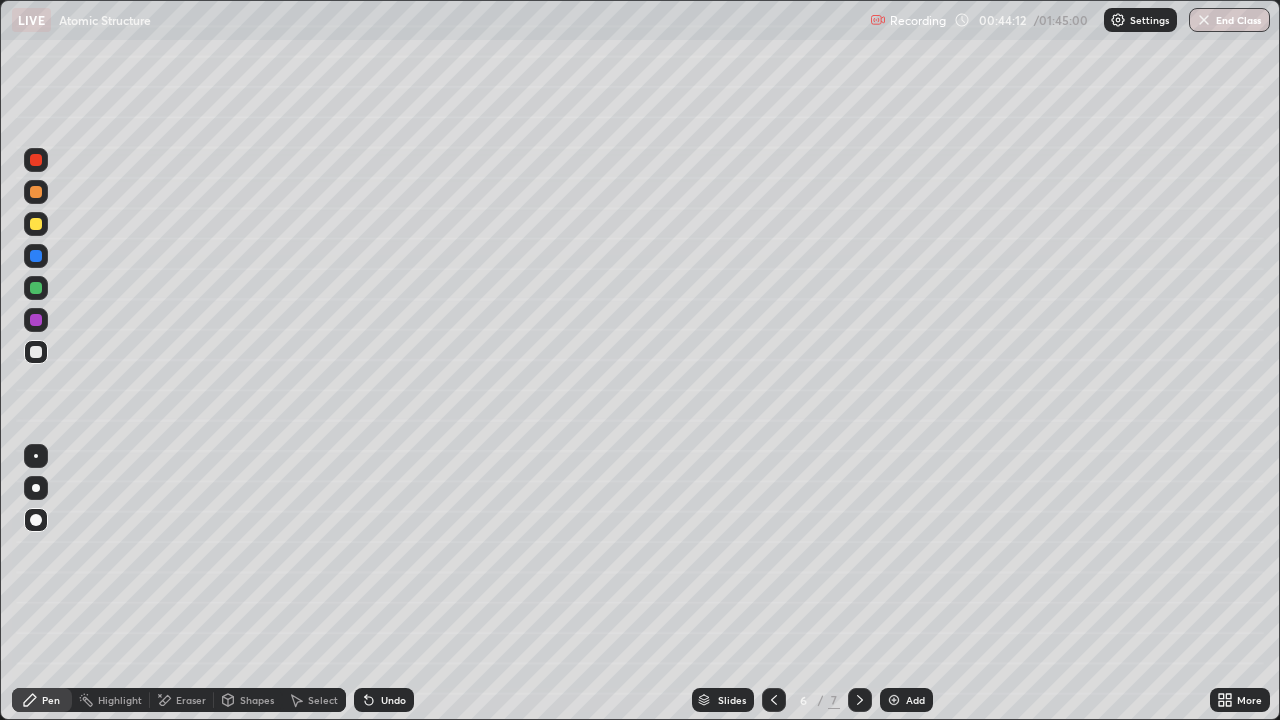 click on "Shapes" at bounding box center (248, 700) 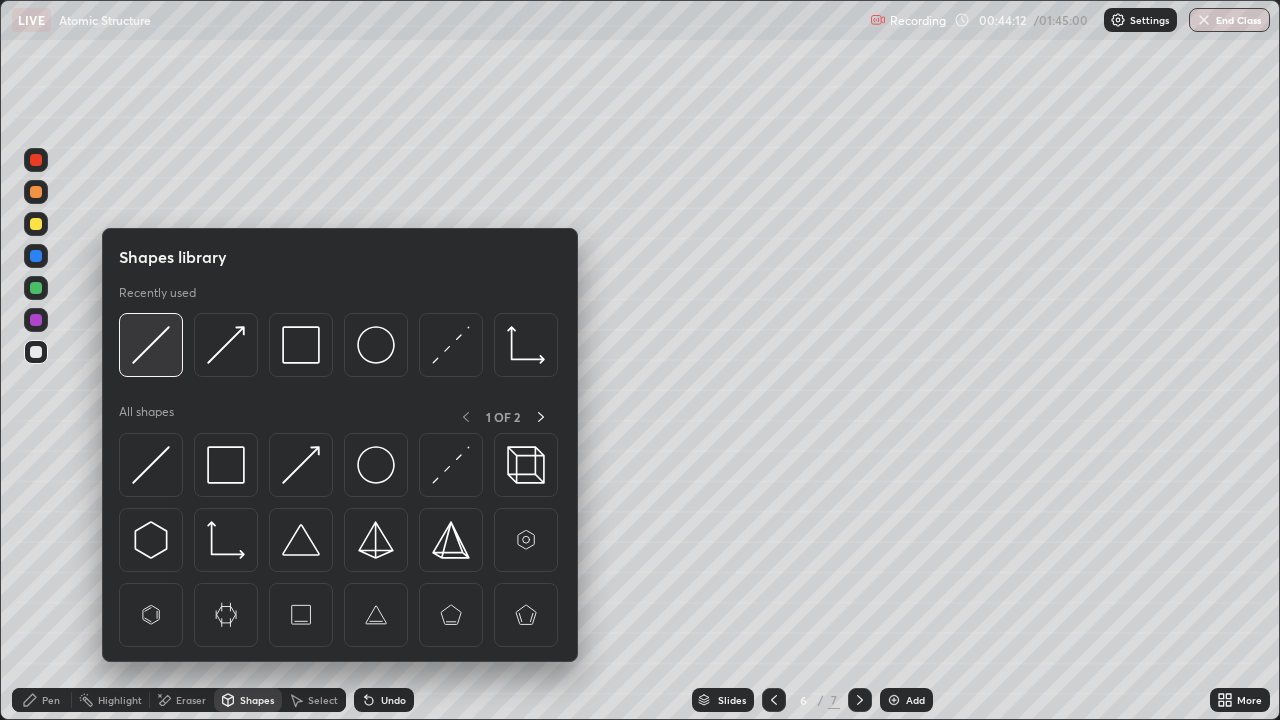 click at bounding box center (151, 345) 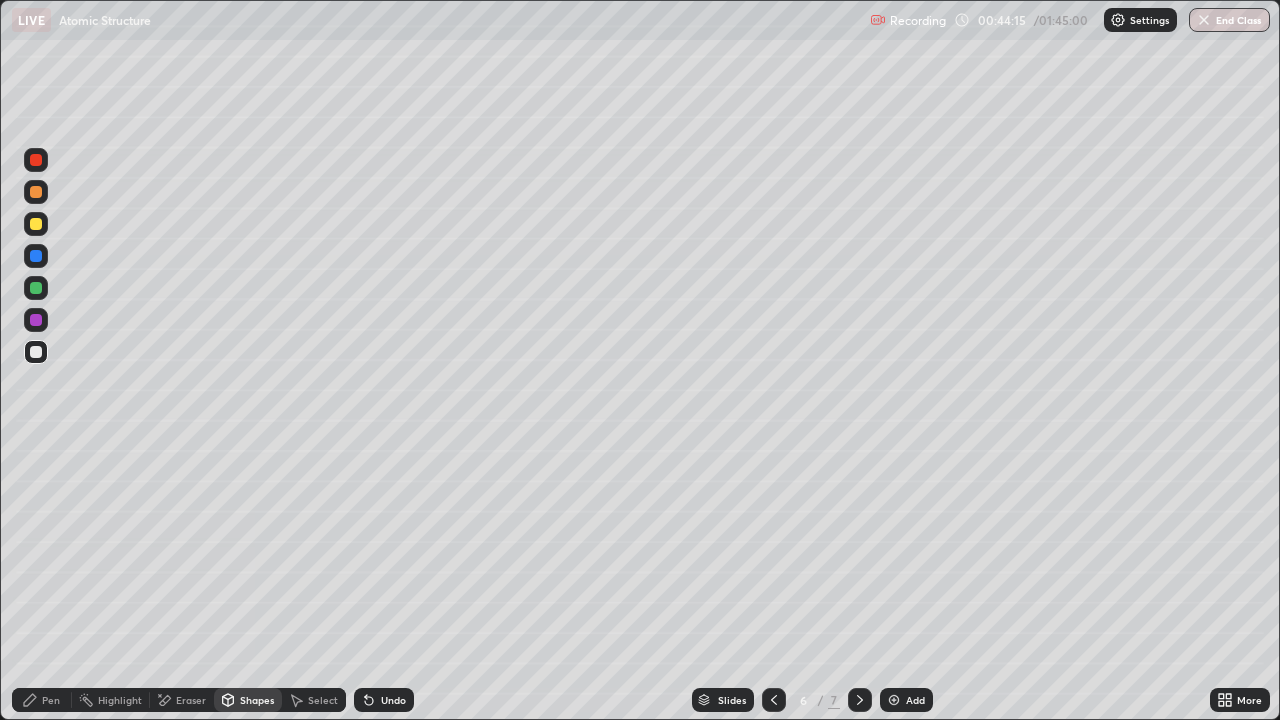 click 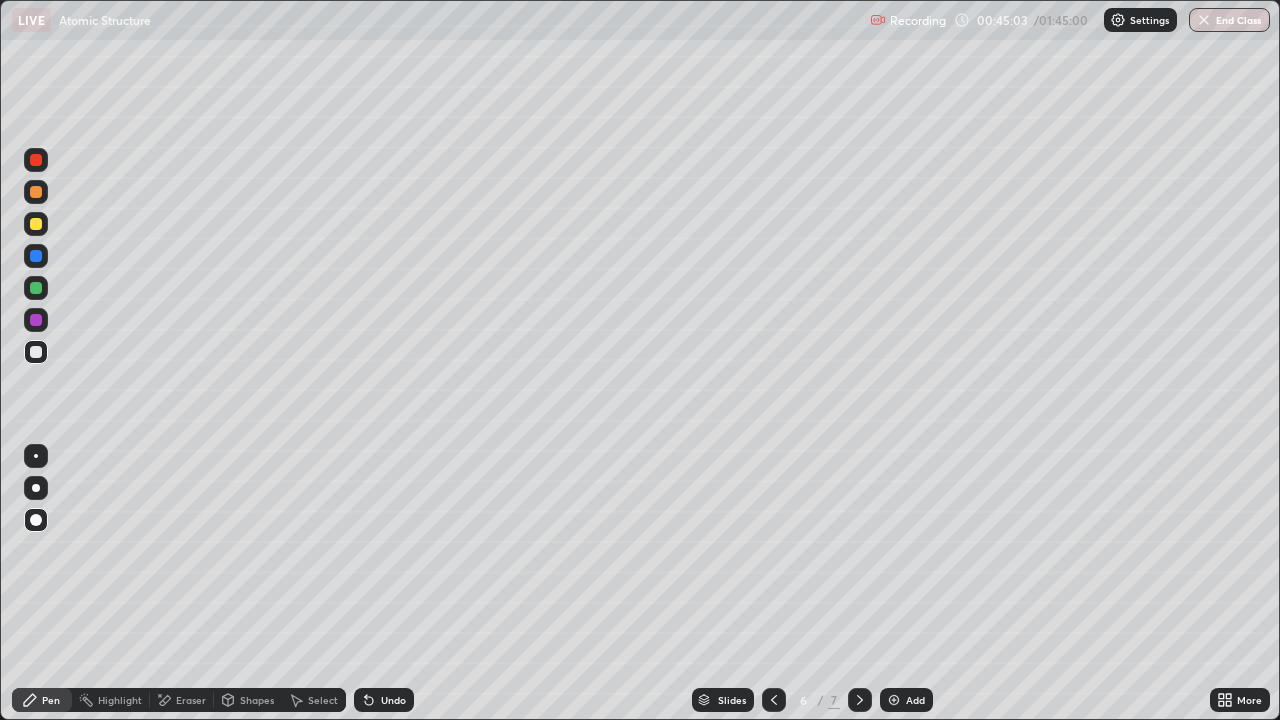 click on "Undo" at bounding box center (393, 700) 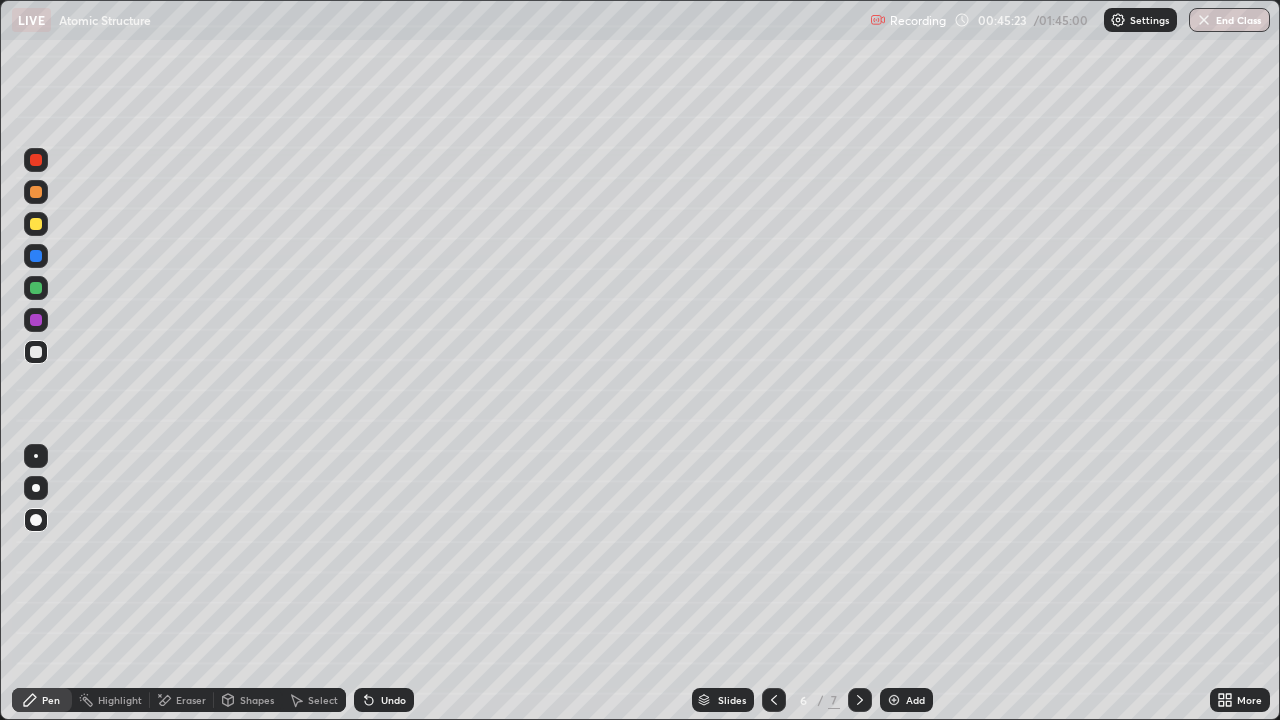 click on "Shapes" at bounding box center (257, 700) 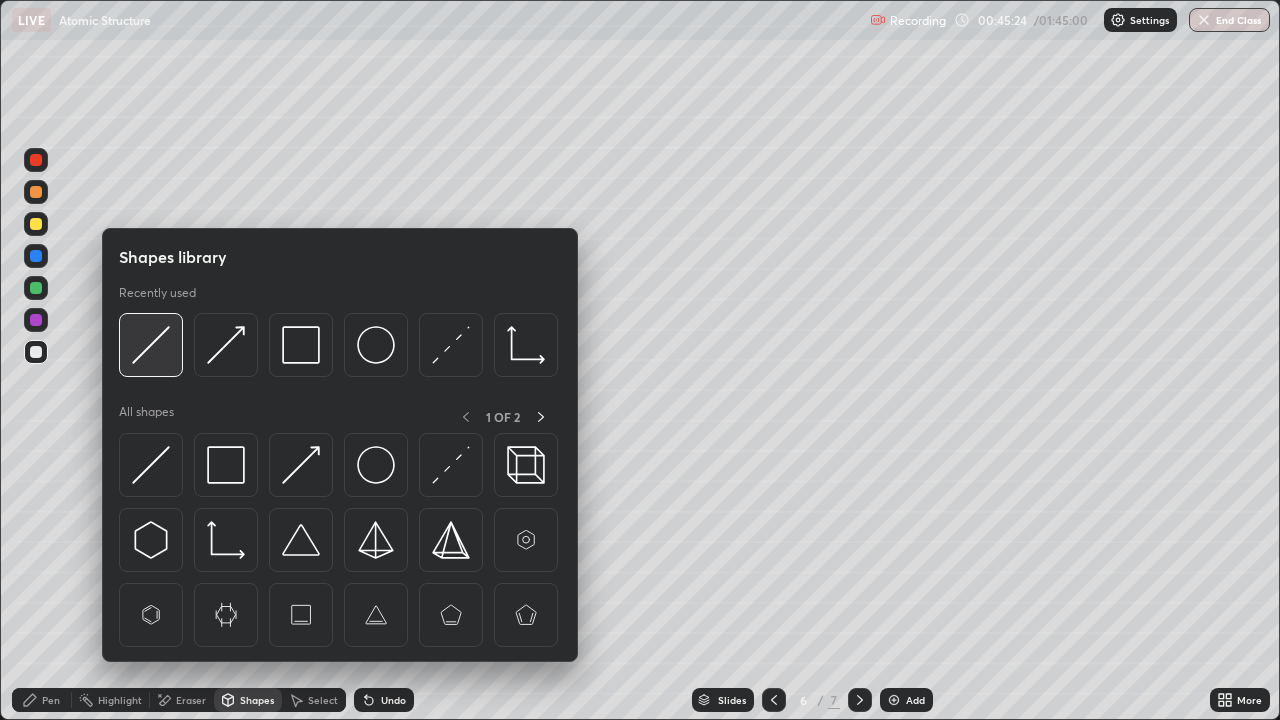click at bounding box center (151, 345) 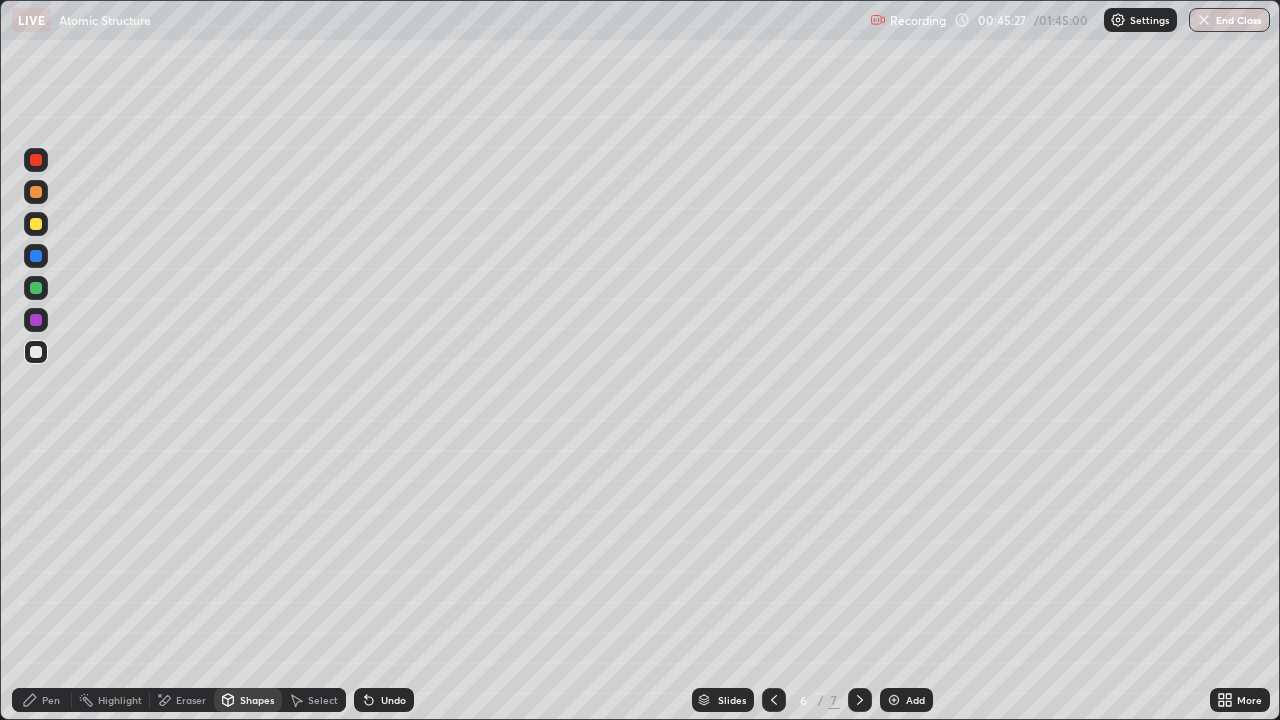 click on "Shapes" at bounding box center (257, 700) 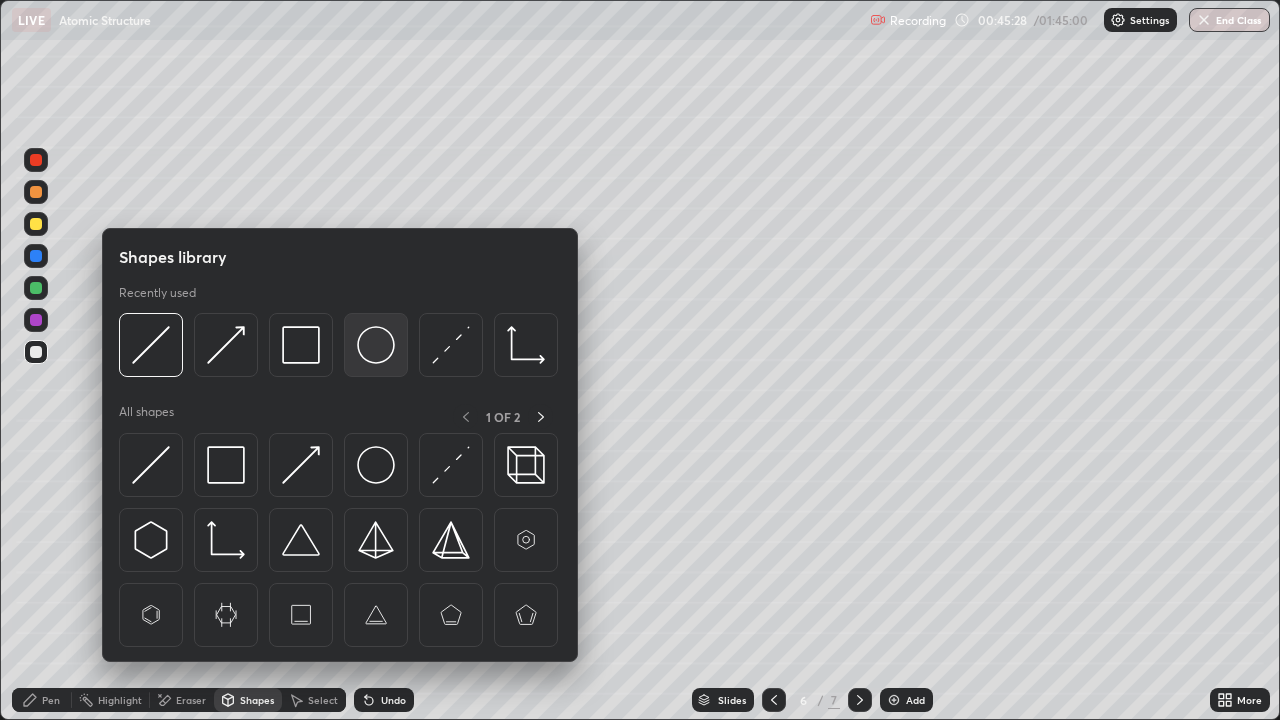 click at bounding box center (376, 345) 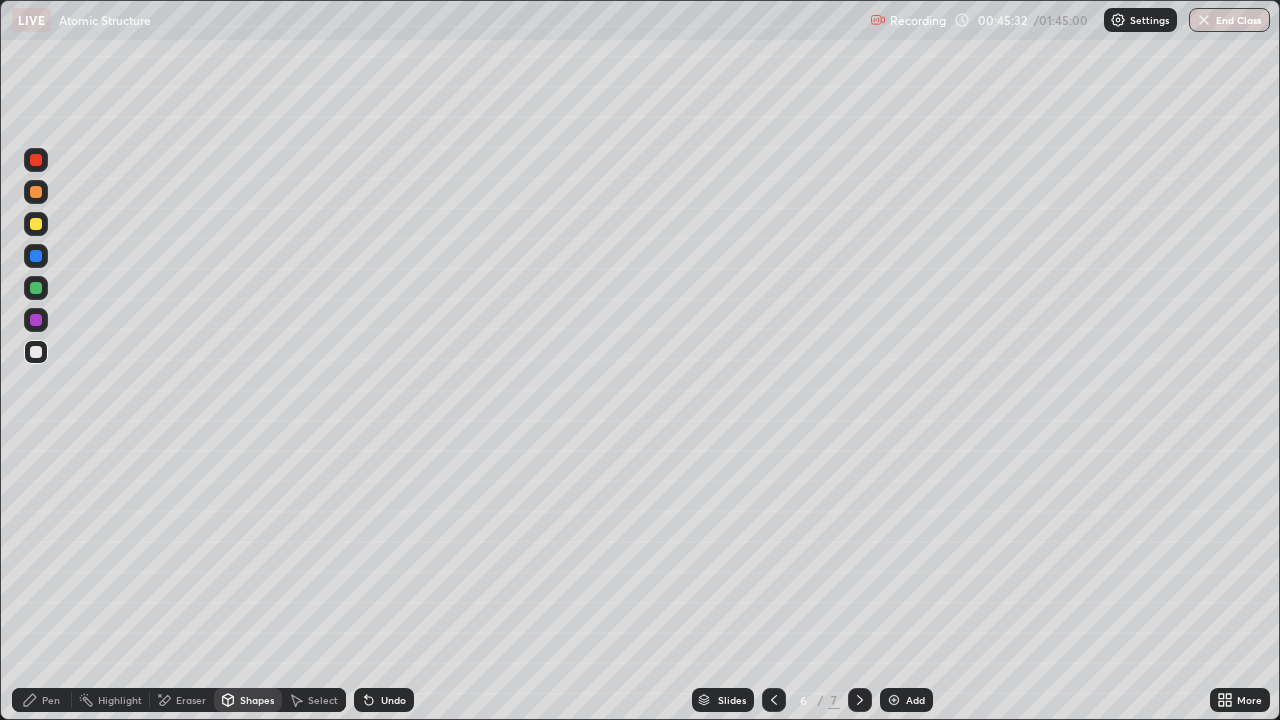 click on "Shapes" at bounding box center [257, 700] 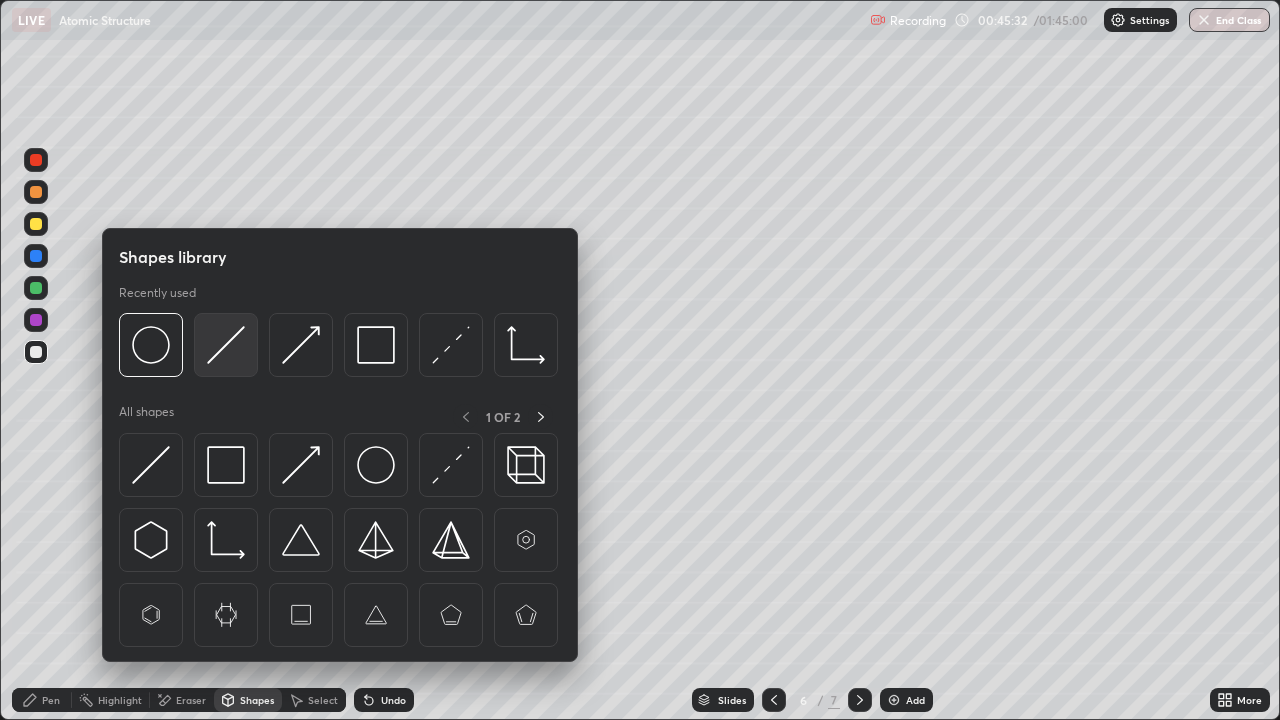 click at bounding box center (226, 345) 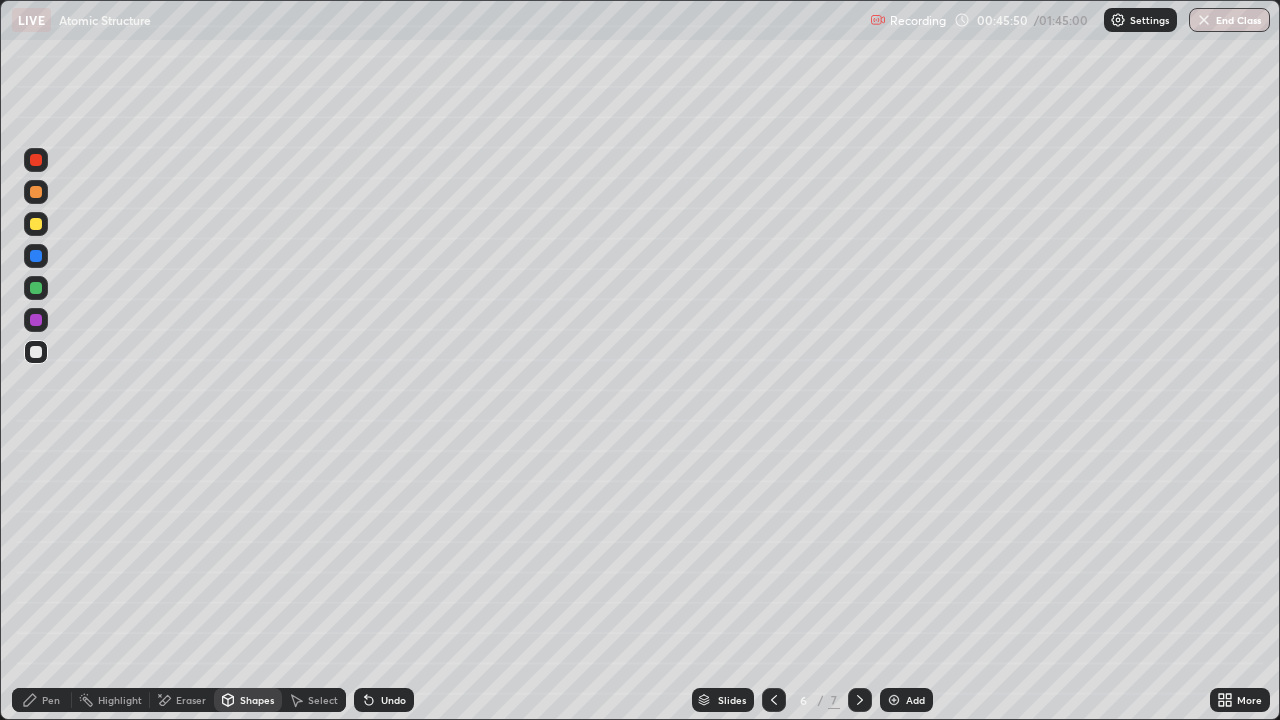 click on "Pen" at bounding box center [42, 700] 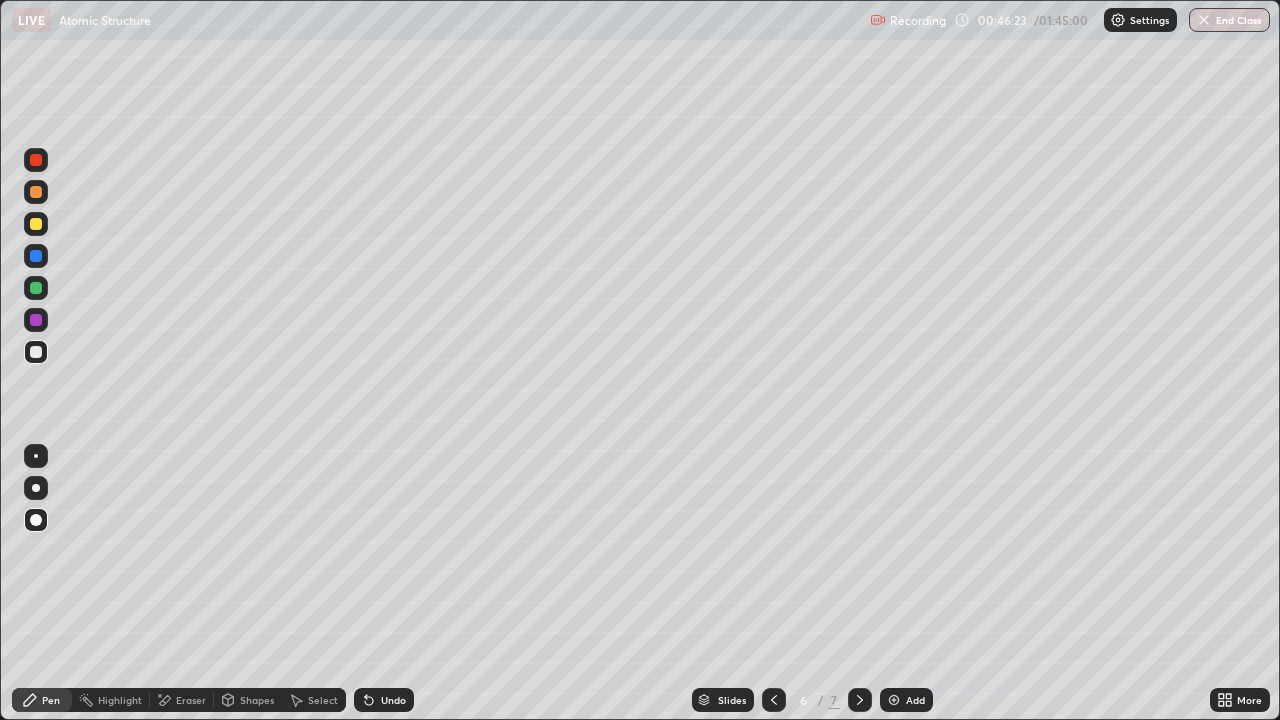 click on "Shapes" at bounding box center (257, 700) 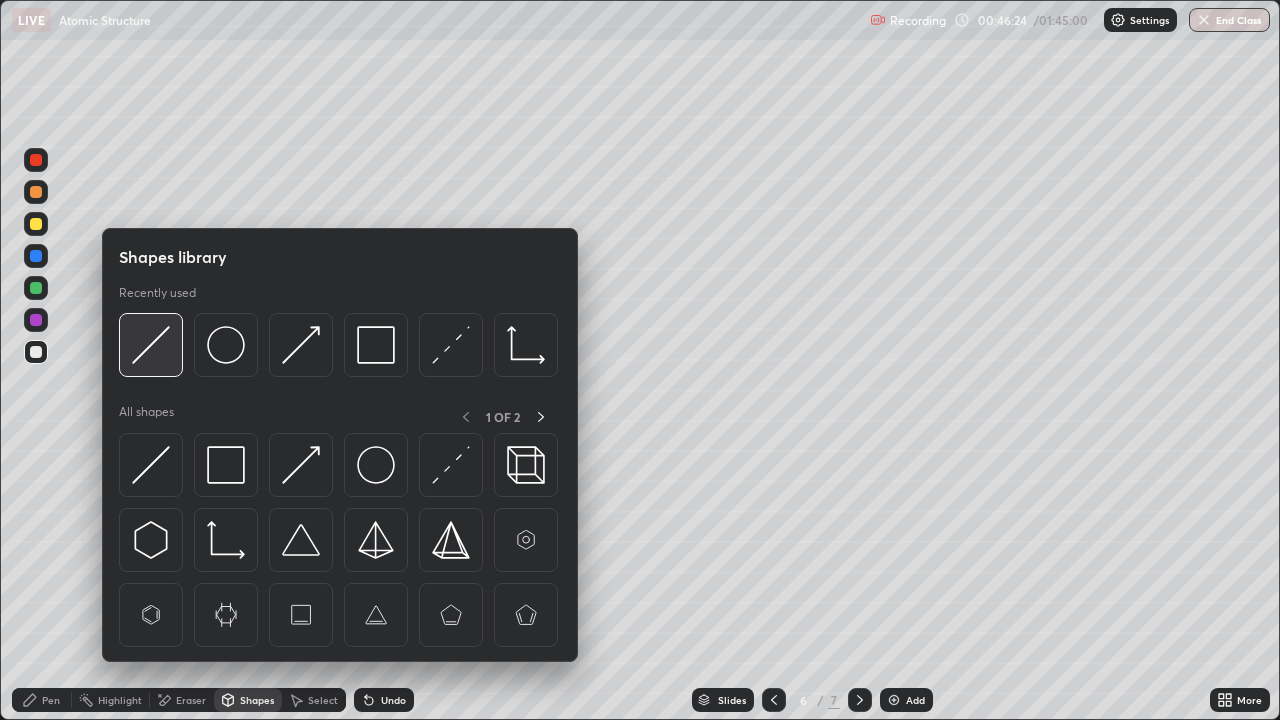 click at bounding box center (151, 345) 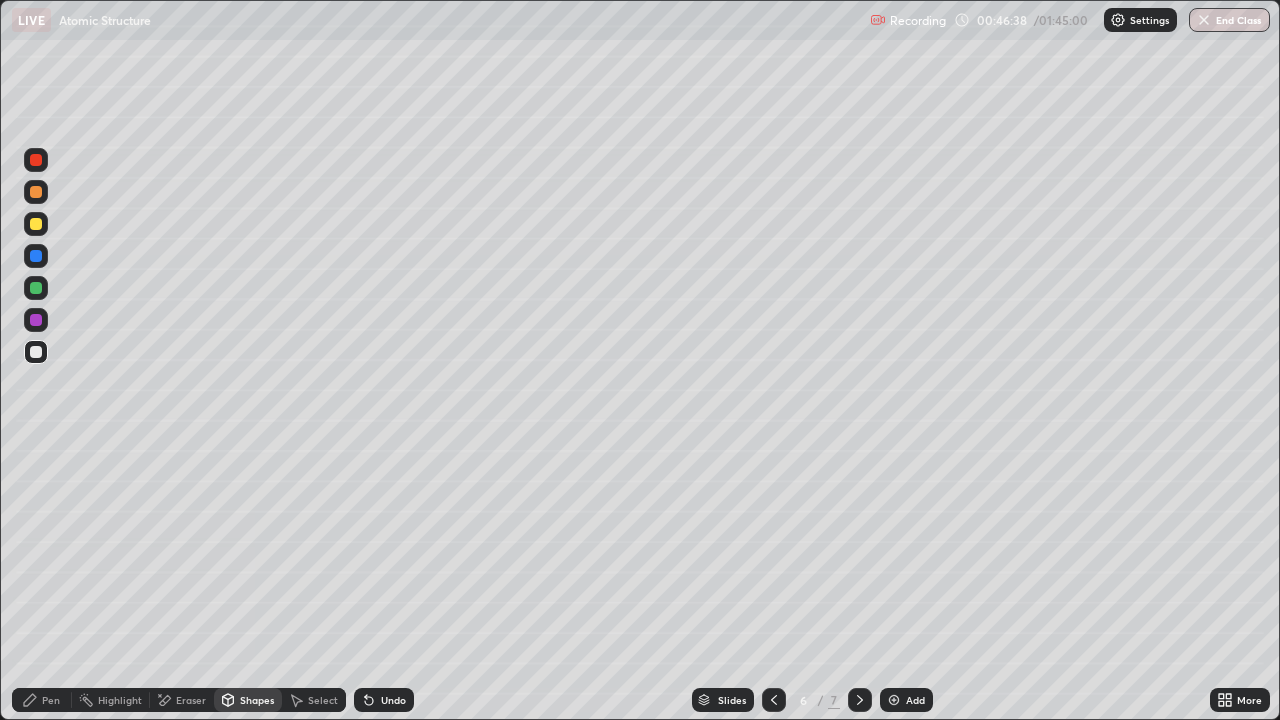 click on "Pen" at bounding box center [51, 700] 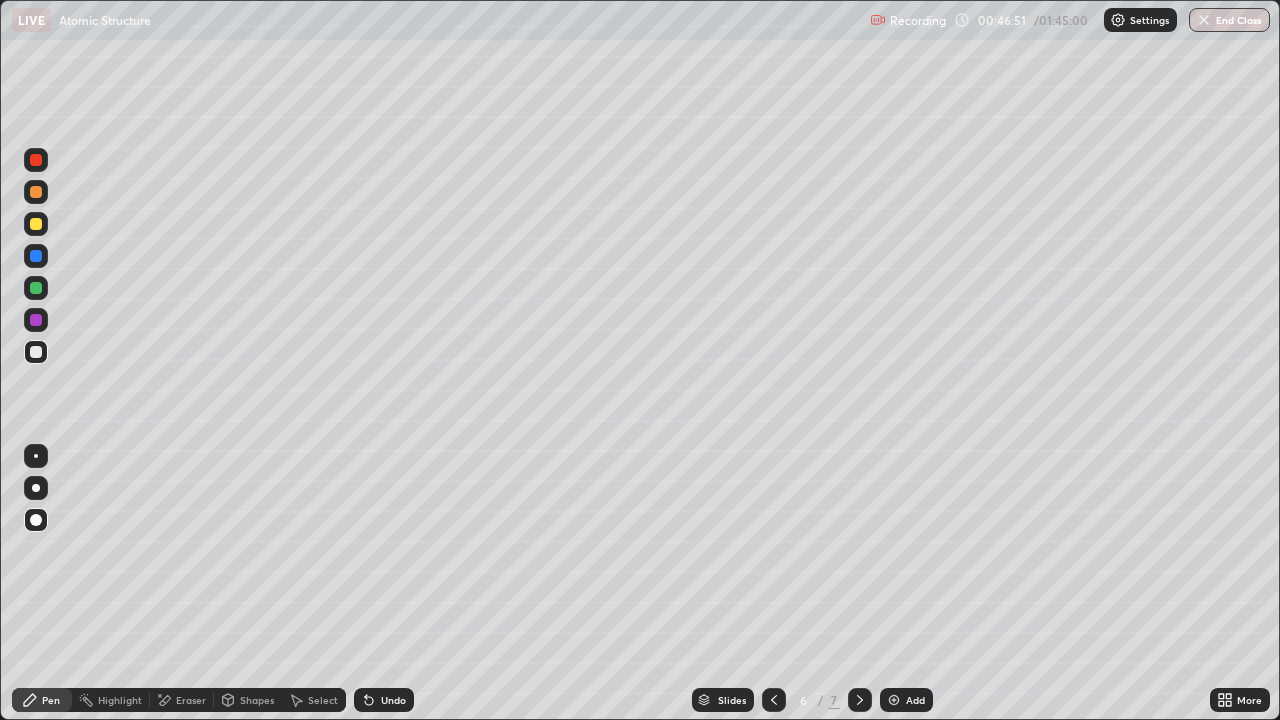 click at bounding box center (36, 288) 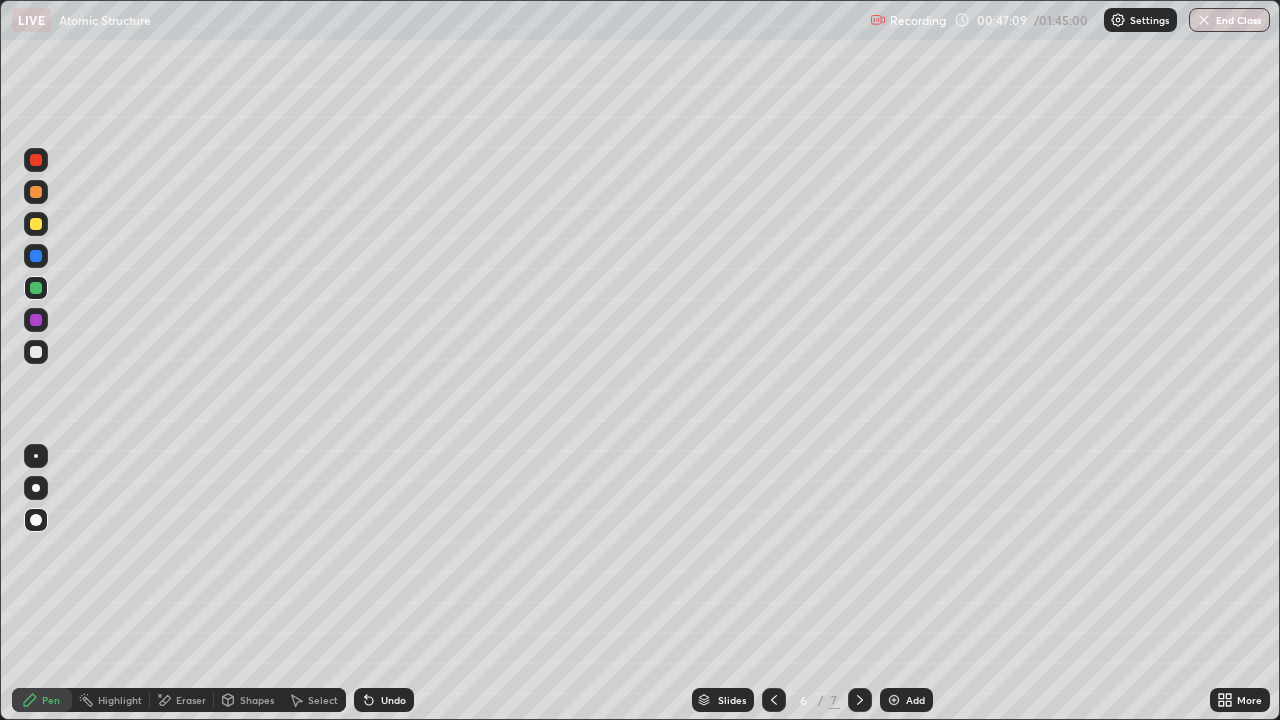 click on "Undo" at bounding box center (384, 700) 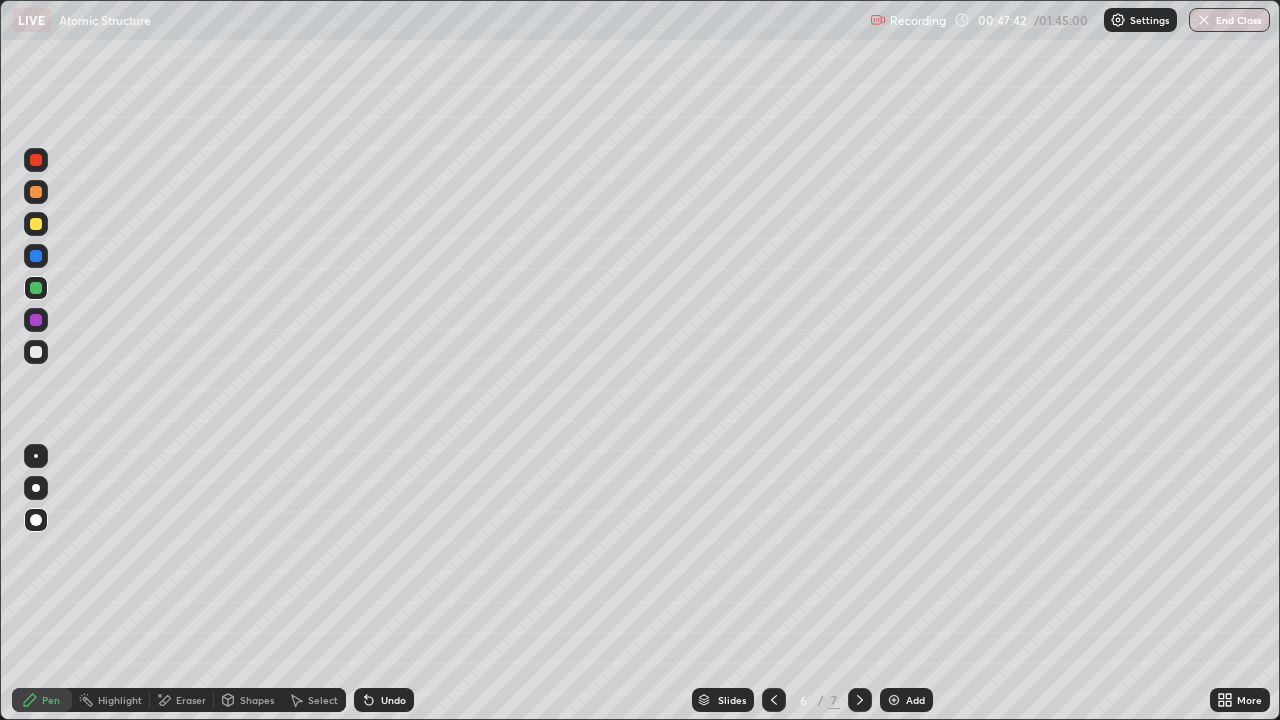 click on "Undo" at bounding box center [393, 700] 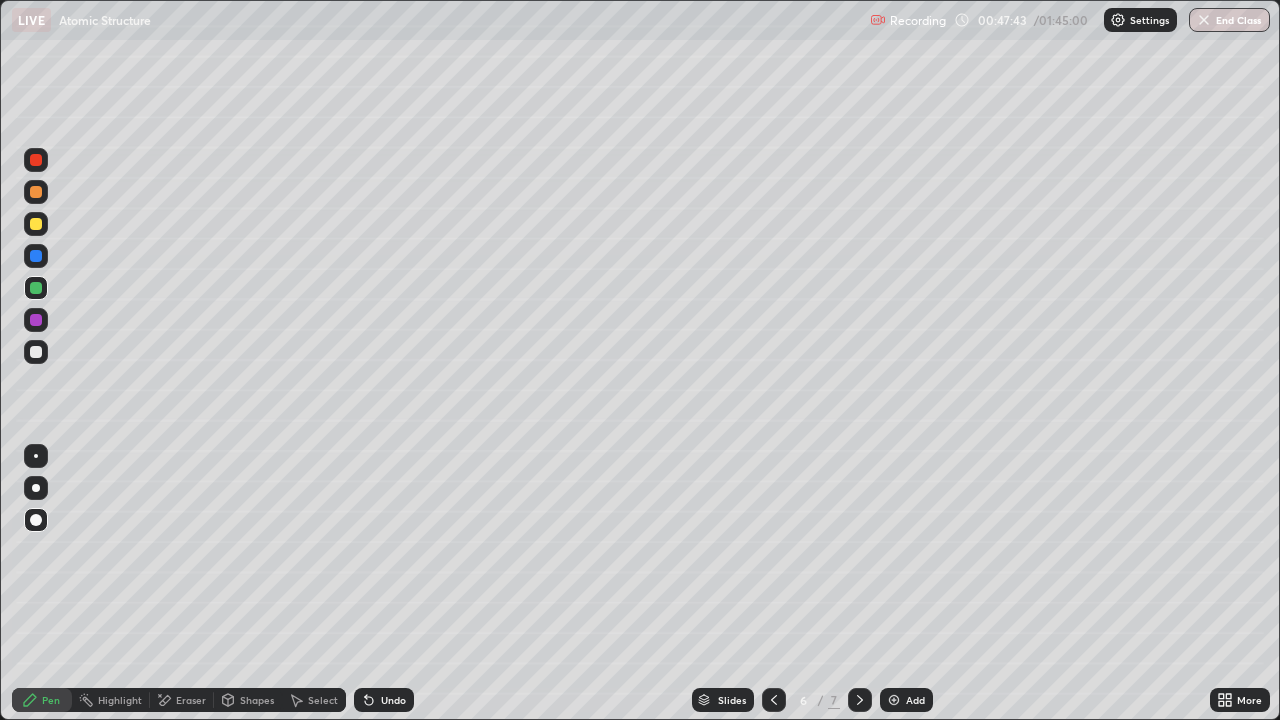 click on "Undo" at bounding box center [393, 700] 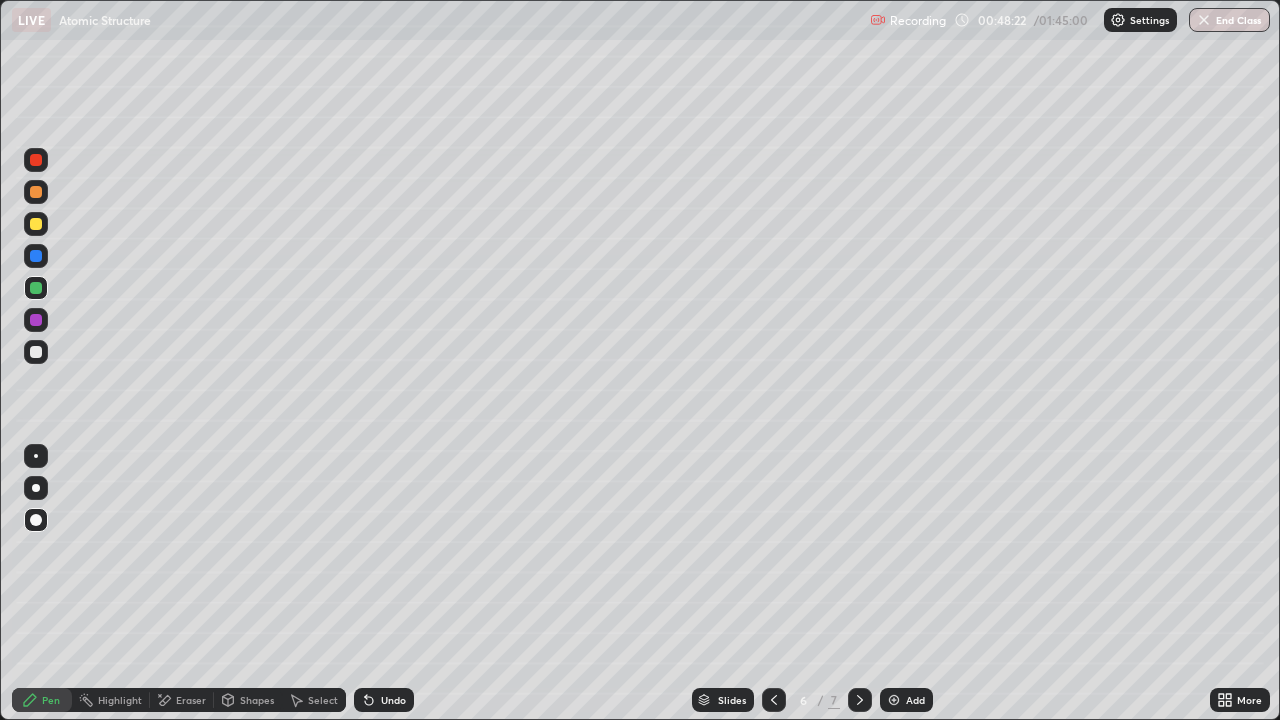 click at bounding box center (36, 352) 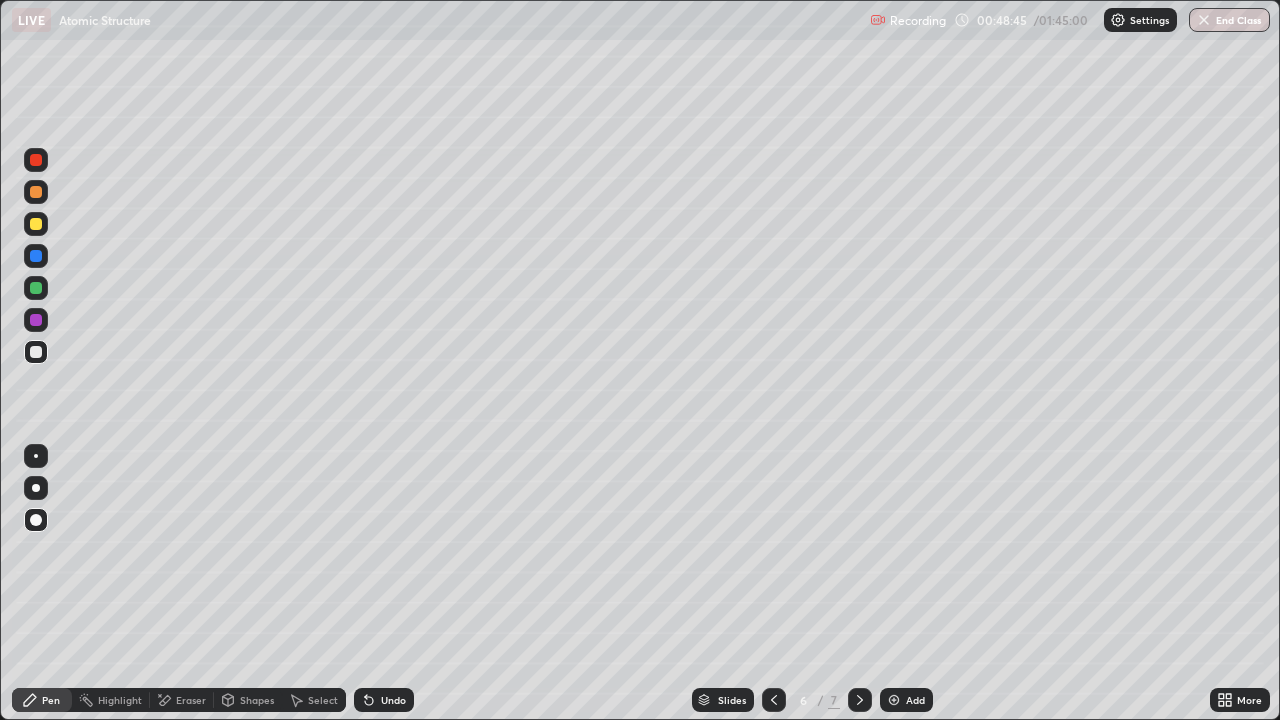 click 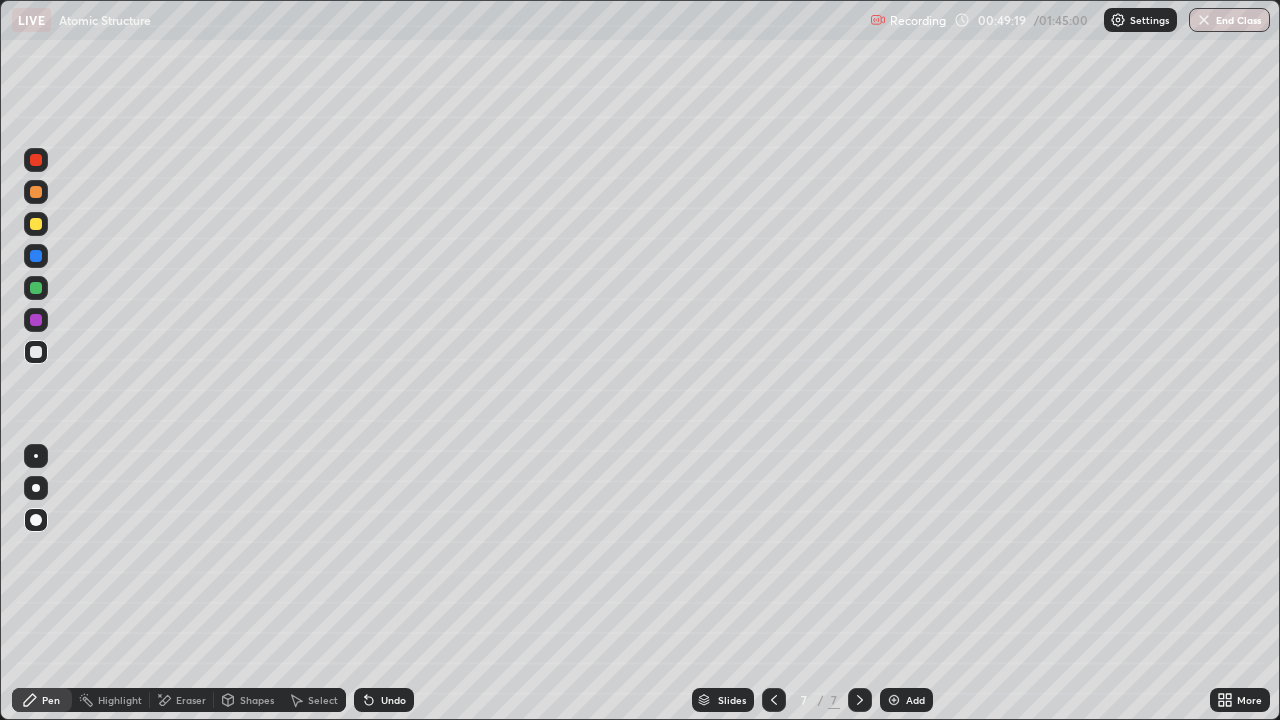 click on "Shapes" at bounding box center [257, 700] 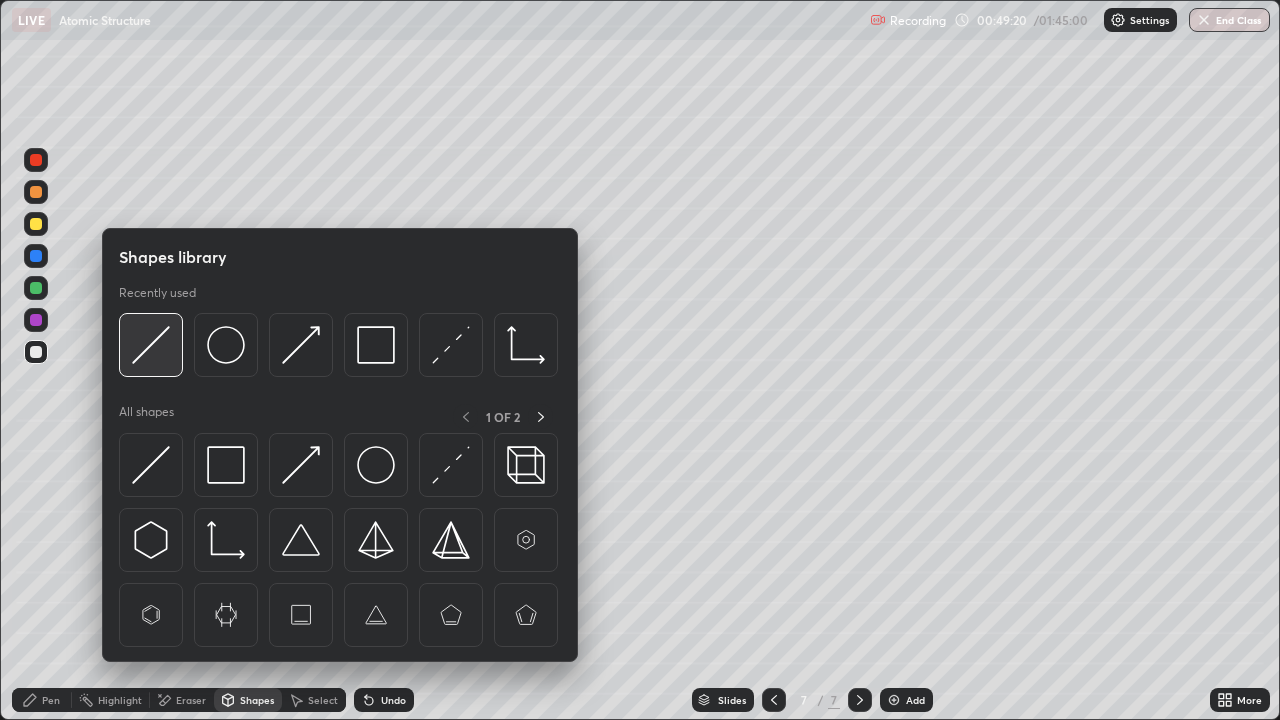 click at bounding box center (151, 345) 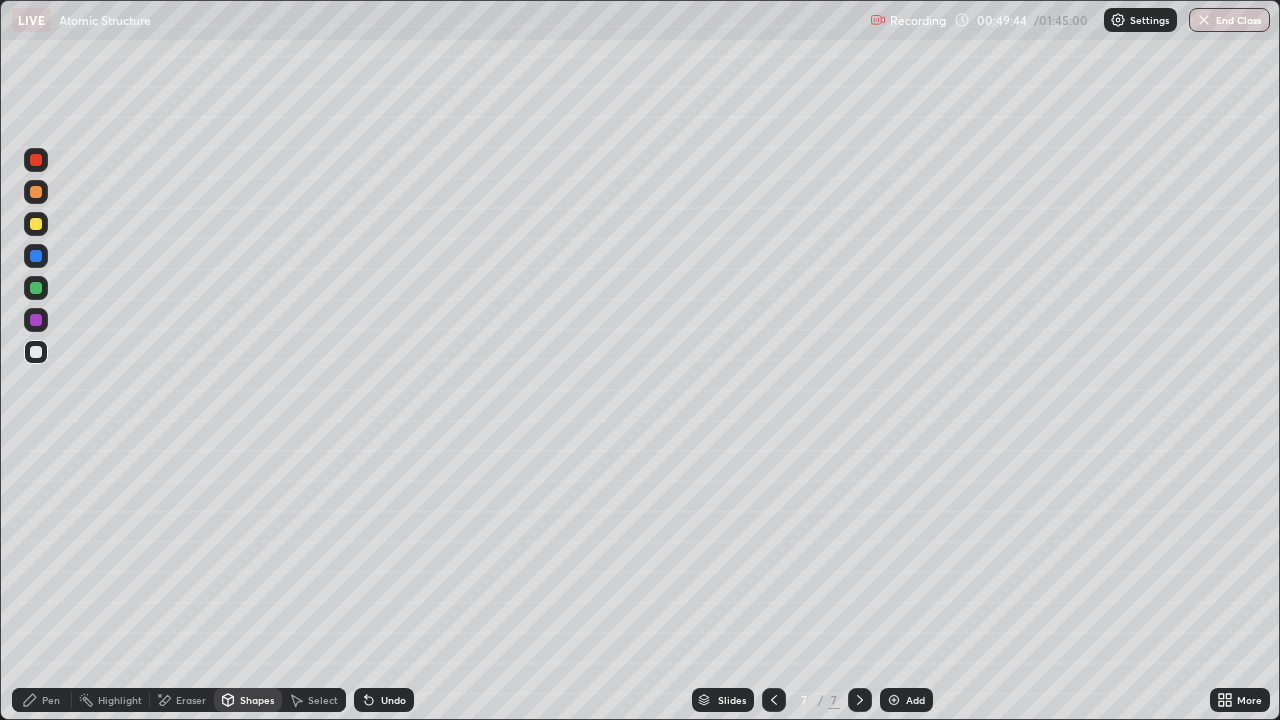 click on "Pen" at bounding box center [51, 700] 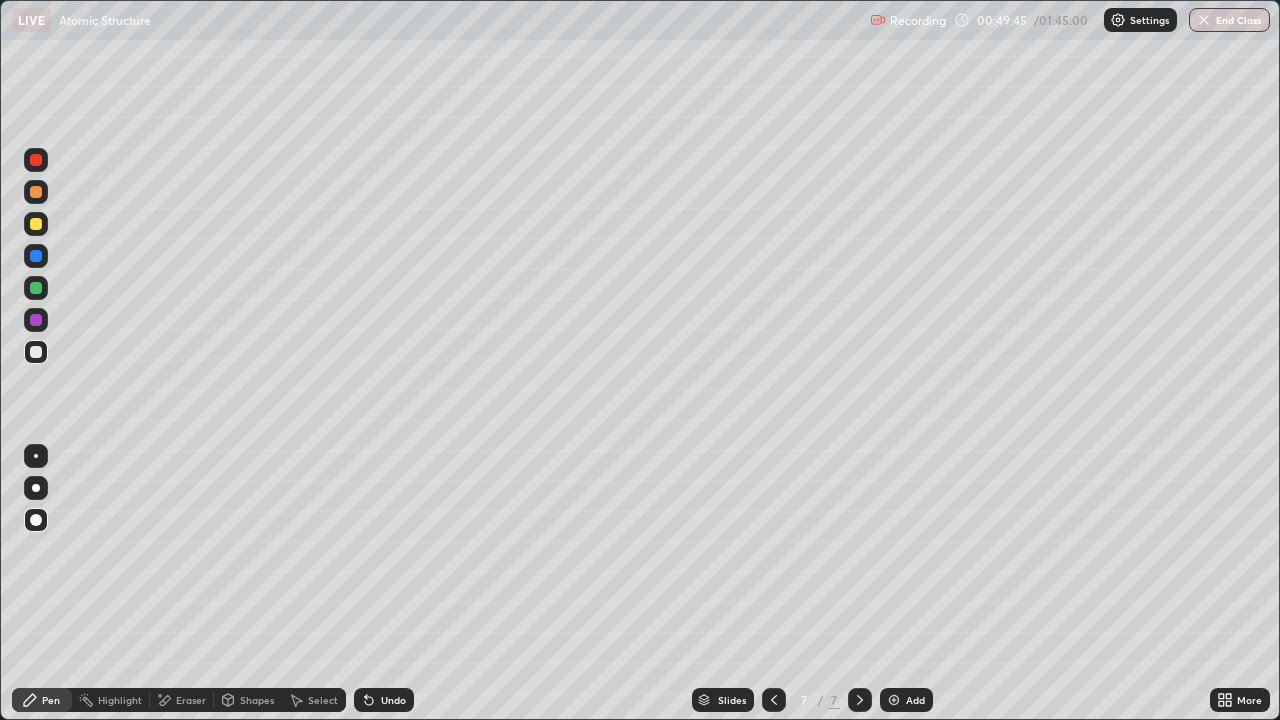 click at bounding box center [36, 224] 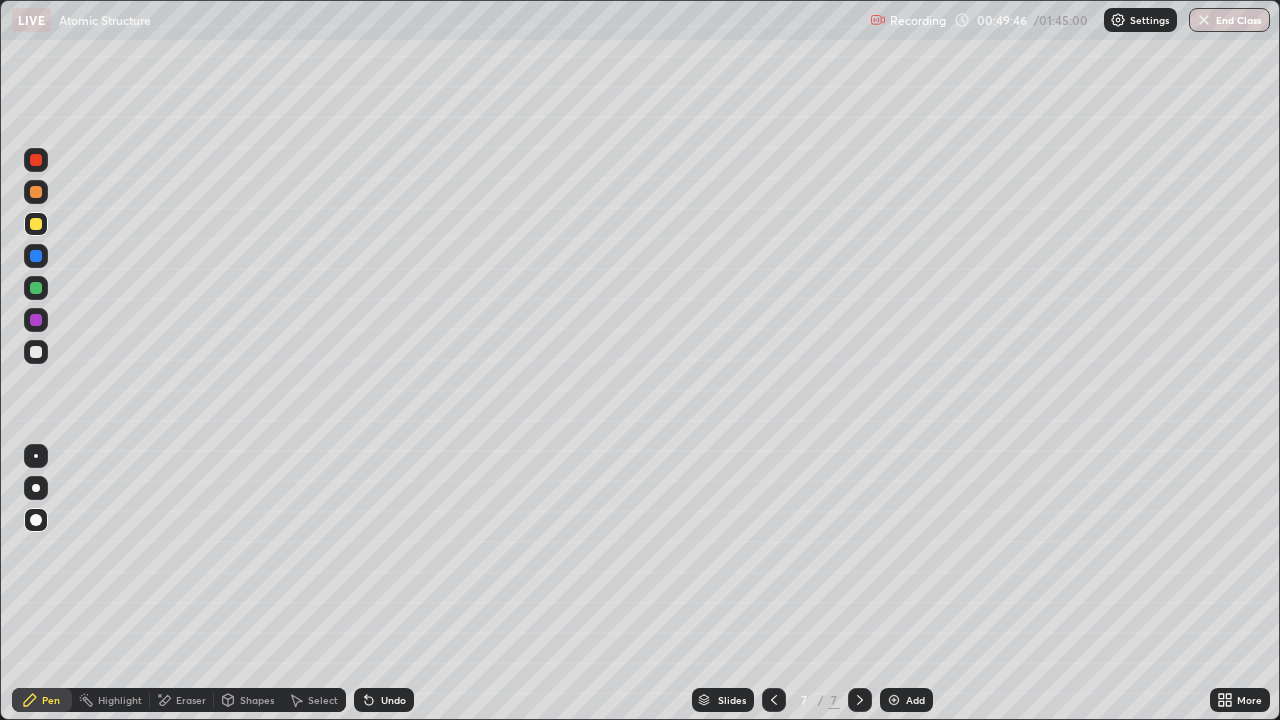 click 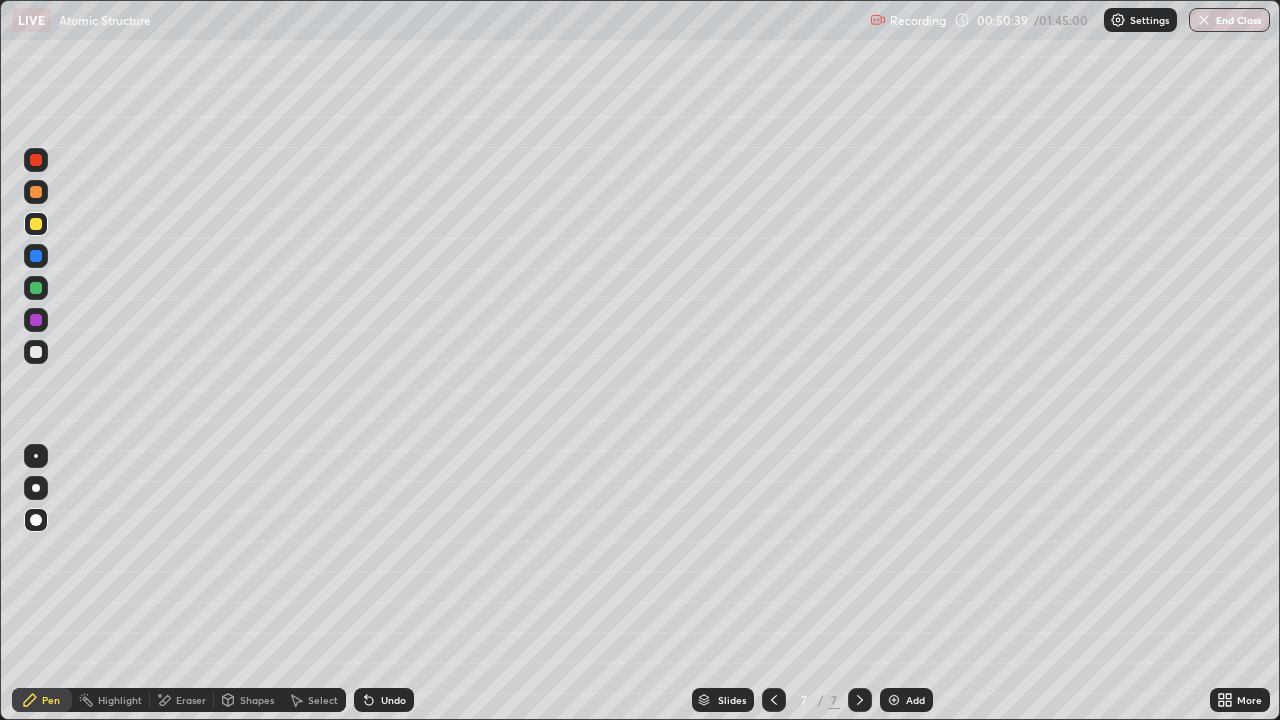 click on "Shapes" at bounding box center (248, 700) 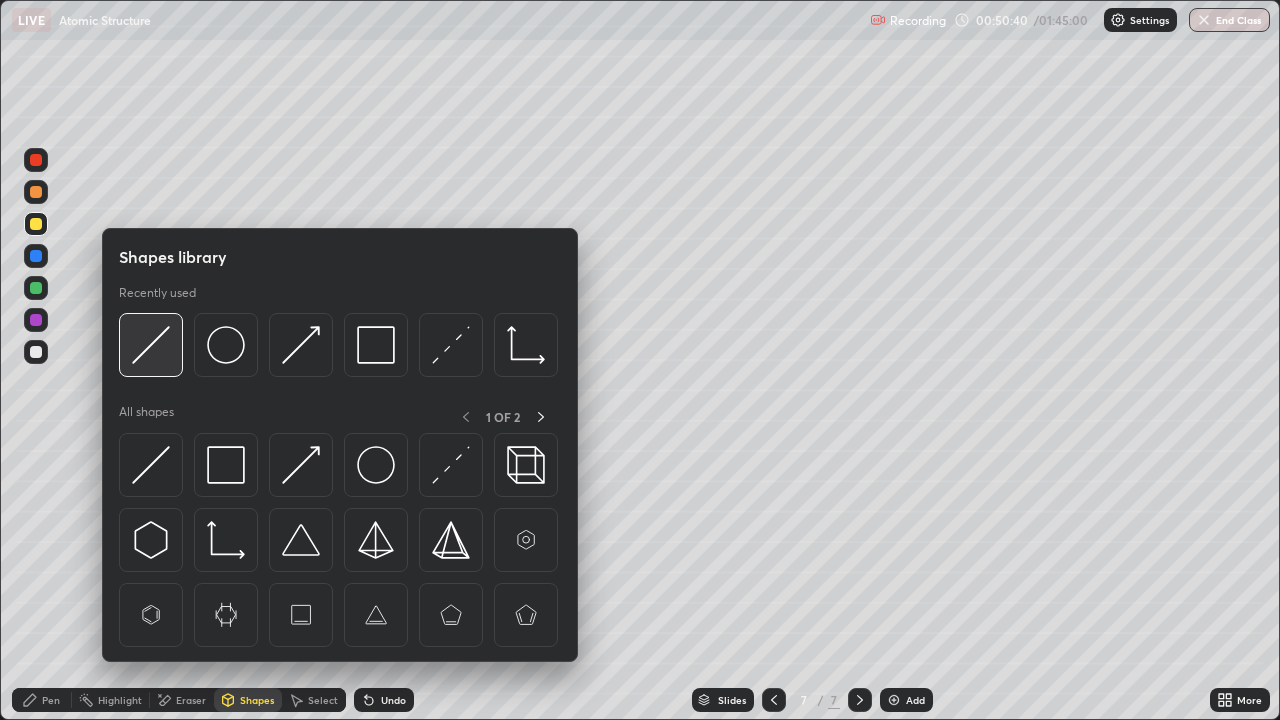 click at bounding box center (151, 345) 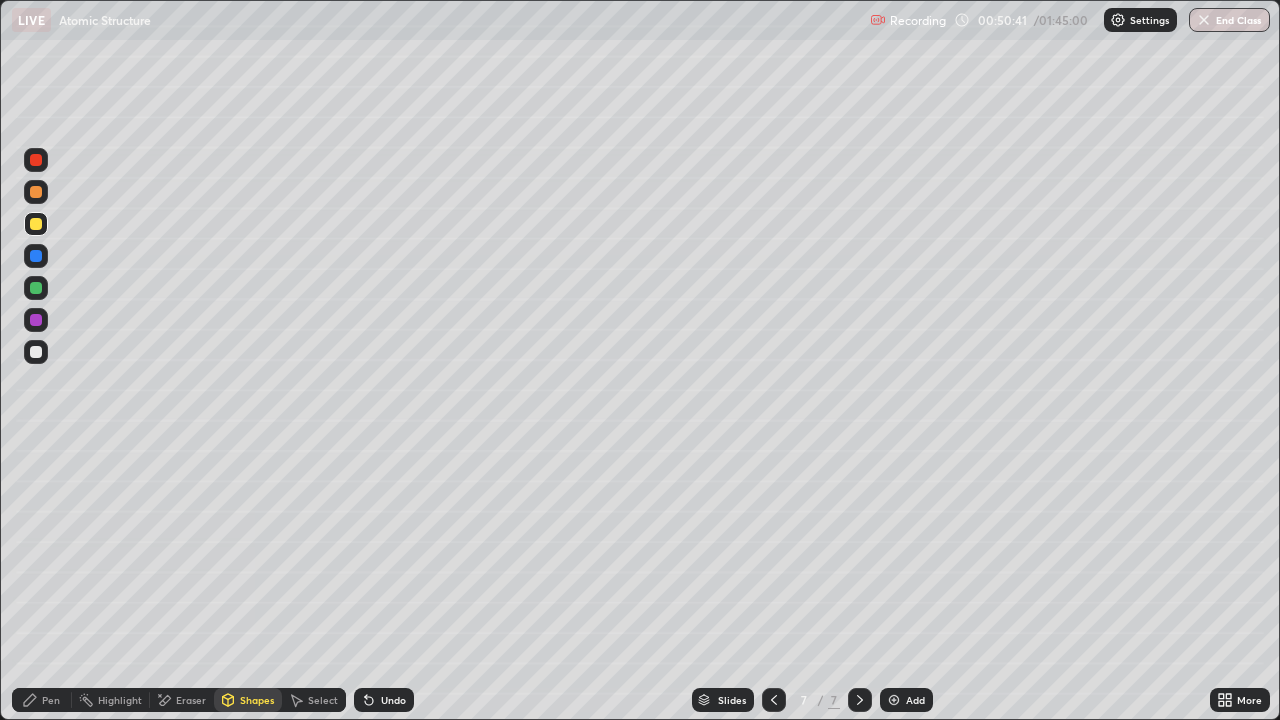click on "Shapes" at bounding box center (257, 700) 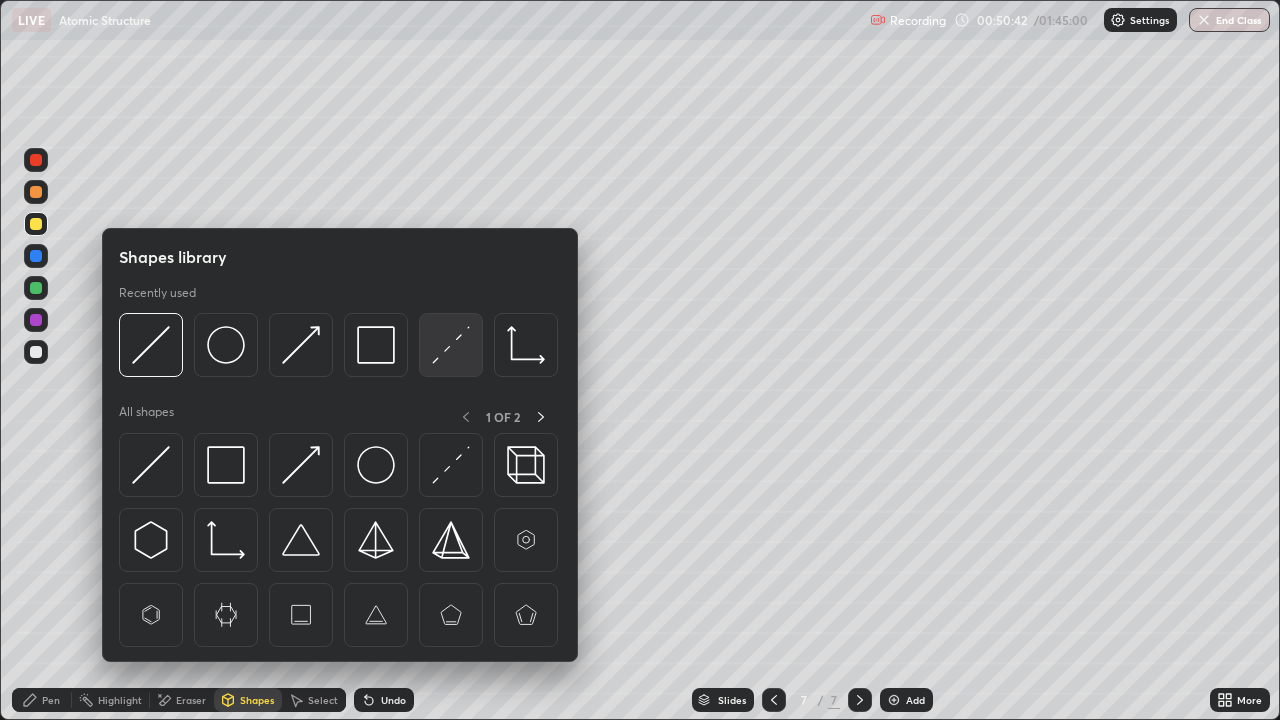 click at bounding box center (451, 345) 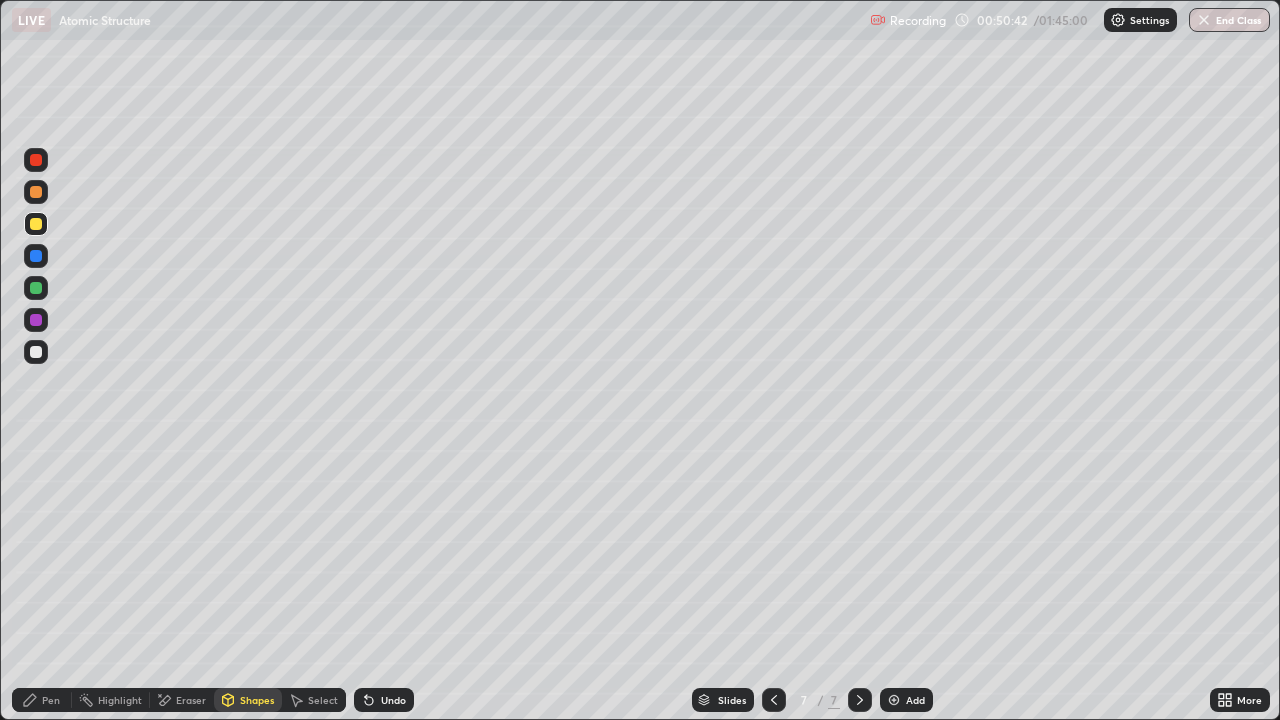 click at bounding box center (36, 256) 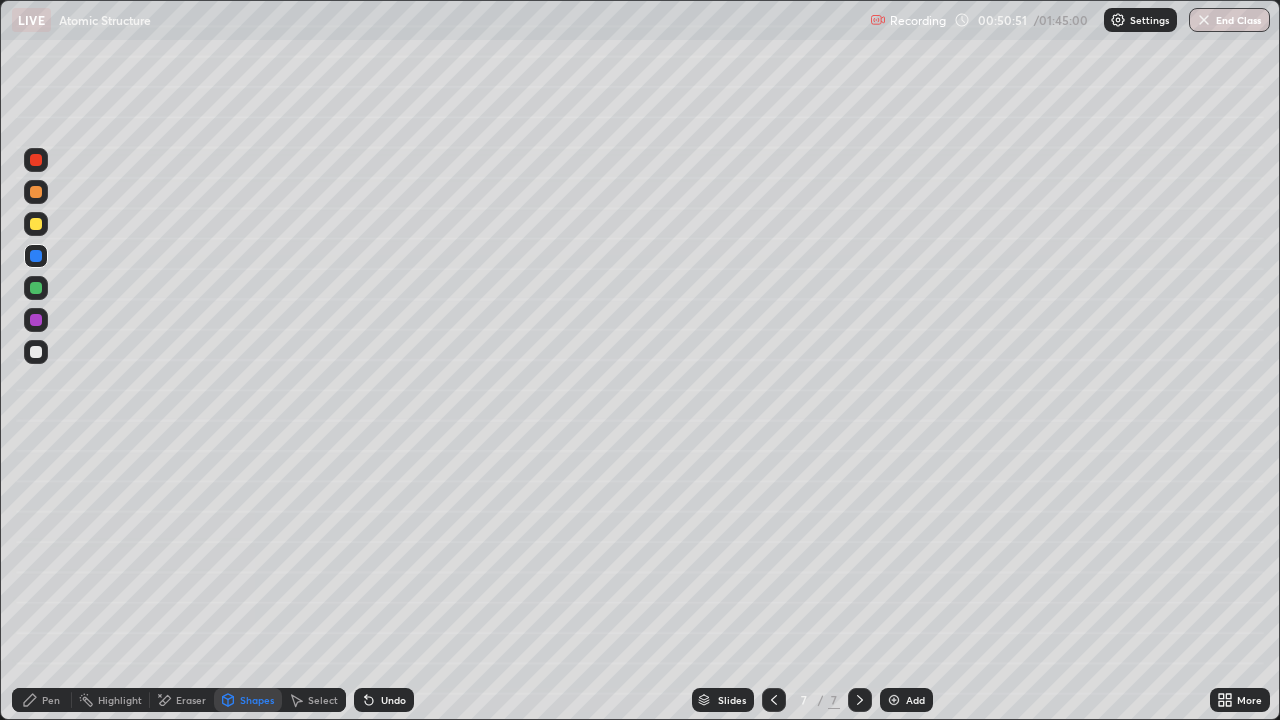 click on "Pen" at bounding box center [42, 700] 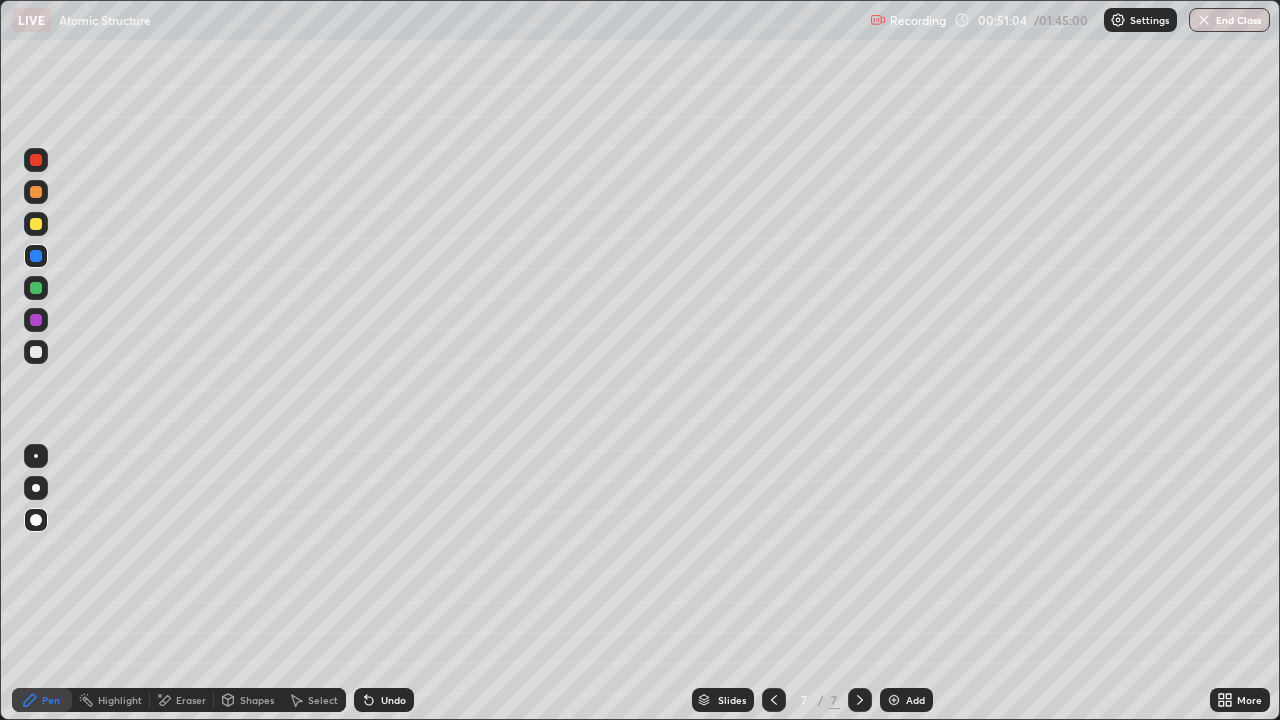 click on "Undo" at bounding box center (393, 700) 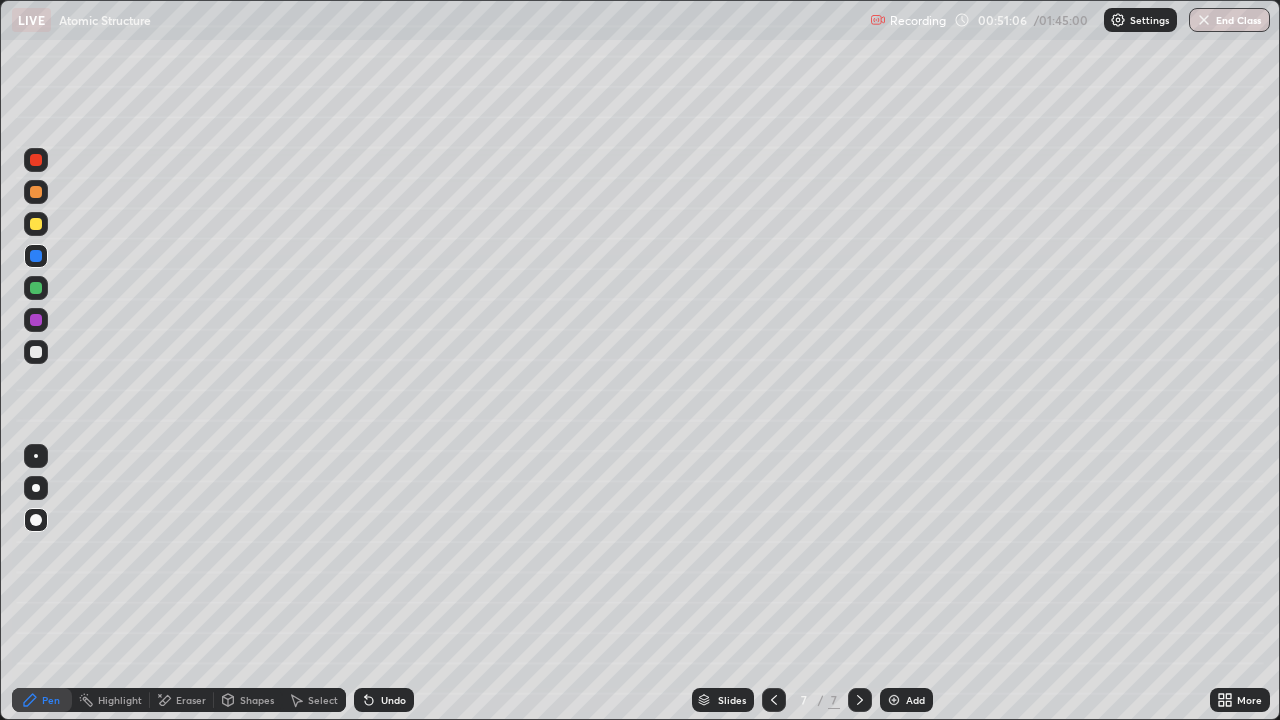 click on "Undo" at bounding box center (393, 700) 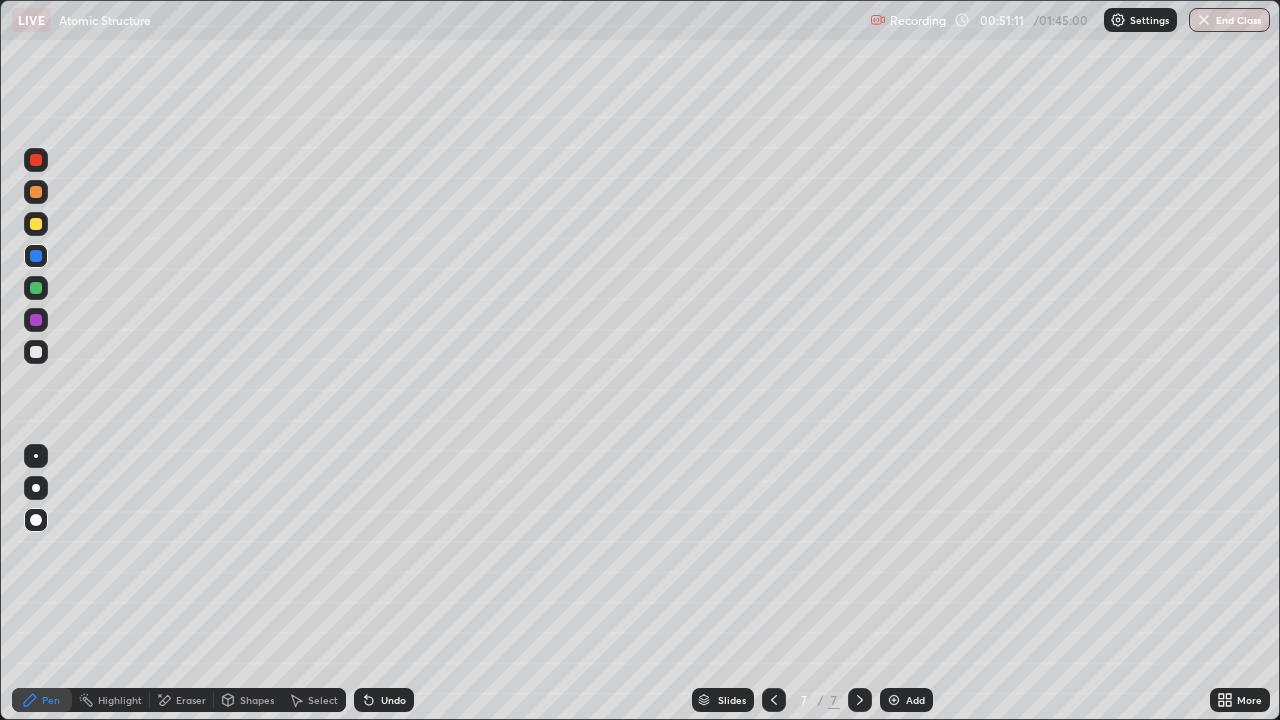 click at bounding box center [36, 288] 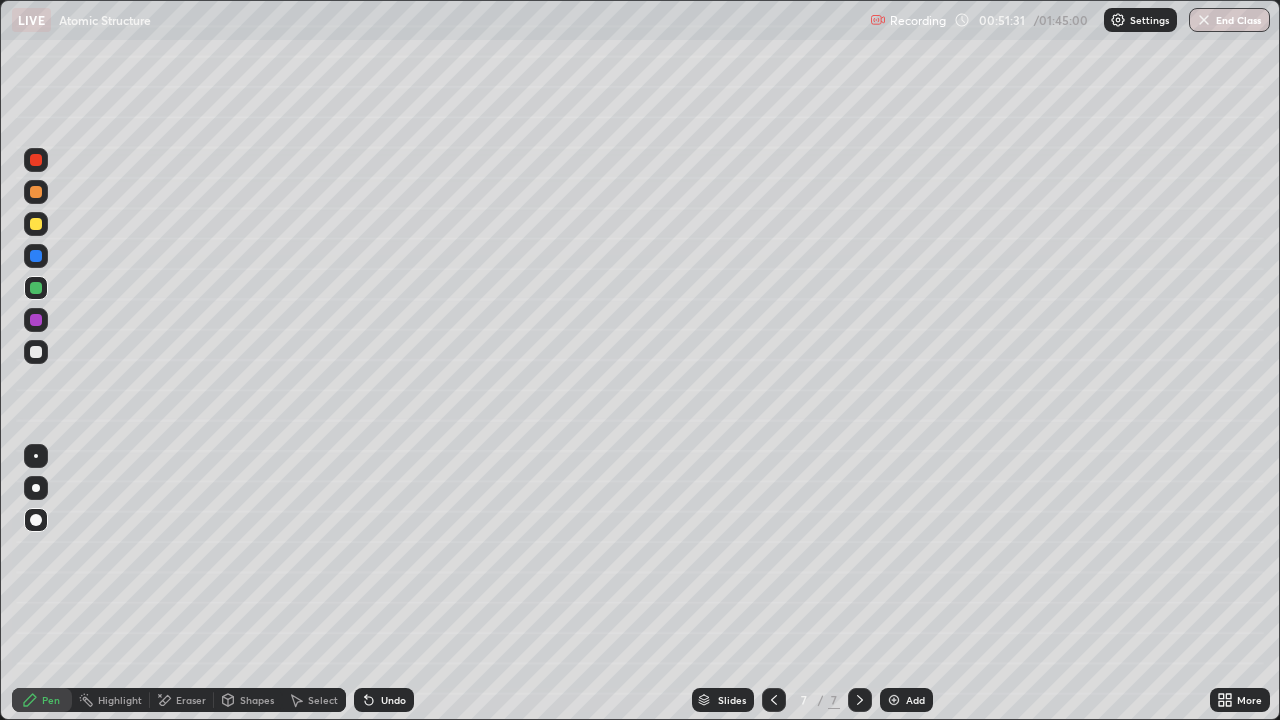 click on "Shapes" at bounding box center [257, 700] 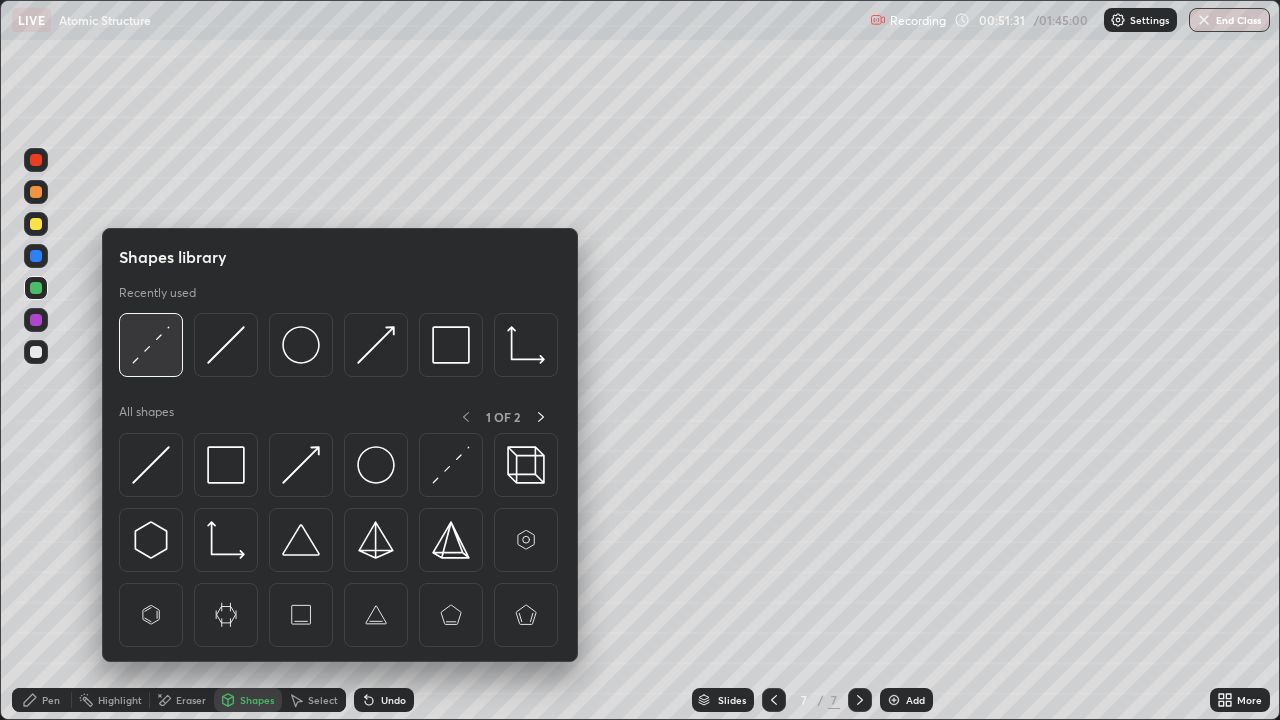 click at bounding box center [151, 345] 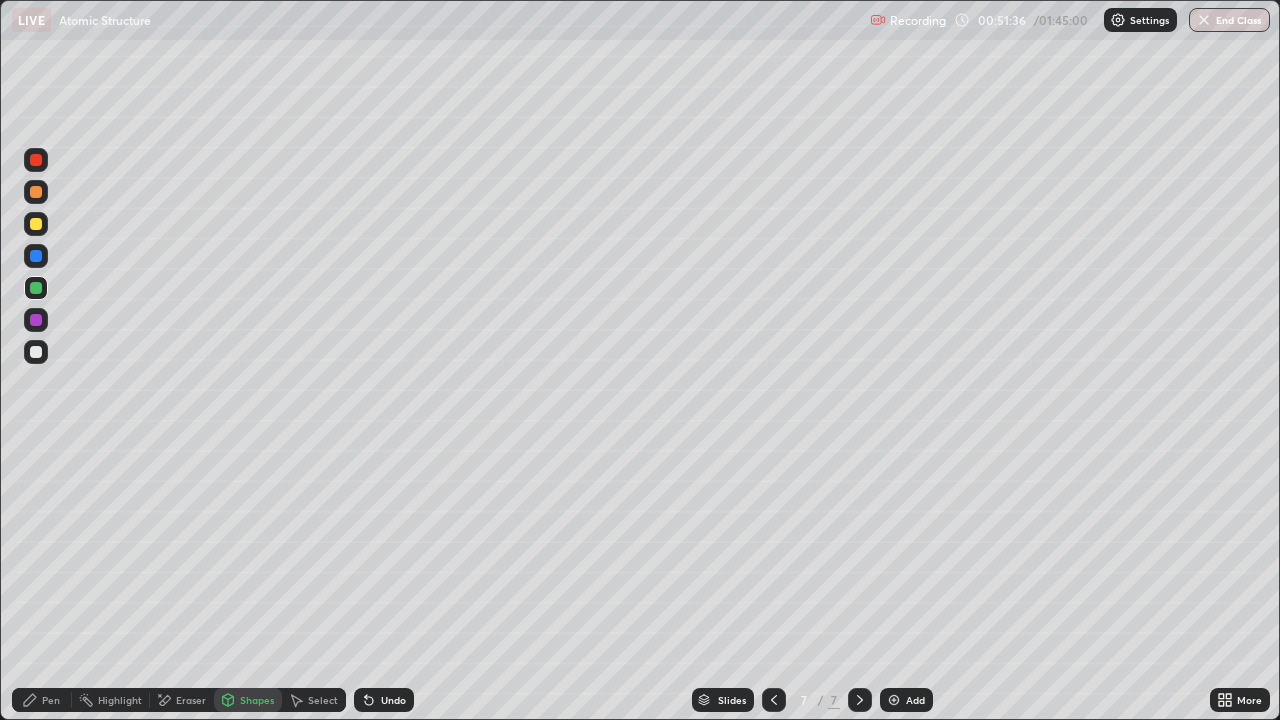 click on "Pen" at bounding box center (42, 700) 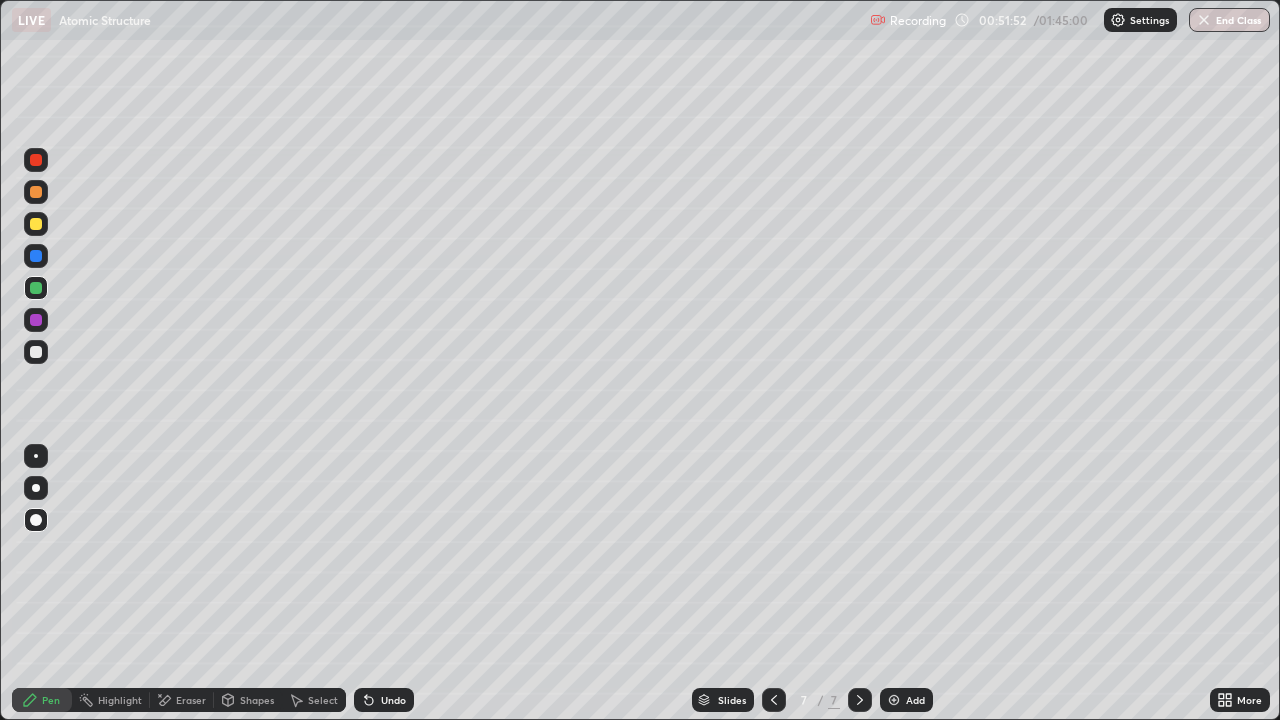 click on "Shapes" at bounding box center [257, 700] 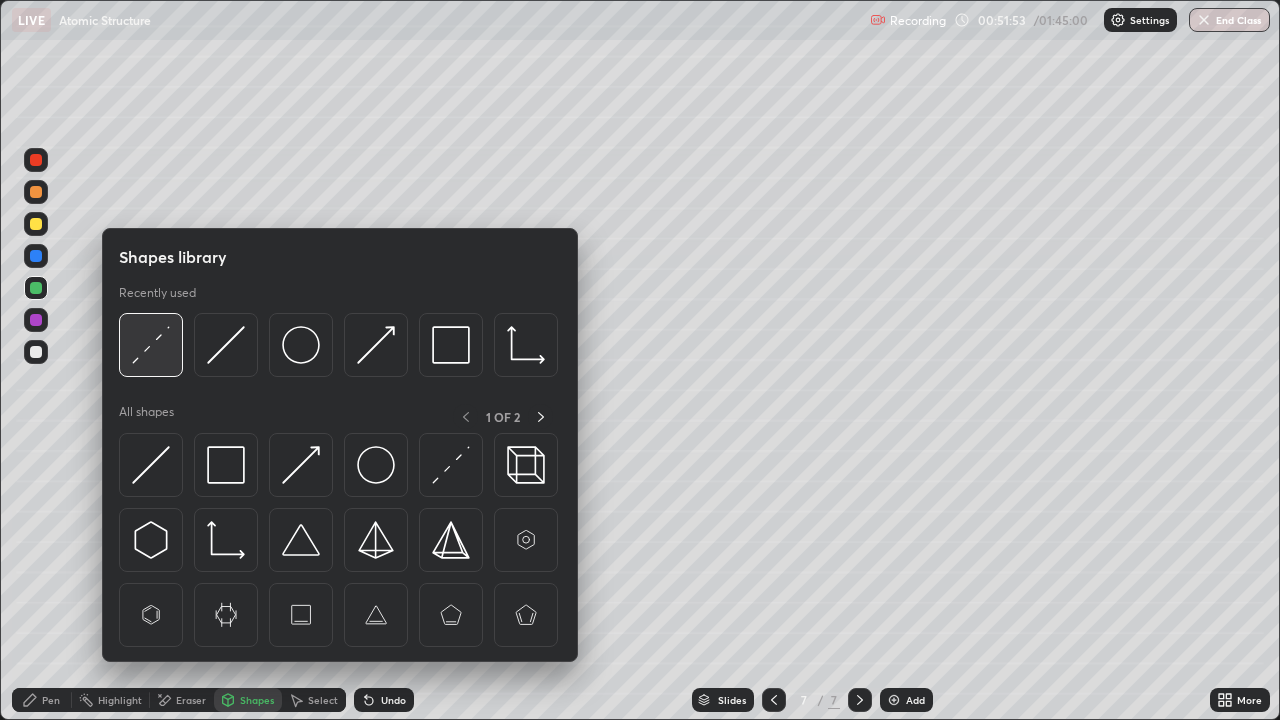 click at bounding box center [151, 345] 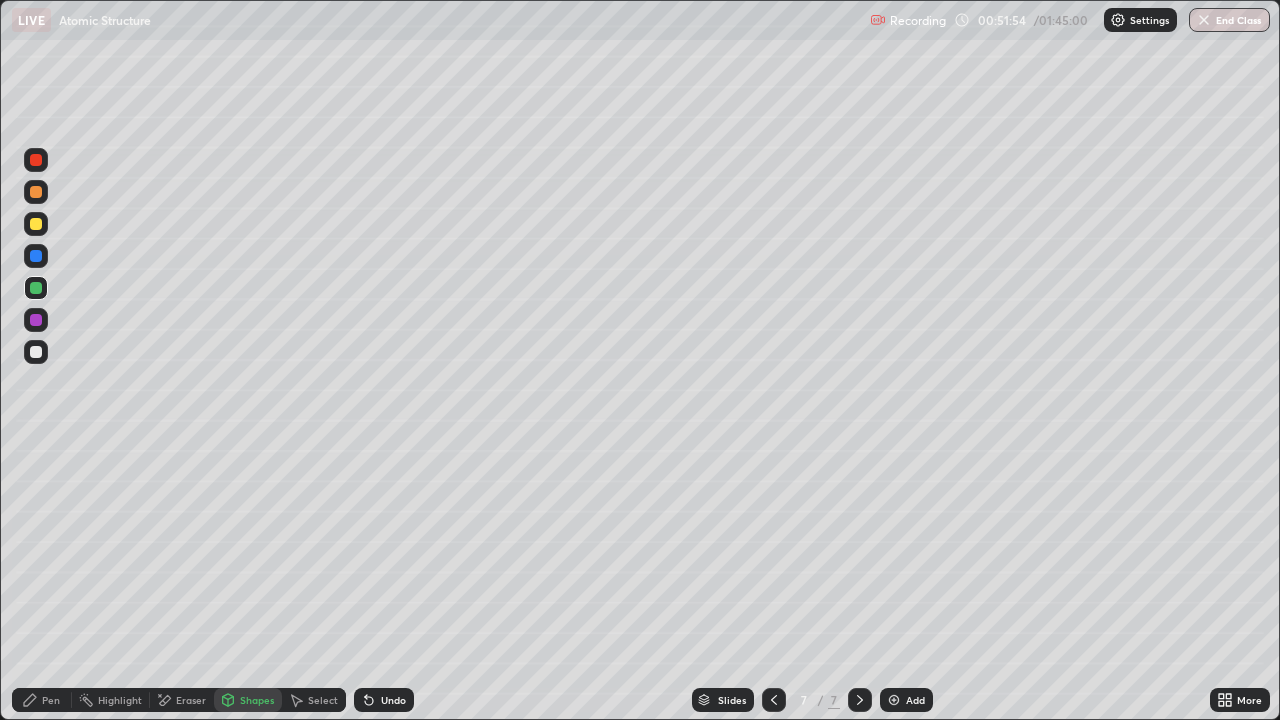 click at bounding box center [36, 352] 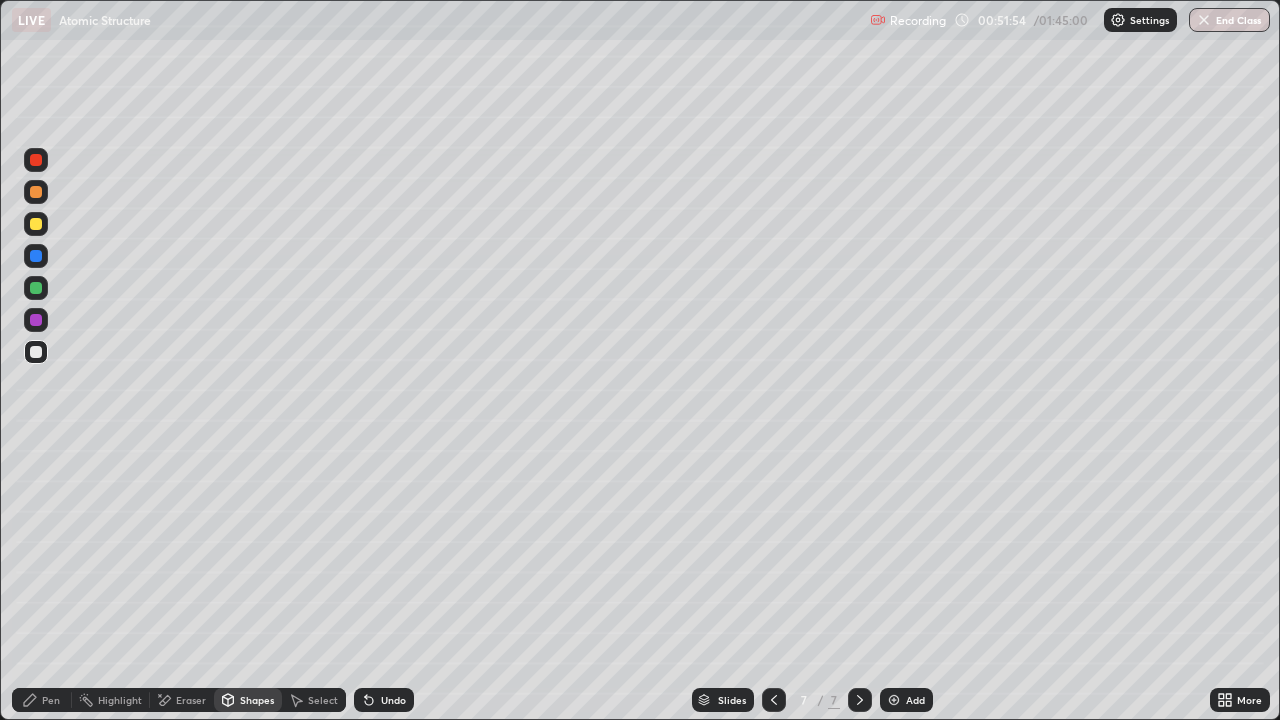 click at bounding box center [36, 320] 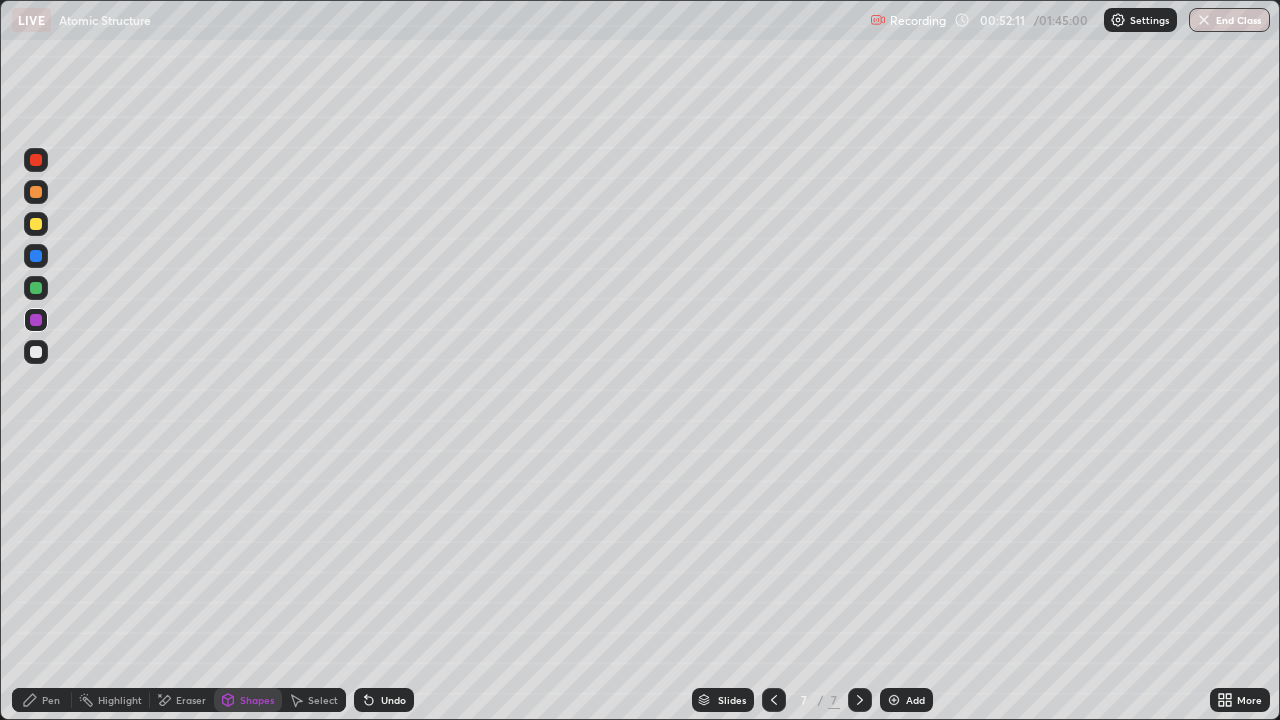 click on "Pen" at bounding box center (42, 700) 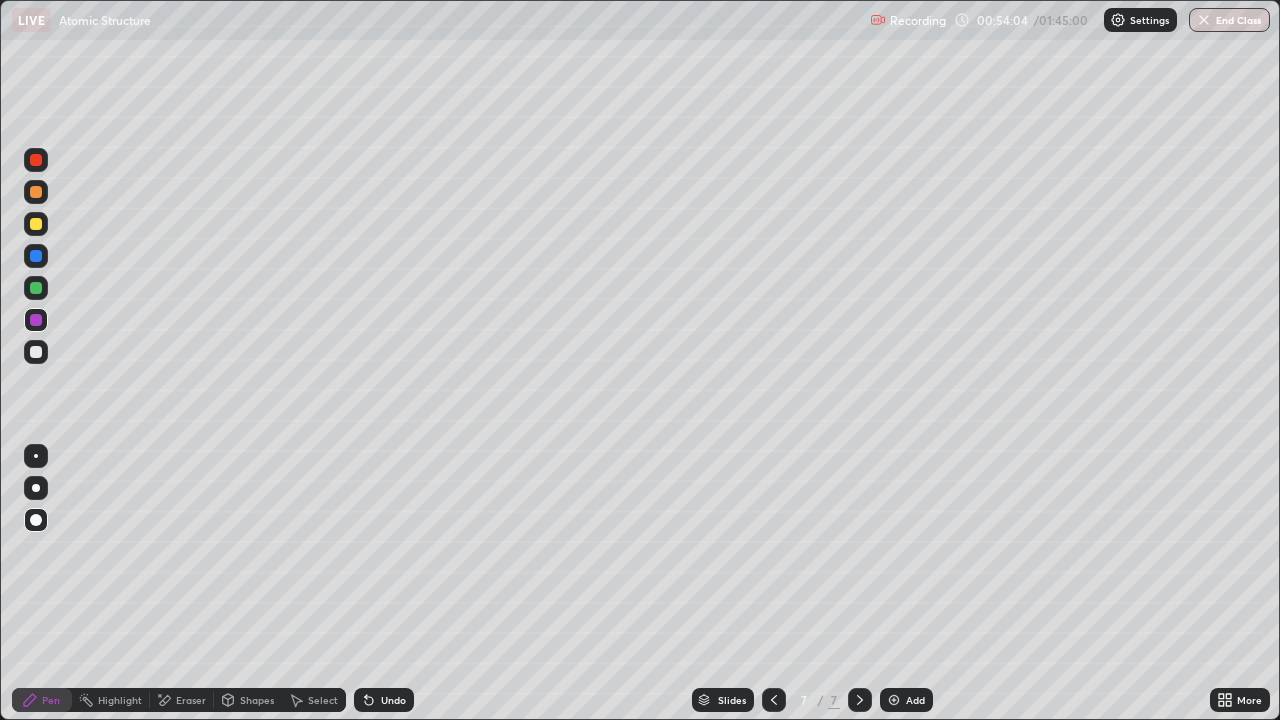 click on "Shapes" at bounding box center (257, 700) 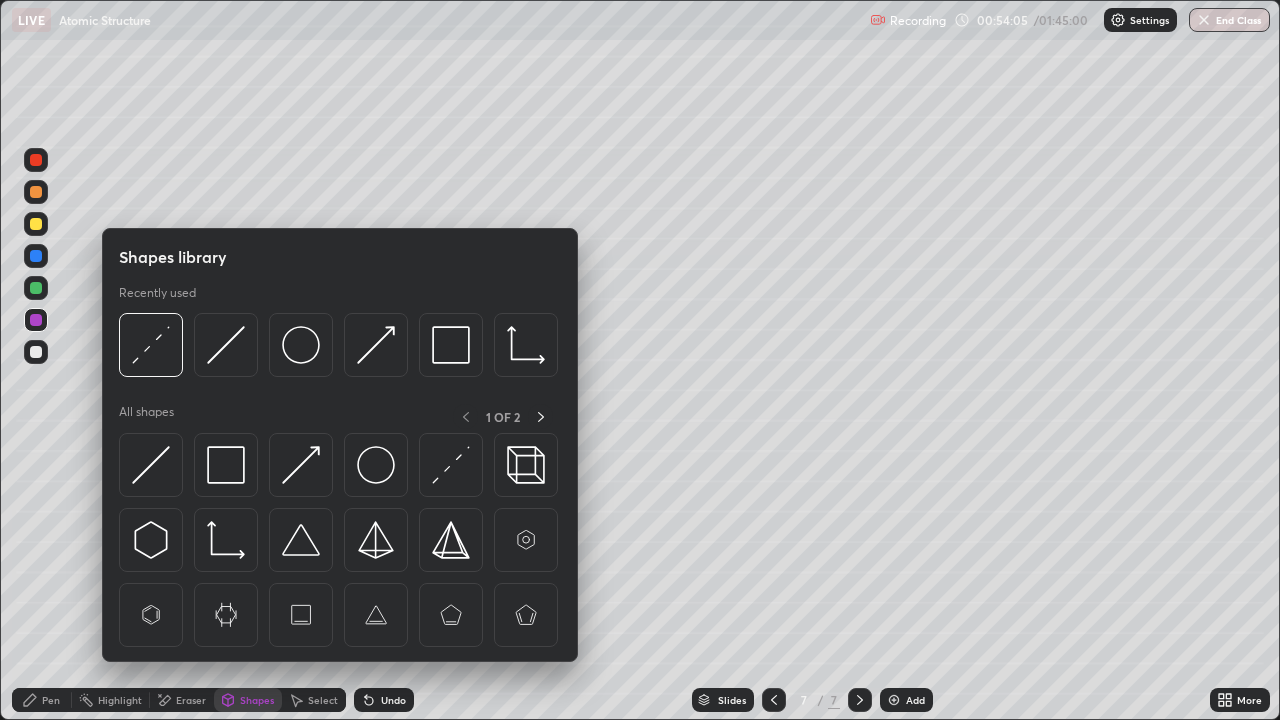 click on "Pen" at bounding box center (51, 700) 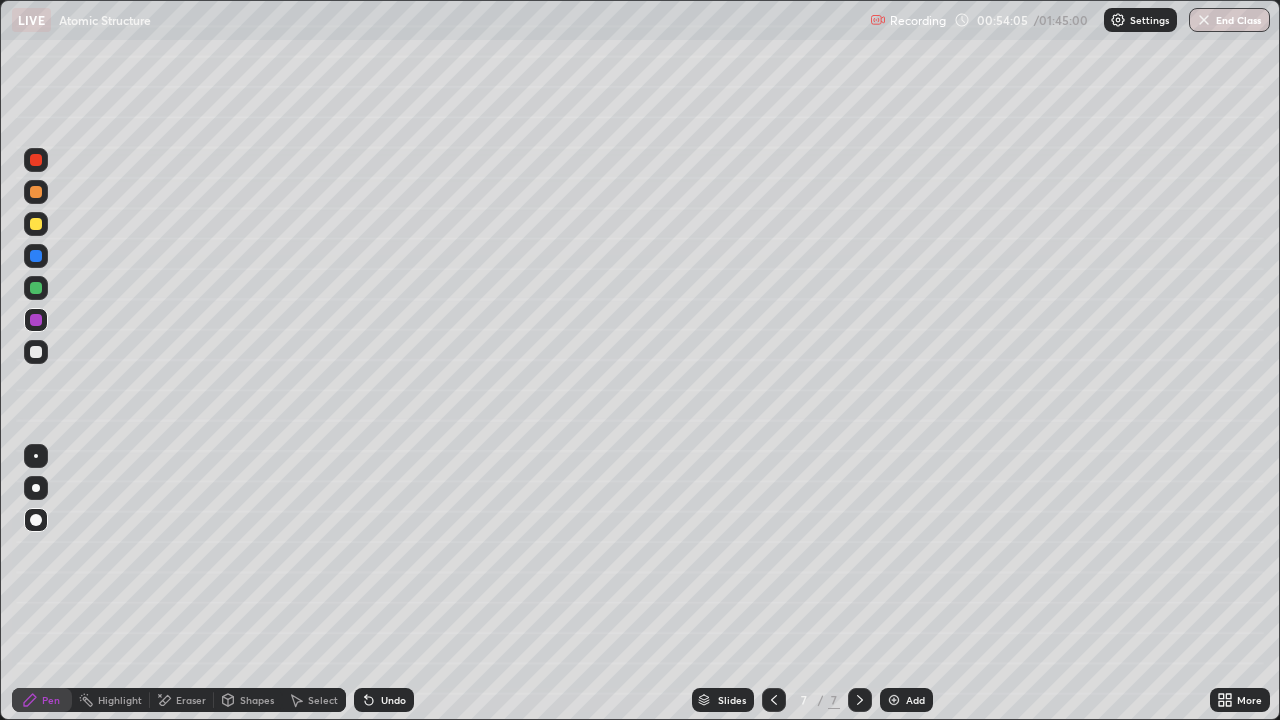 click at bounding box center [36, 352] 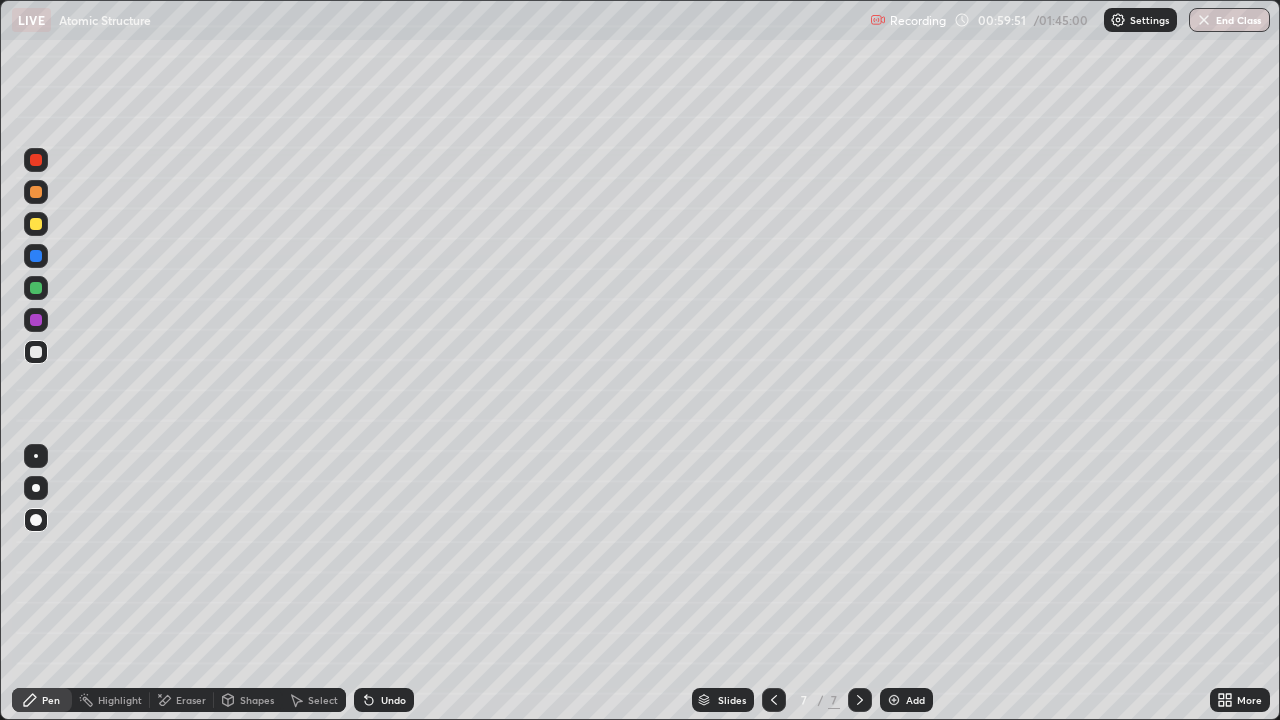 click 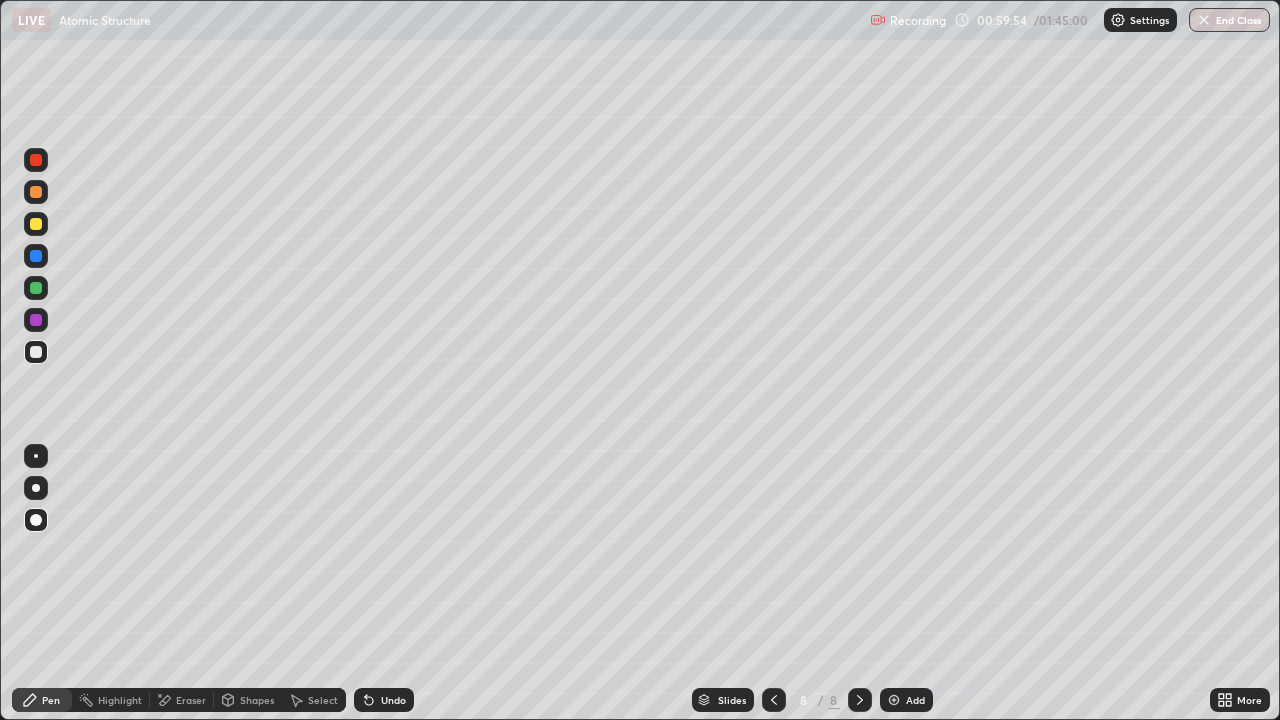 click at bounding box center (36, 352) 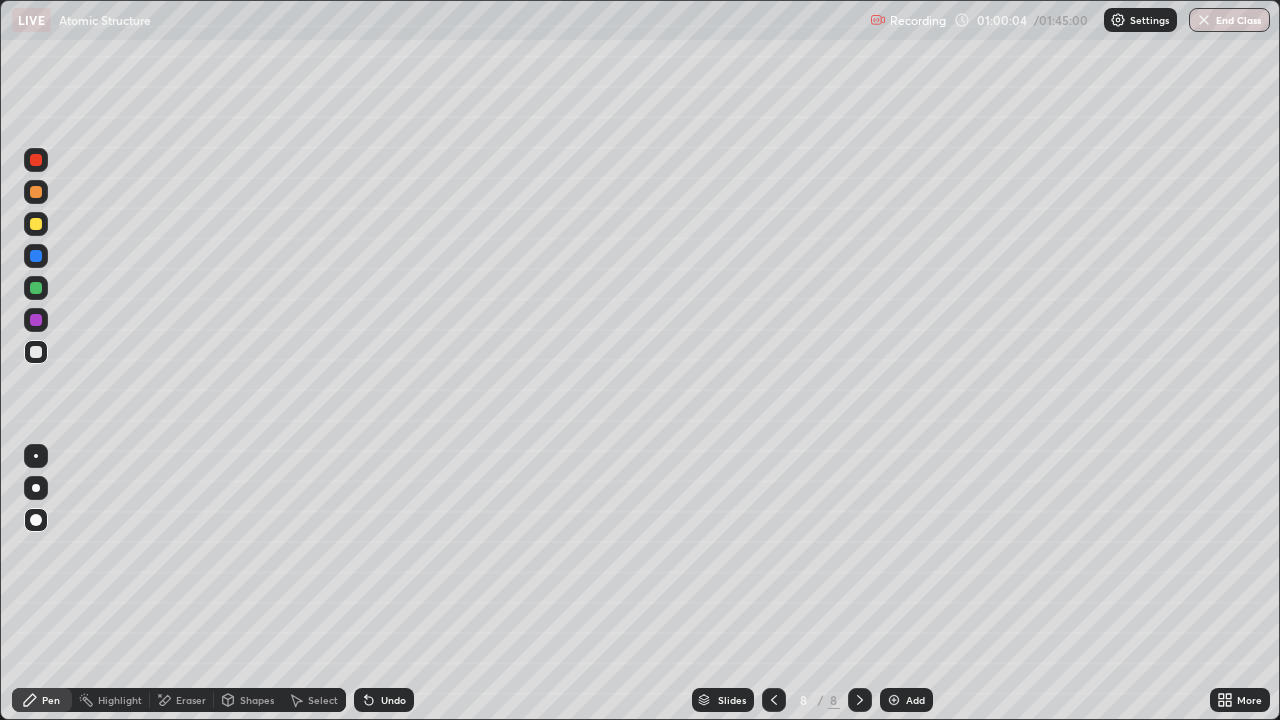 click on "Undo" at bounding box center [384, 700] 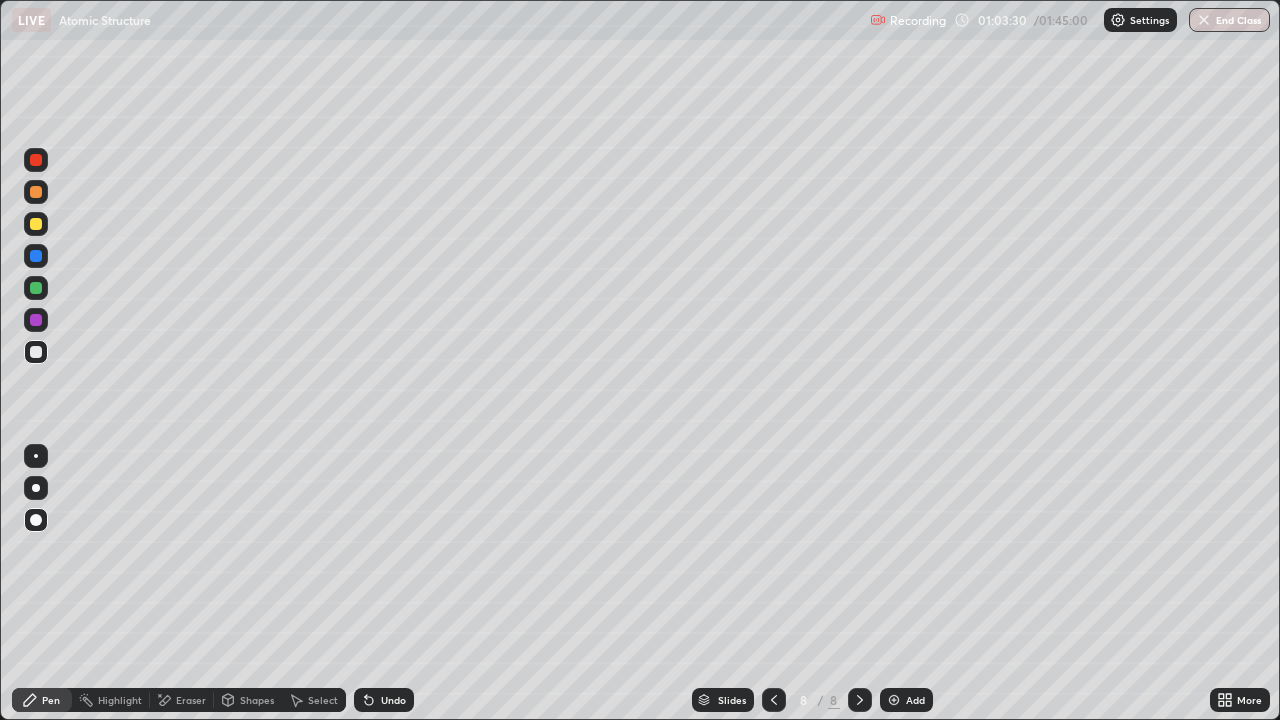 click at bounding box center (36, 224) 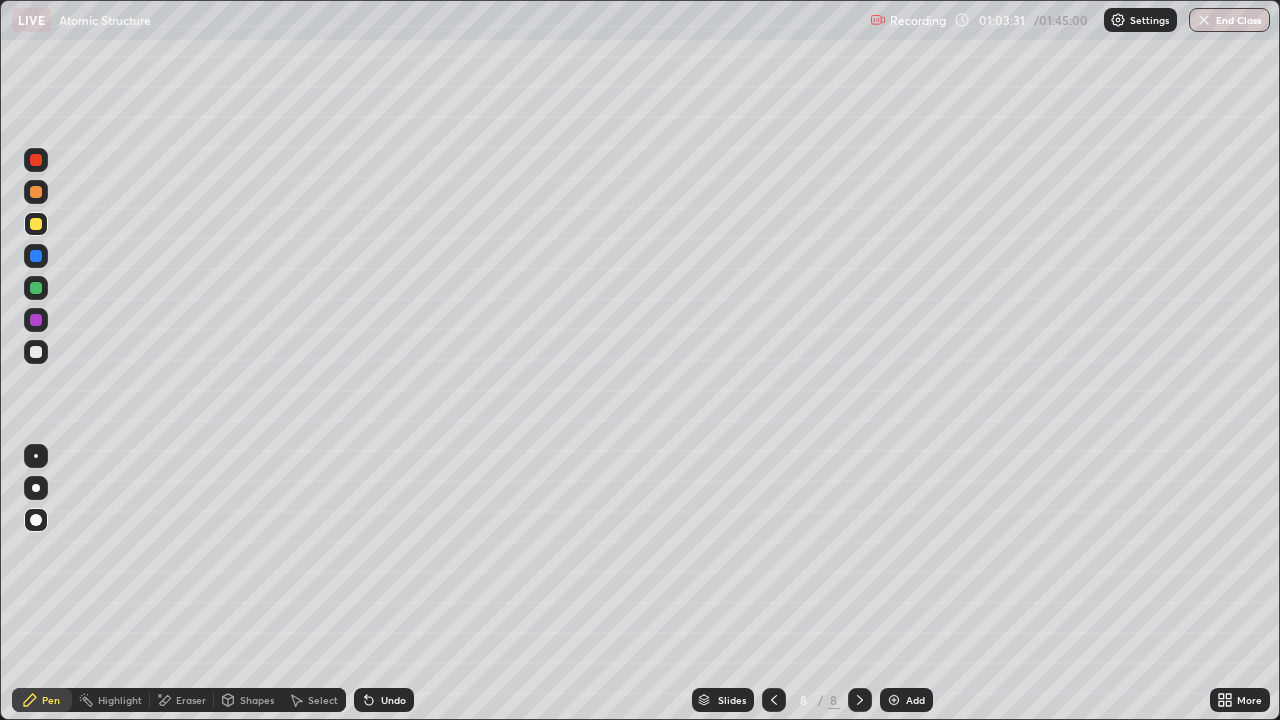 click on "Pen" at bounding box center (51, 700) 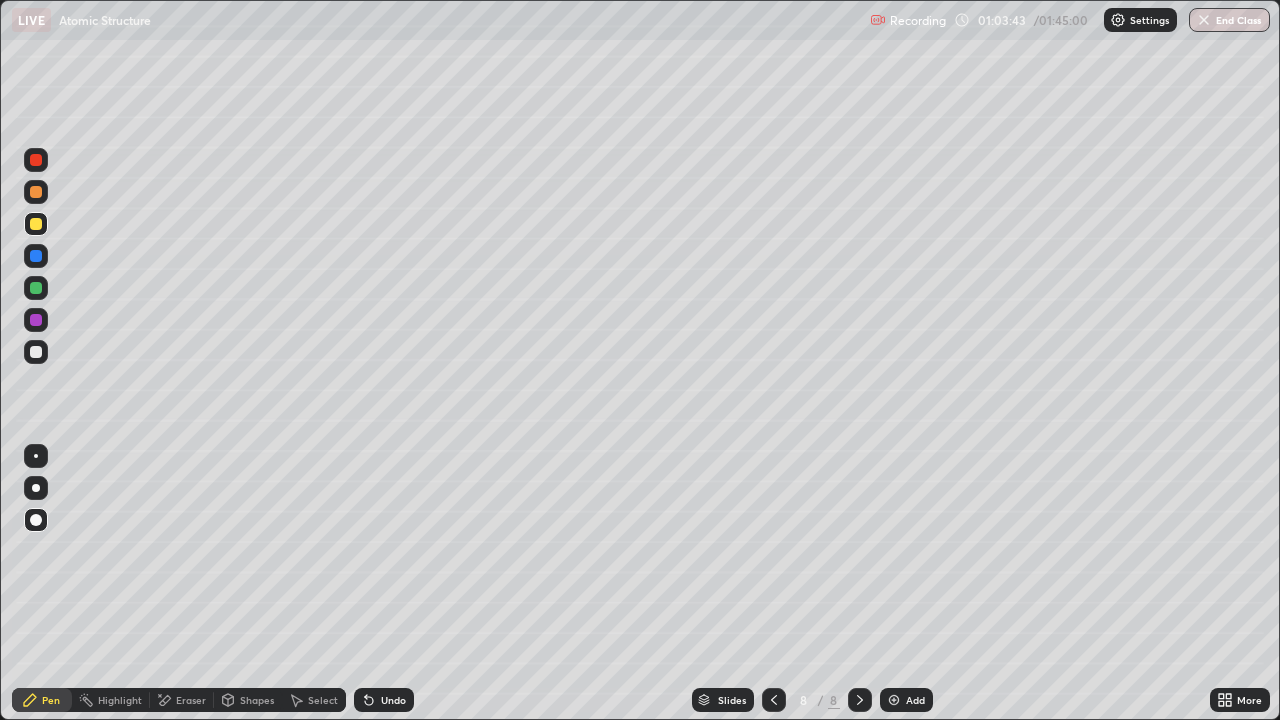 click 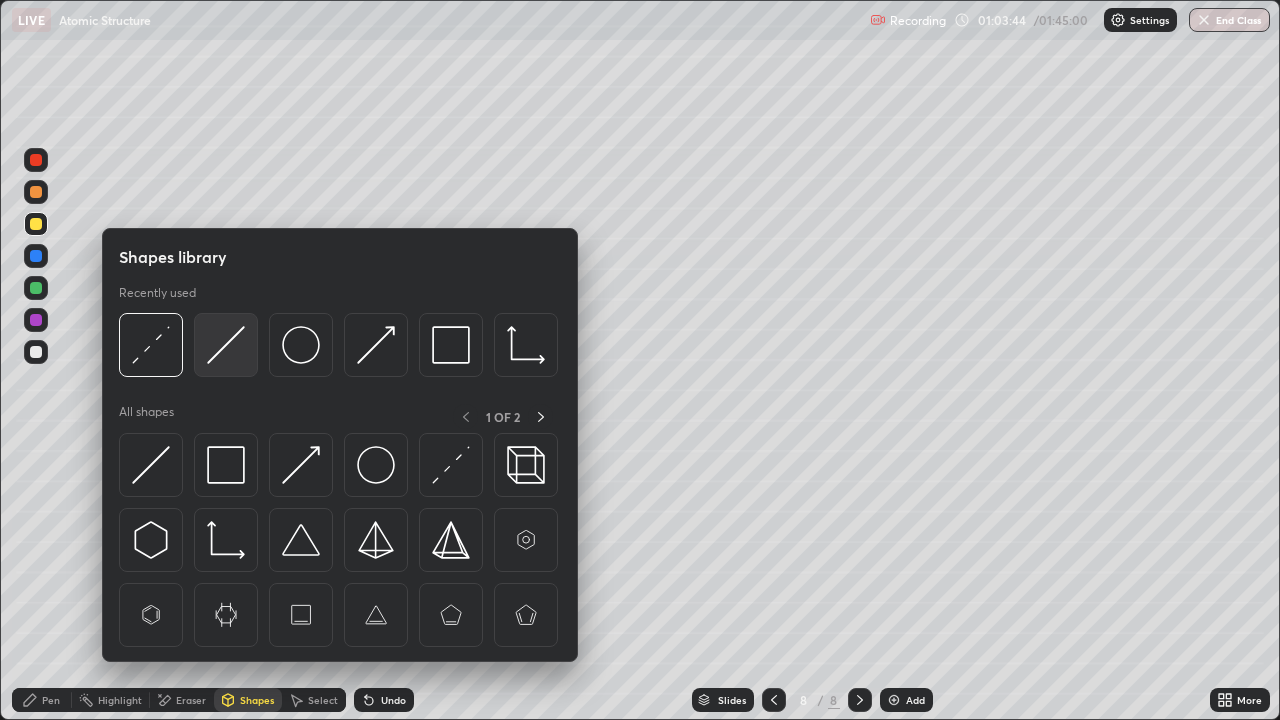 click at bounding box center (226, 345) 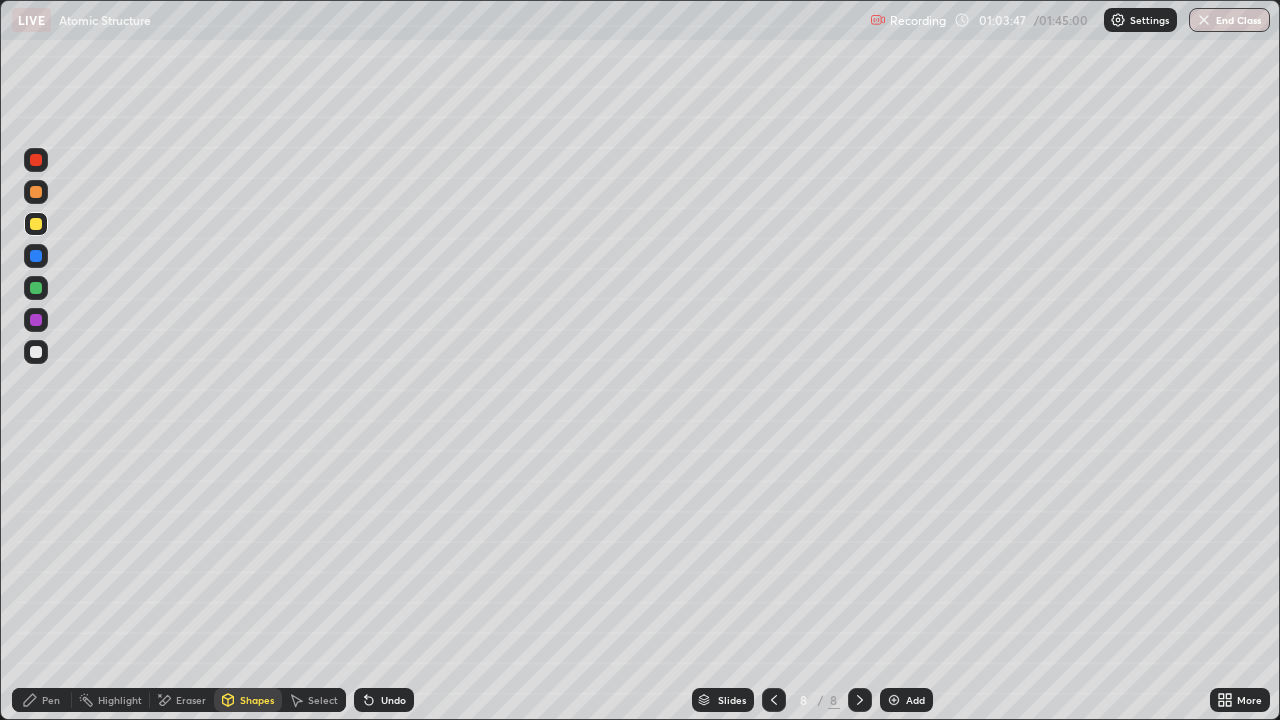 click on "Pen" at bounding box center (51, 700) 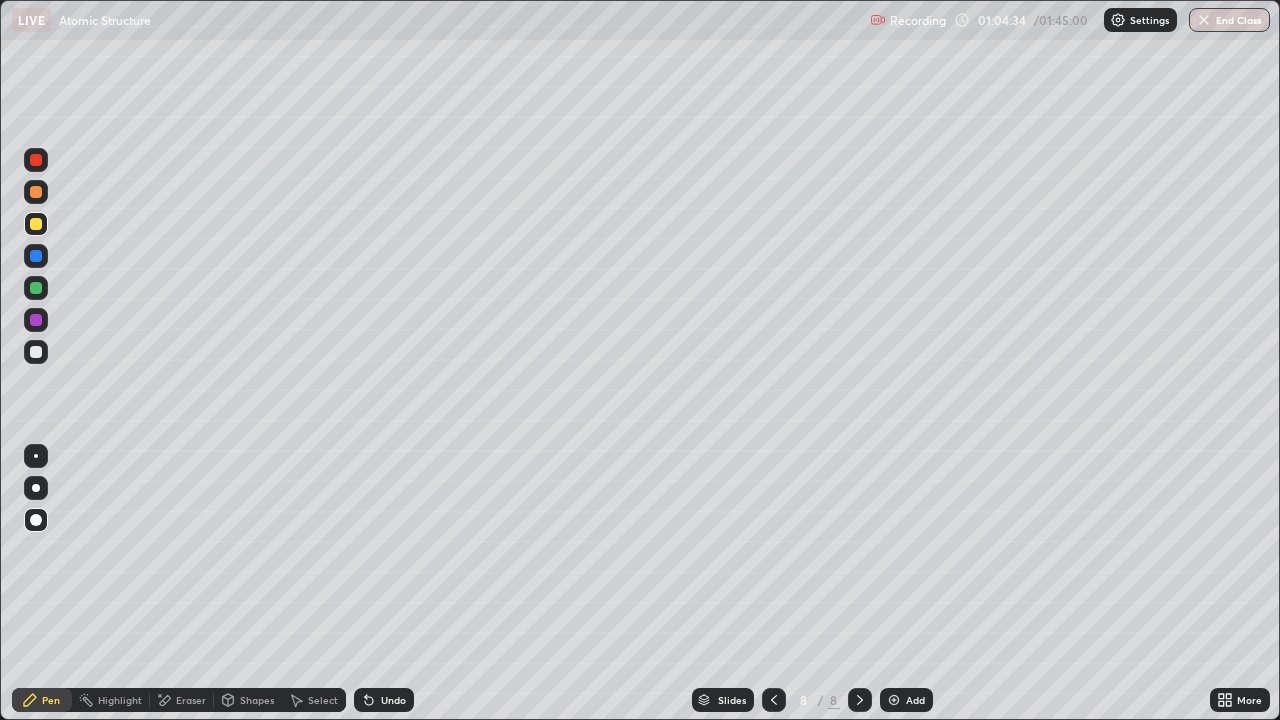 click at bounding box center [36, 352] 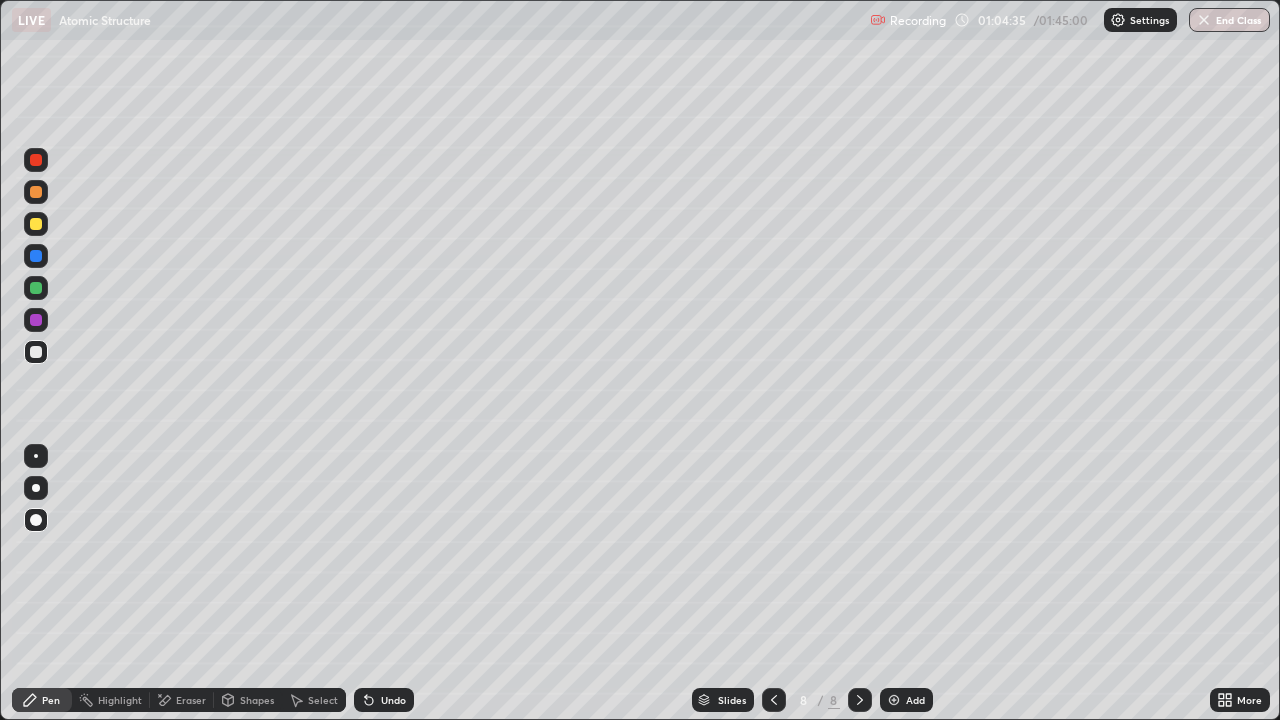click on "Pen" at bounding box center [51, 700] 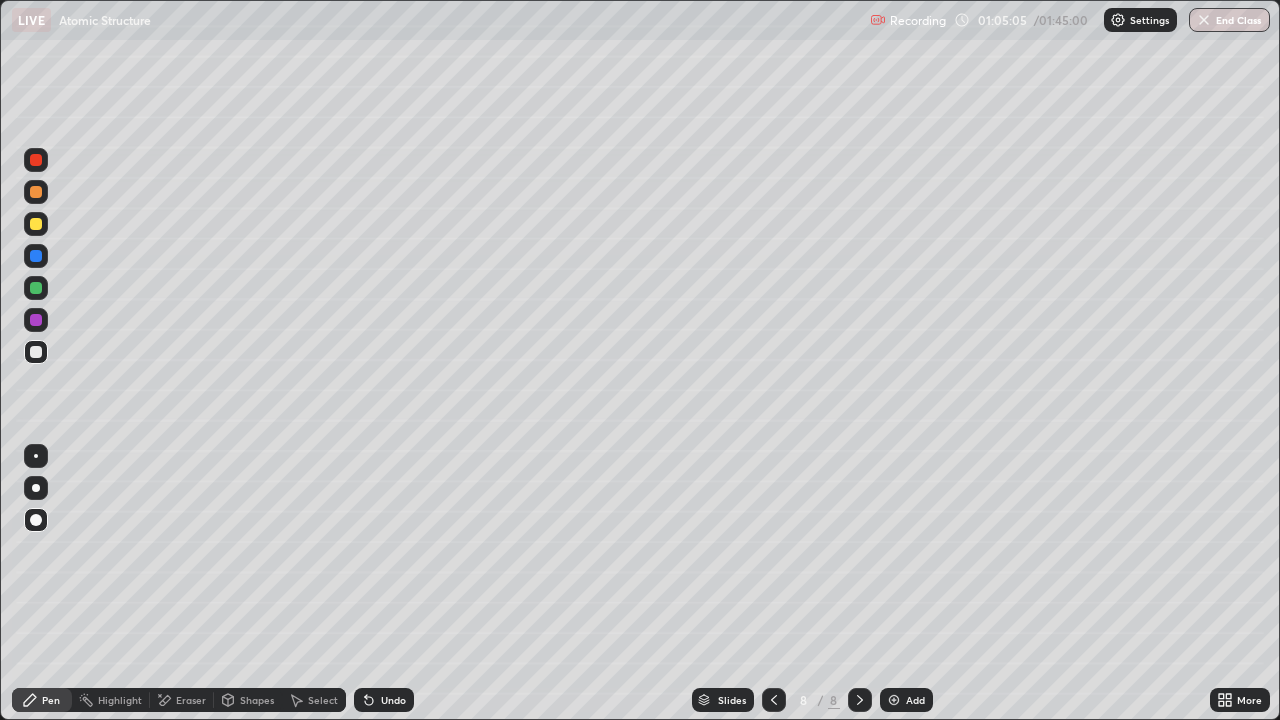 click on "Undo" at bounding box center [384, 700] 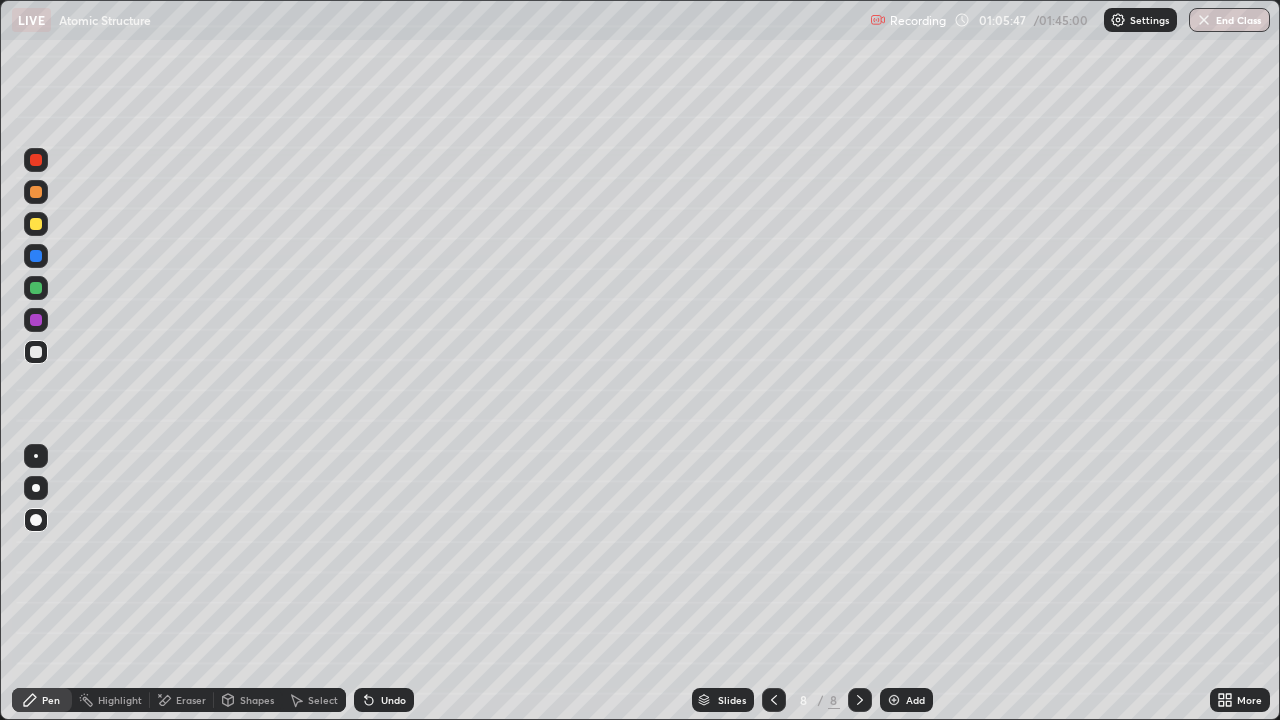 click at bounding box center (36, 352) 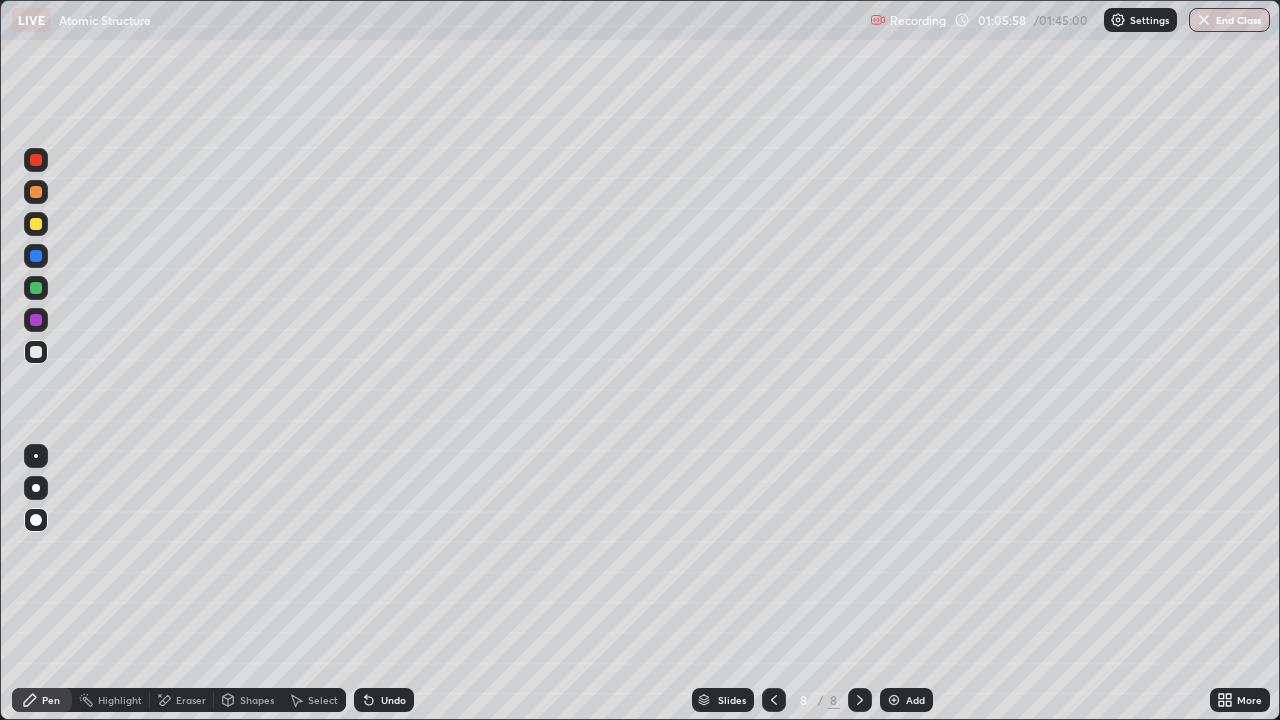 click on "Shapes" at bounding box center [257, 700] 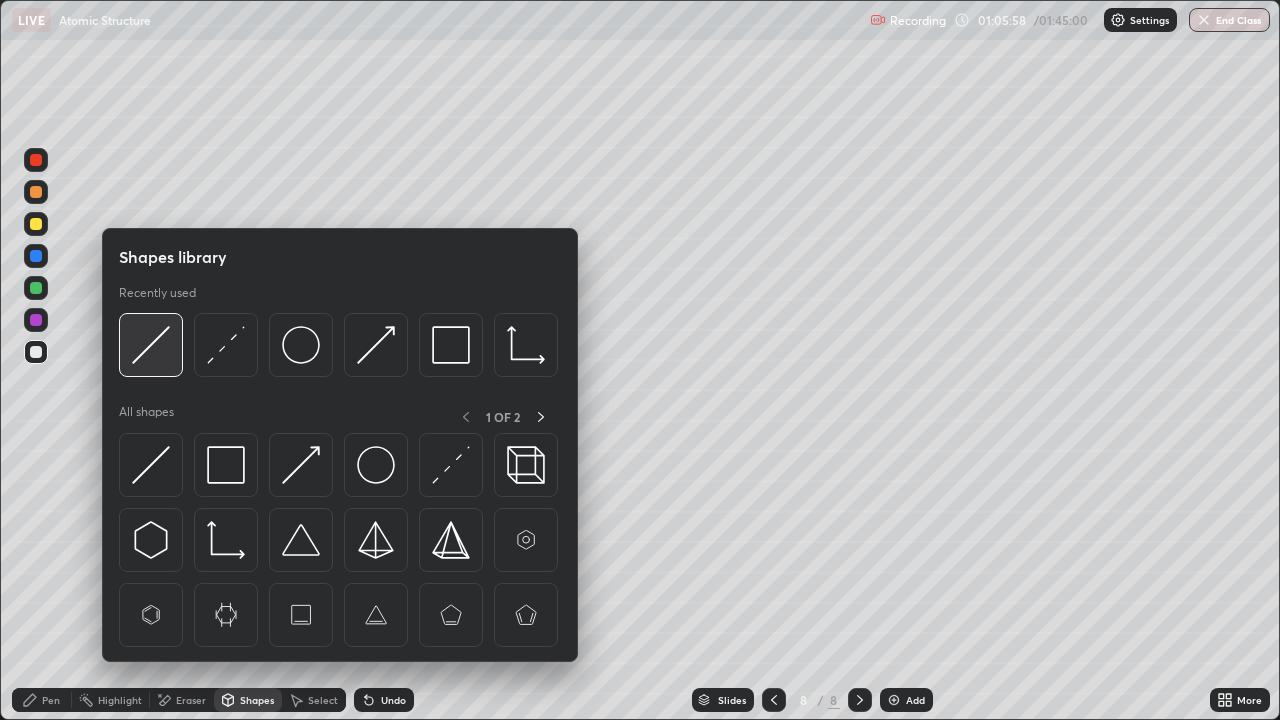 click at bounding box center [151, 345] 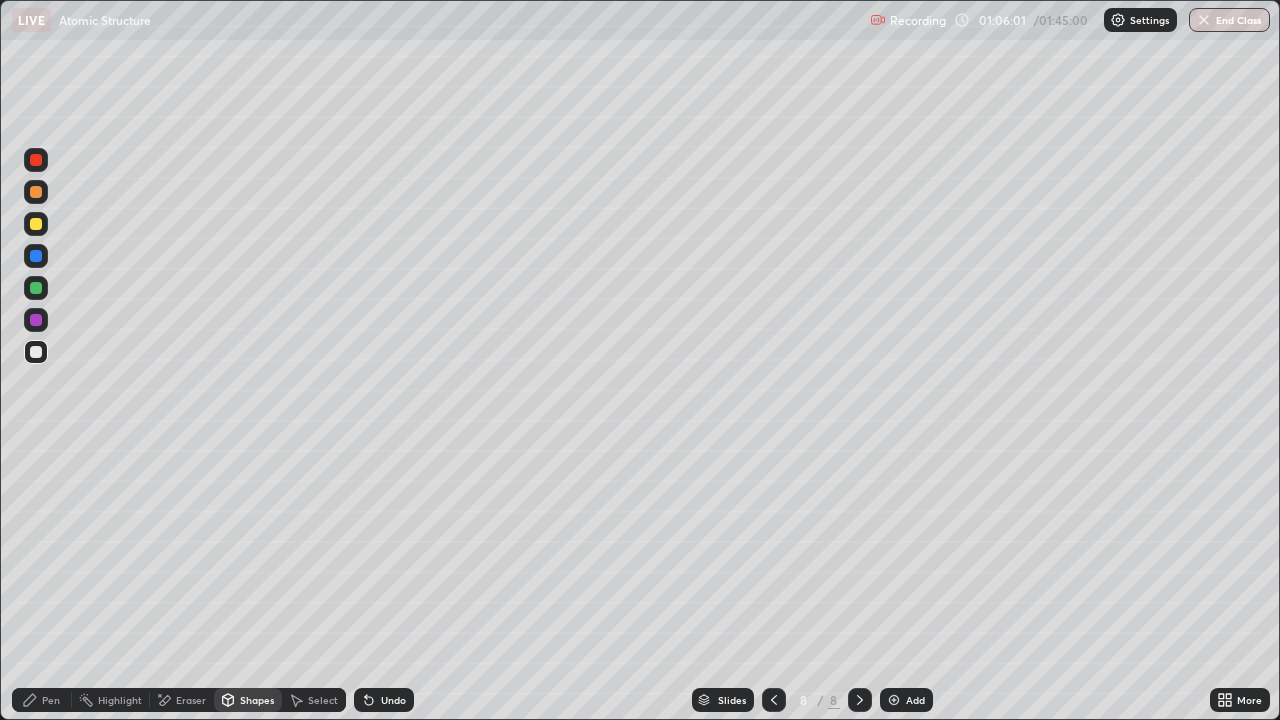 click 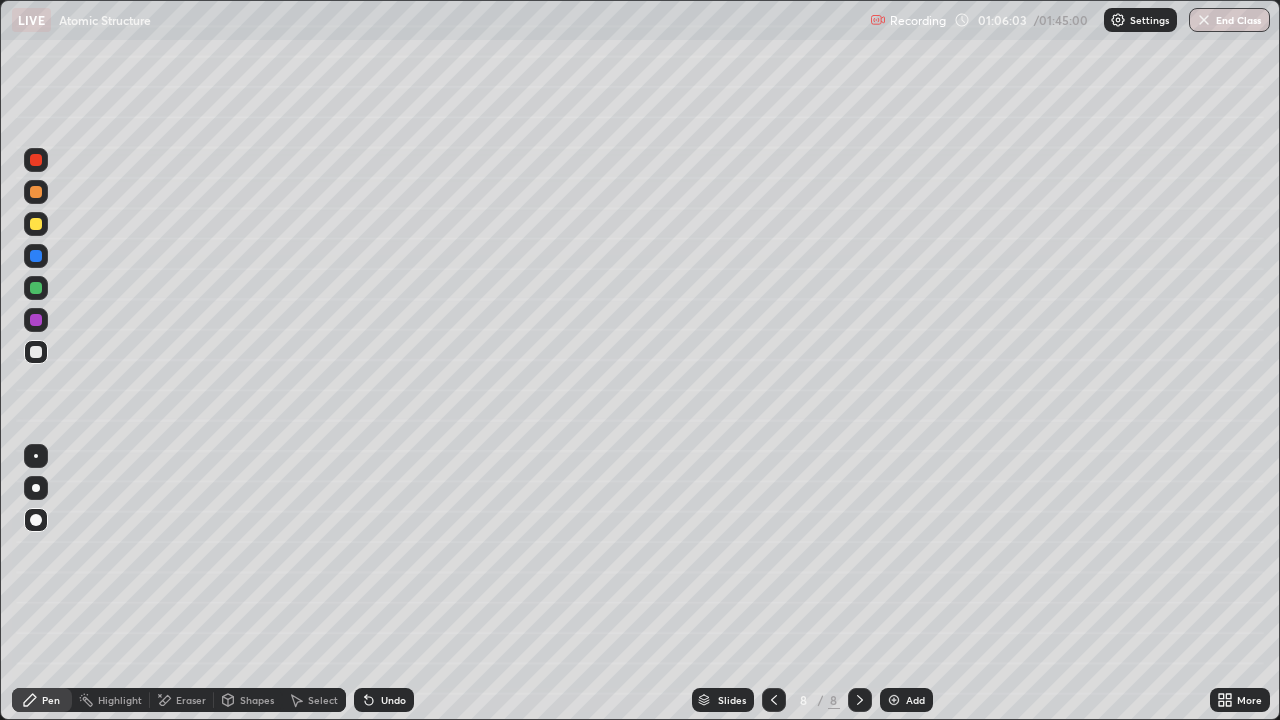 click at bounding box center [36, 352] 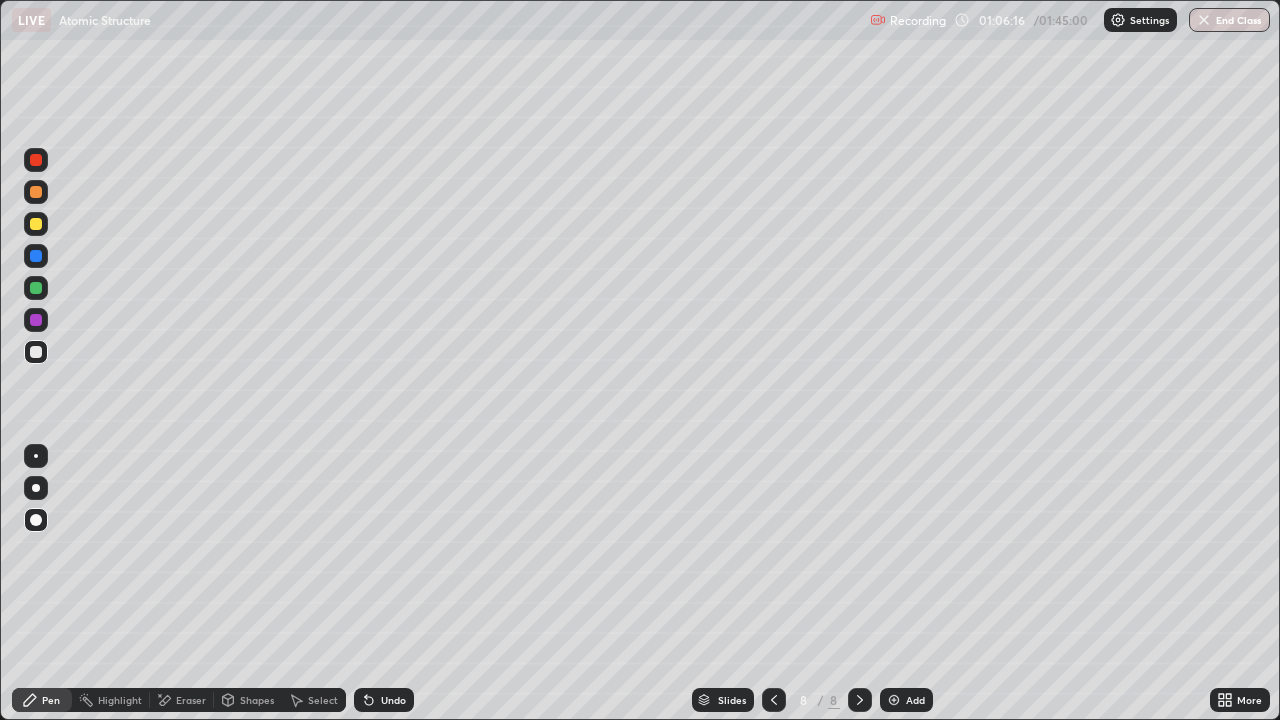 click on "Shapes" at bounding box center (257, 700) 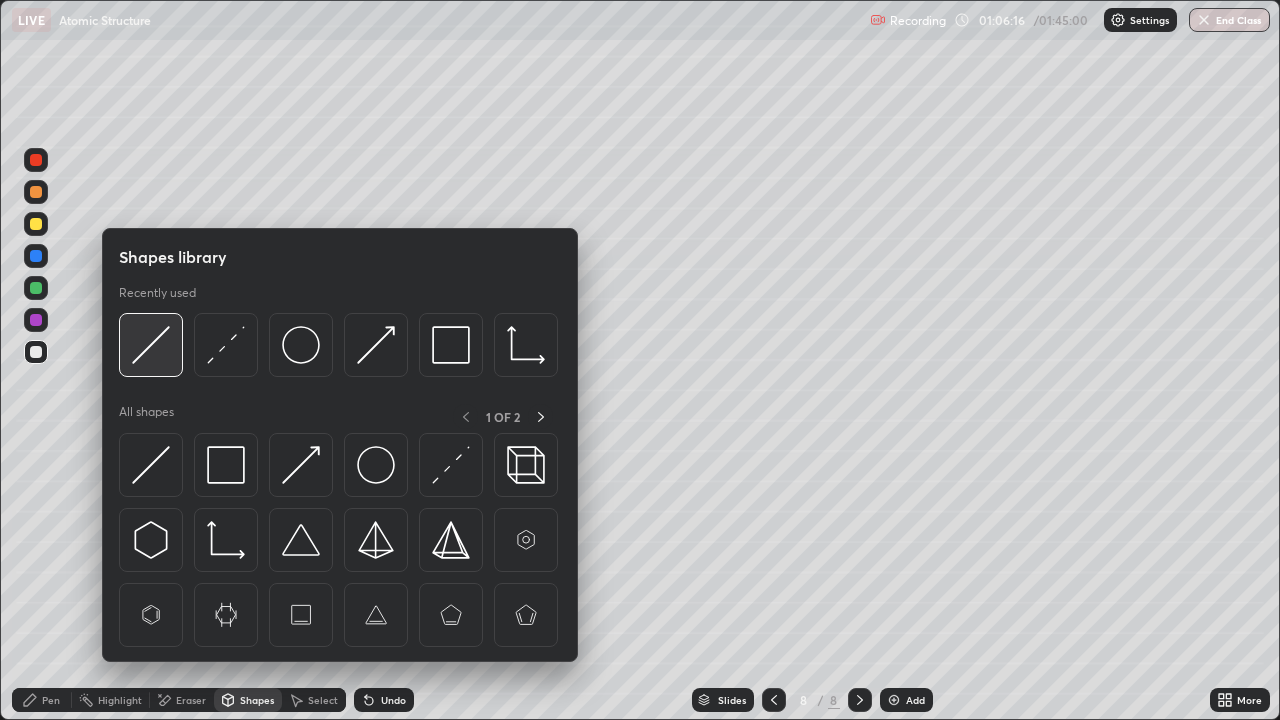 click at bounding box center [151, 345] 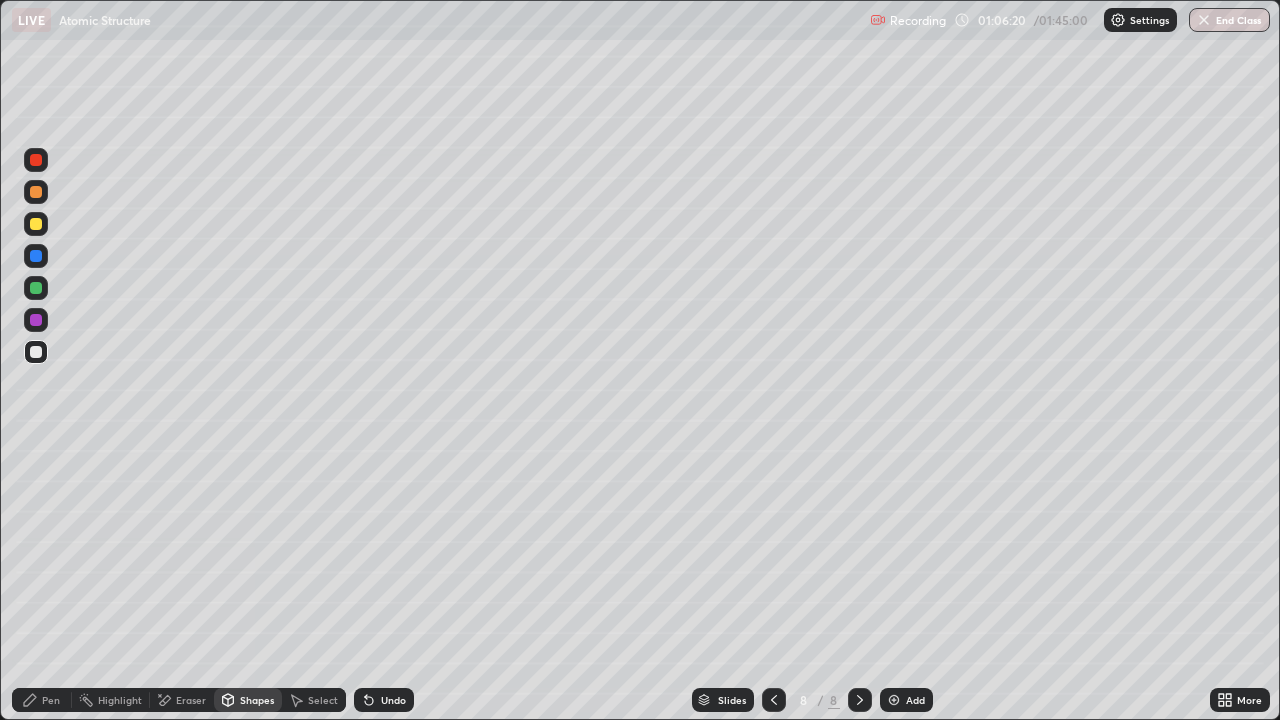 click 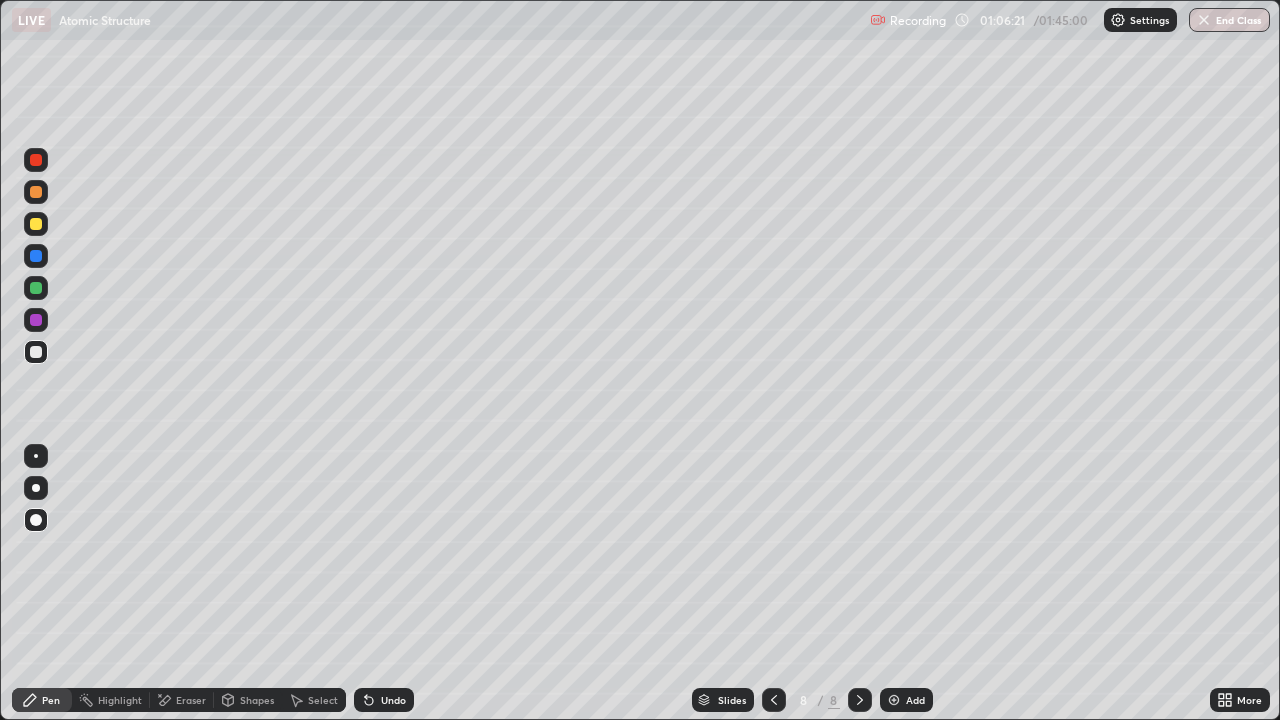 click at bounding box center [36, 352] 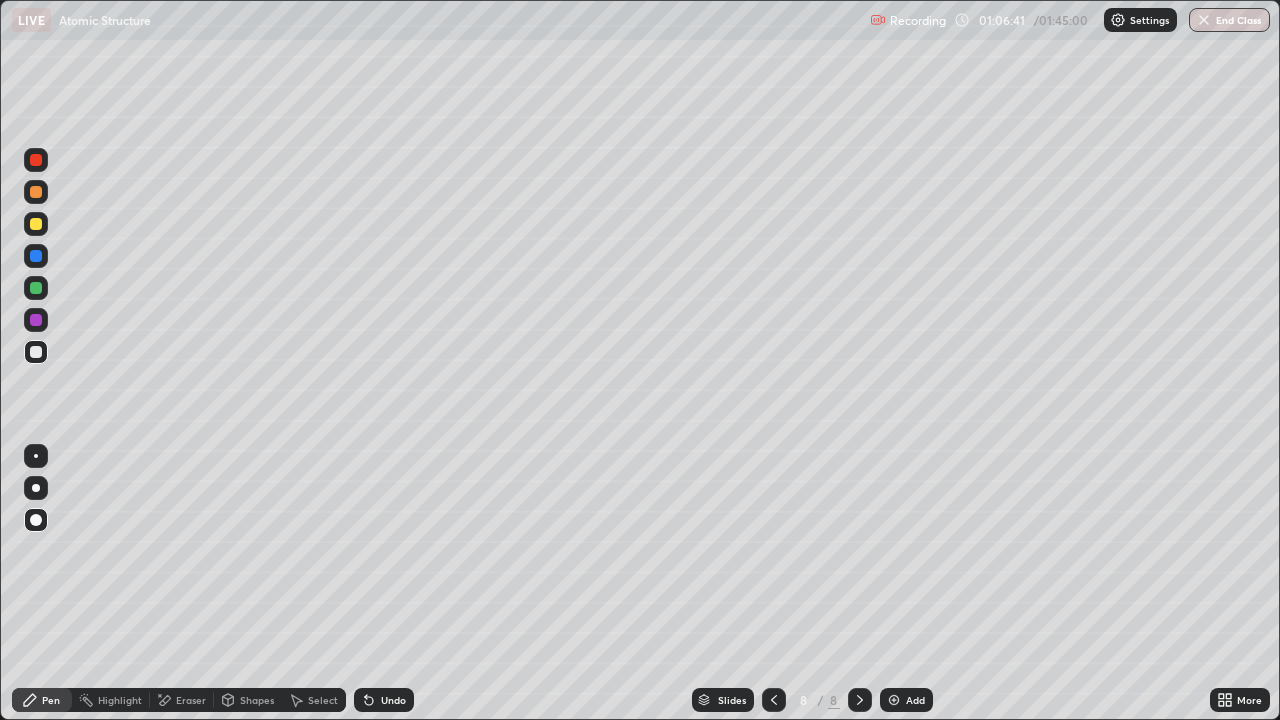 click at bounding box center (36, 352) 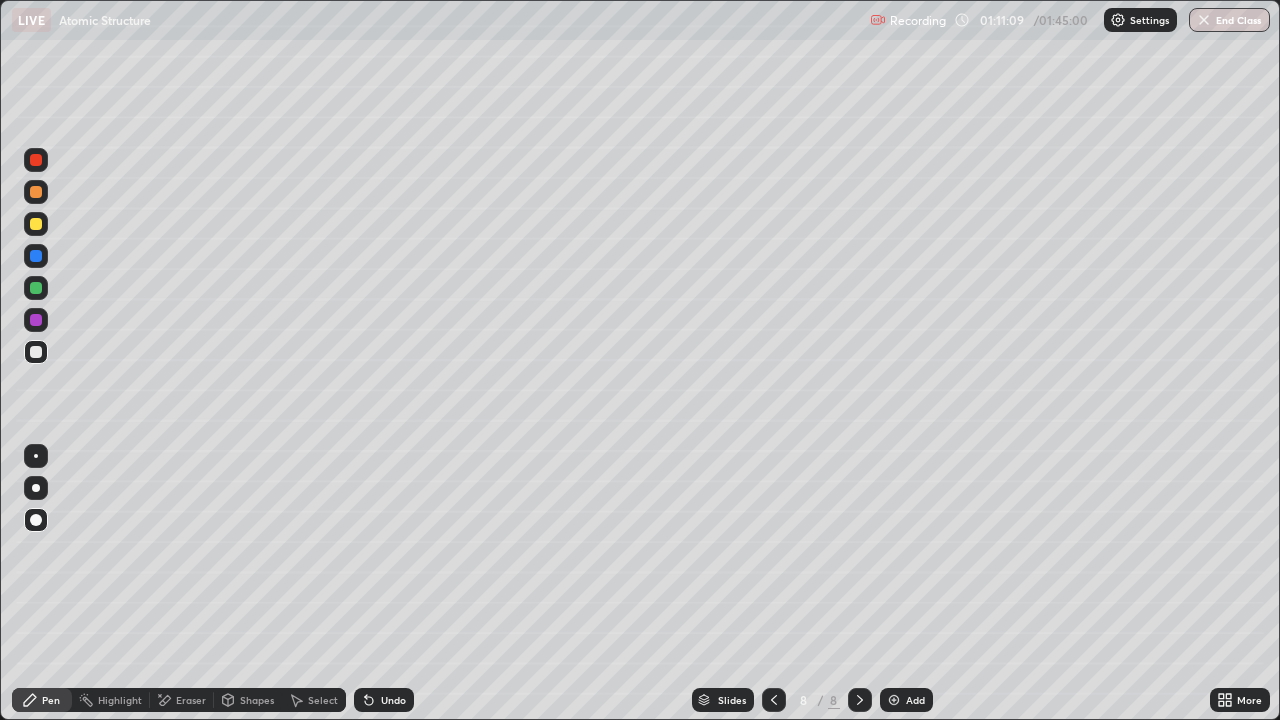 click 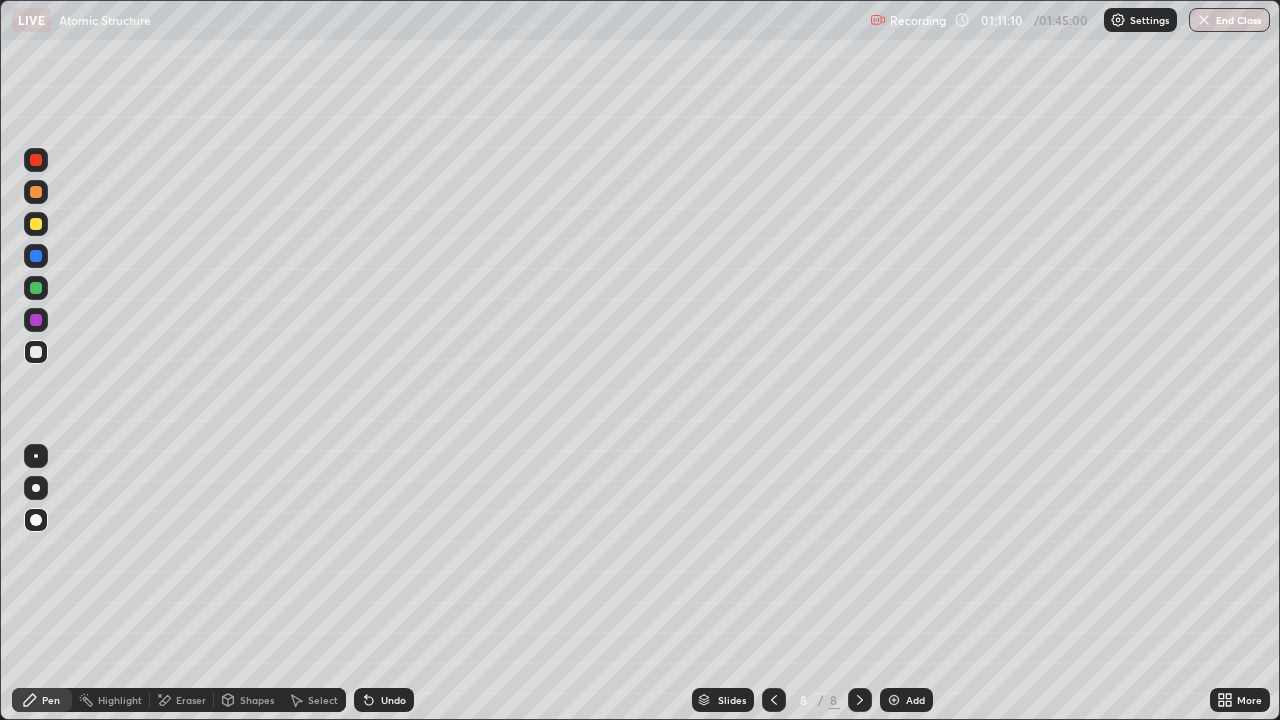 click on "Add" at bounding box center (906, 700) 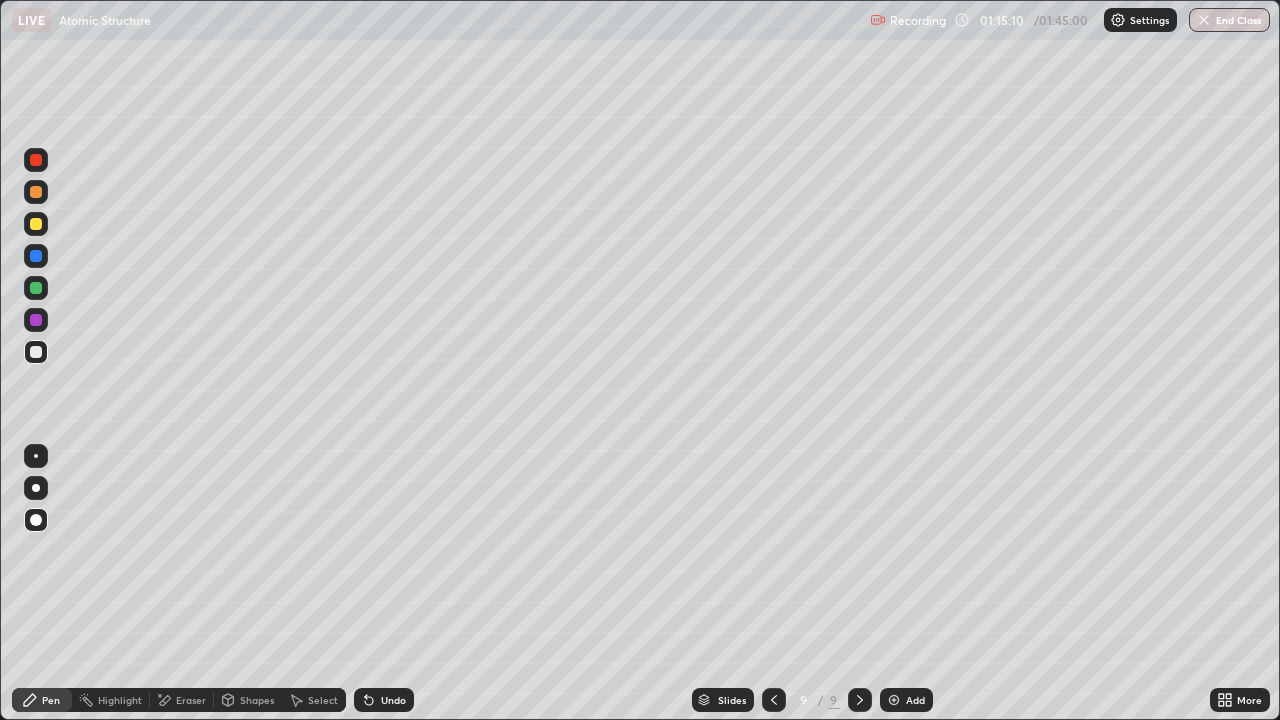click at bounding box center [36, 224] 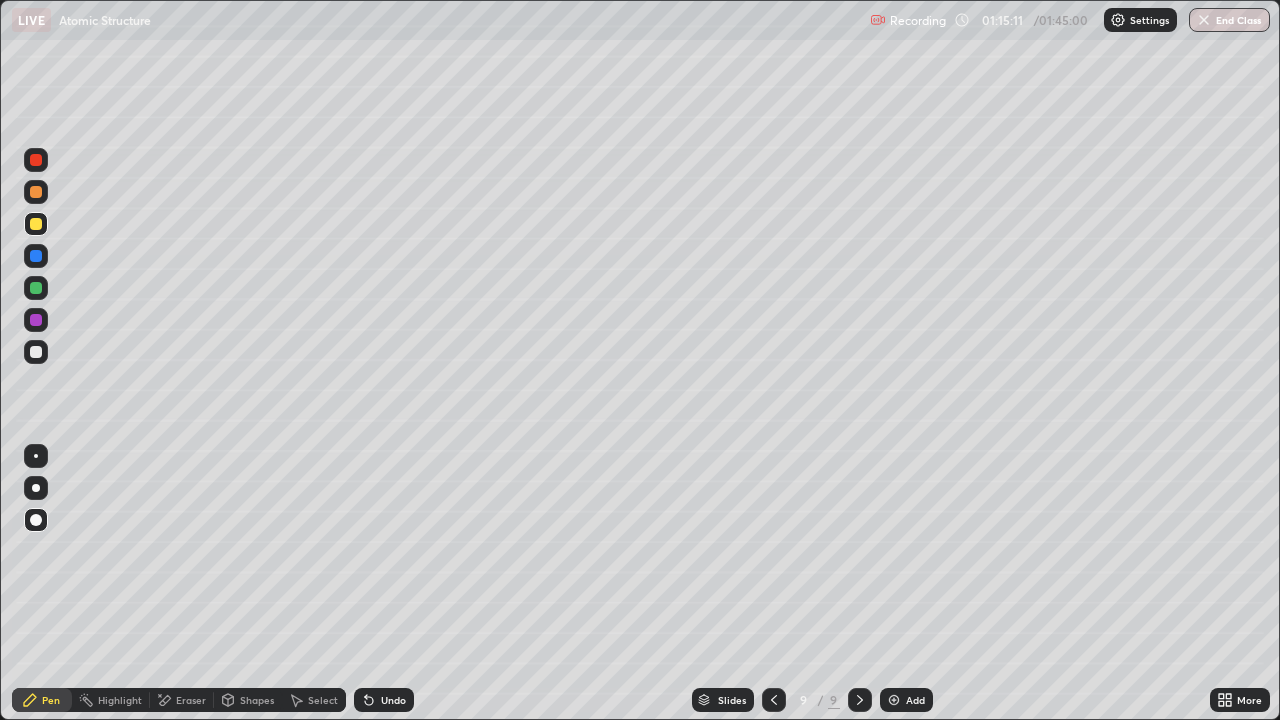 click on "Pen" at bounding box center [51, 700] 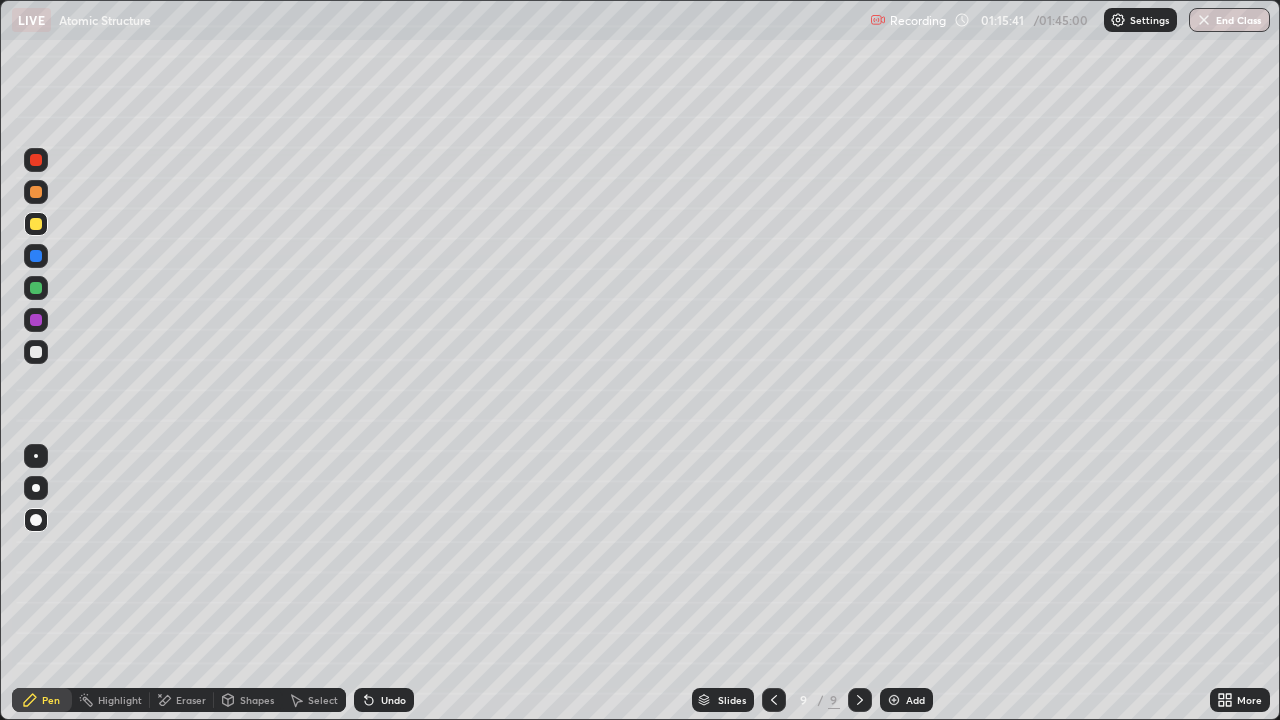 click on "Undo" at bounding box center (393, 700) 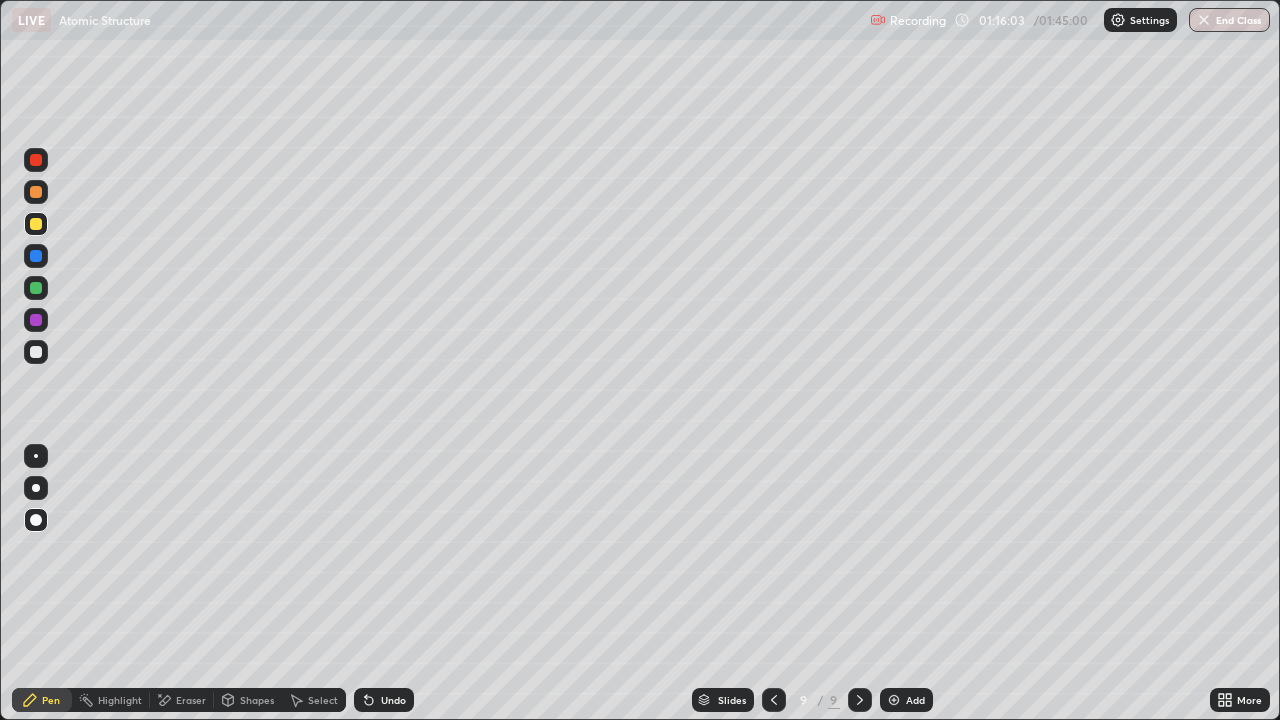 click at bounding box center [36, 352] 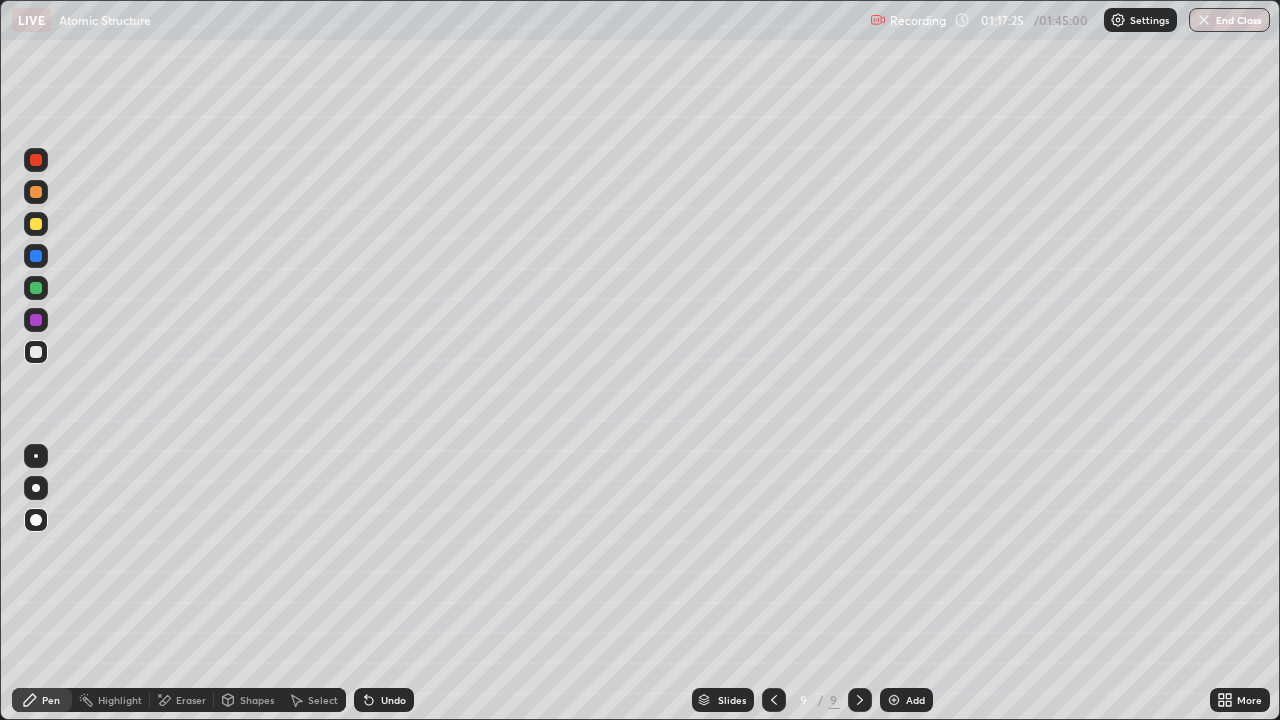 click at bounding box center (36, 352) 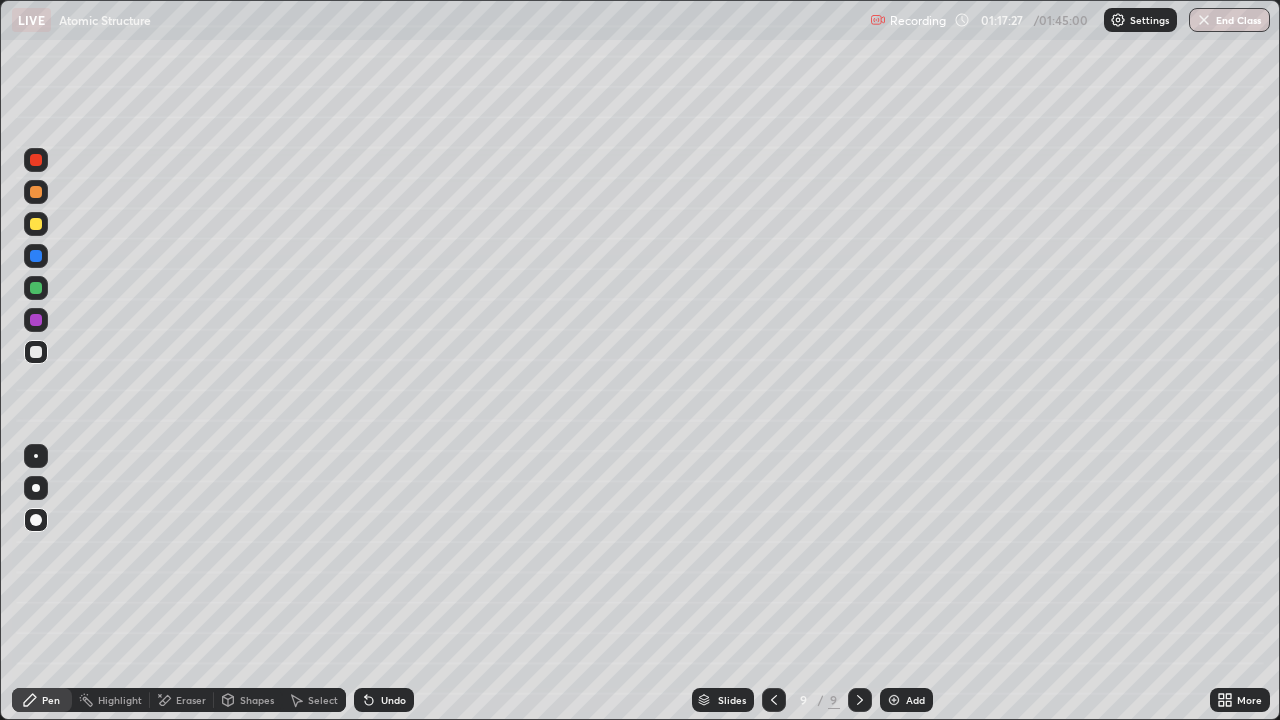 click 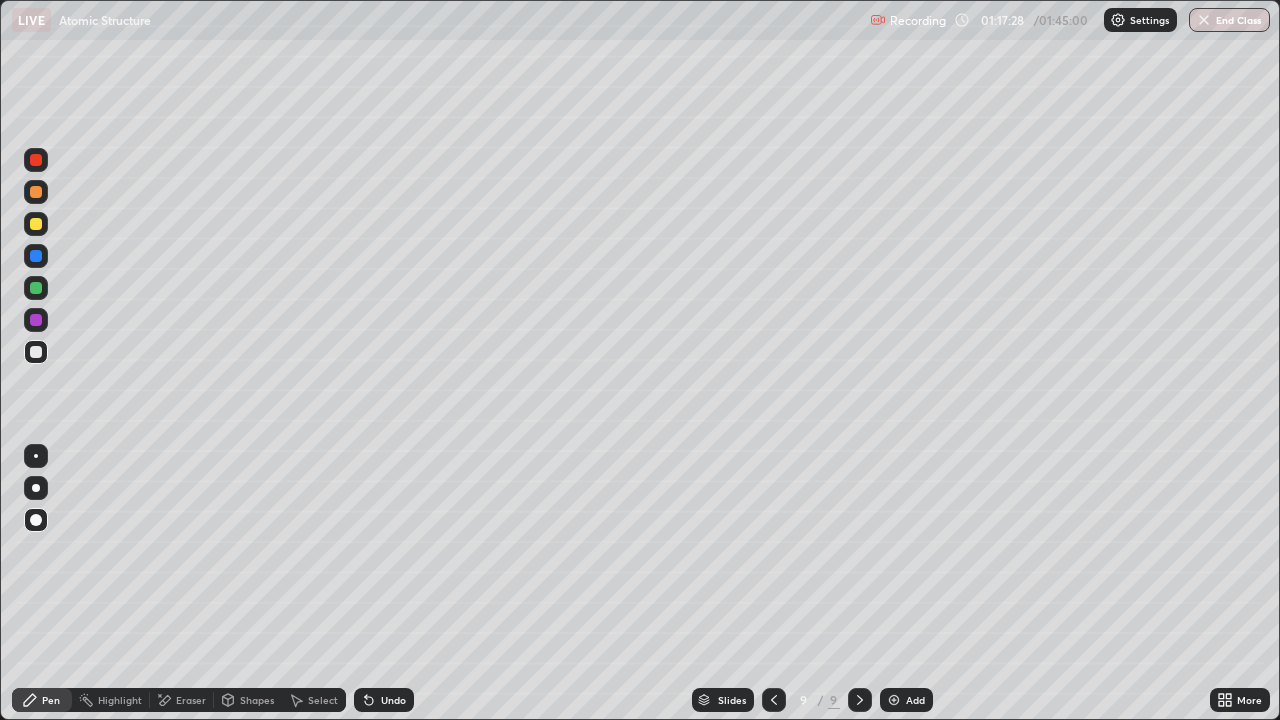 click on "Slides 9 / 9 Add" at bounding box center (812, 700) 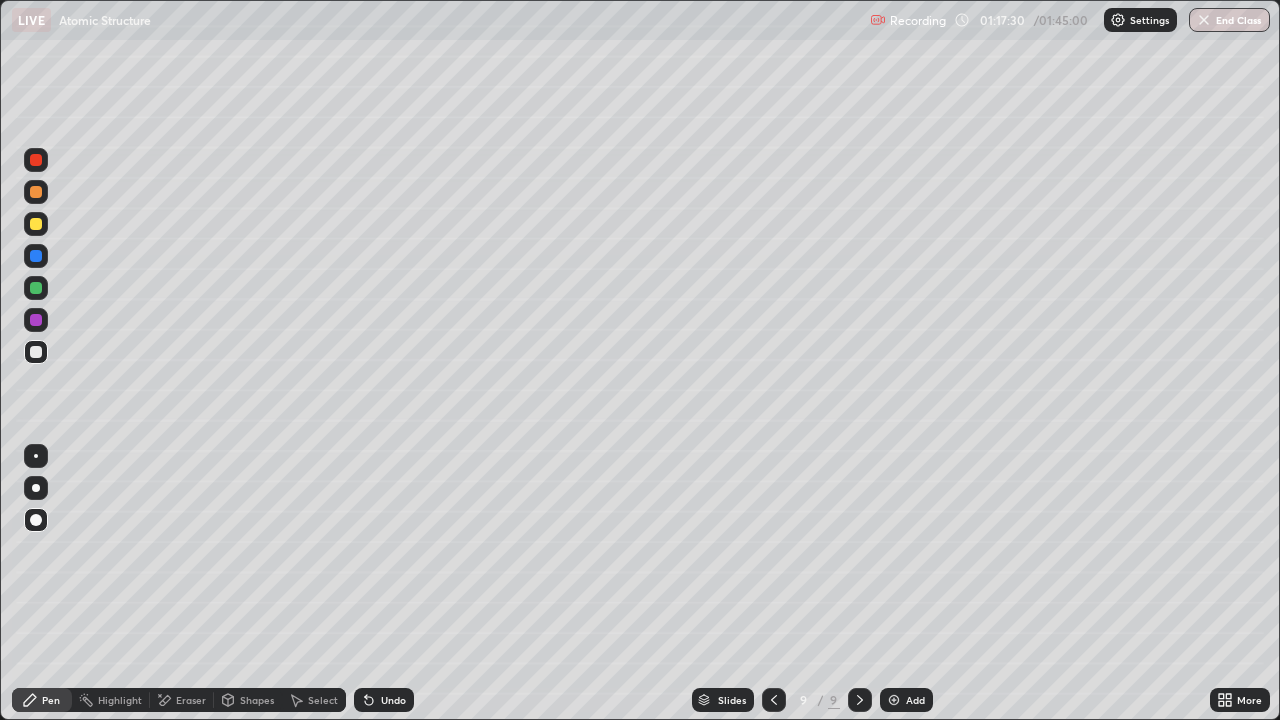 click at bounding box center [894, 700] 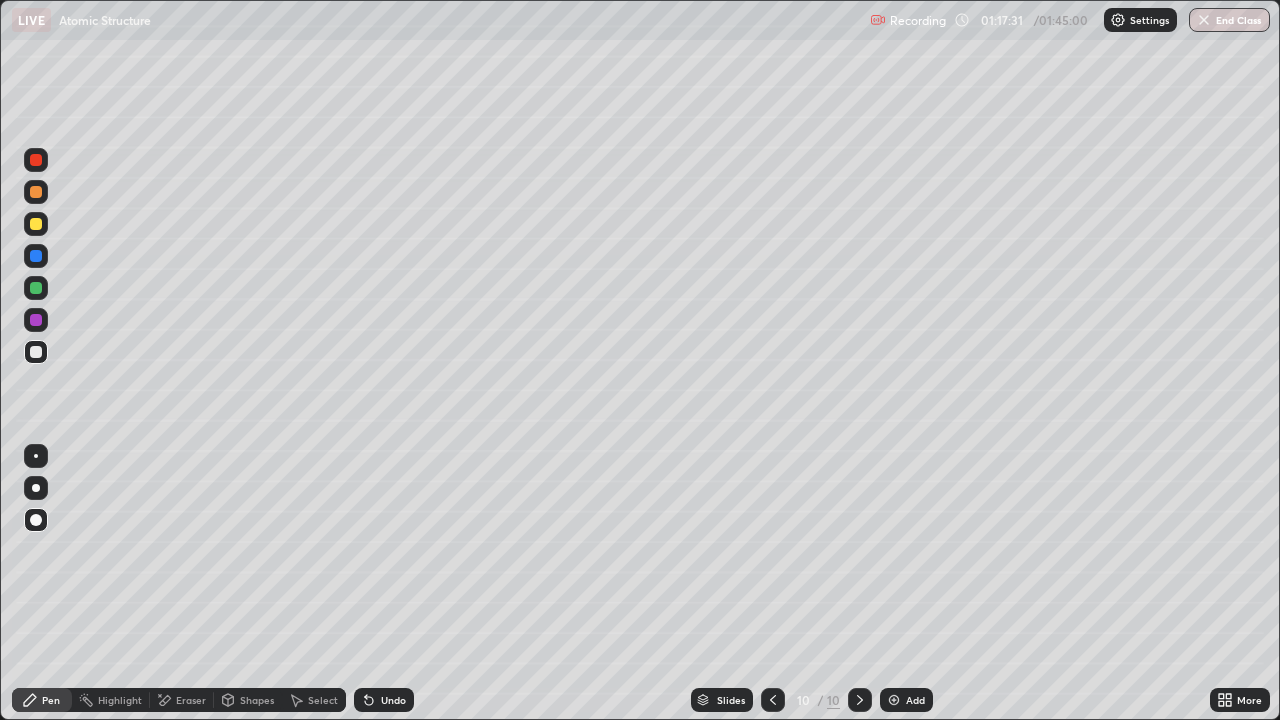 click at bounding box center (36, 224) 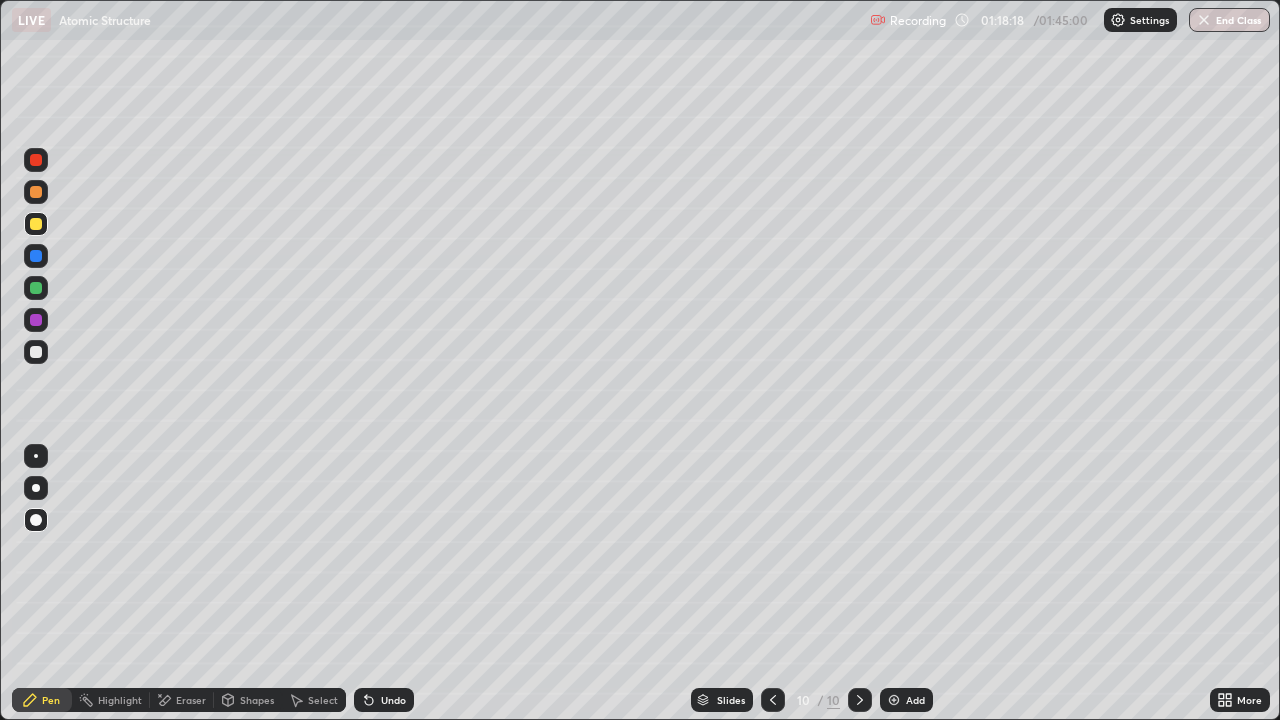click at bounding box center (36, 352) 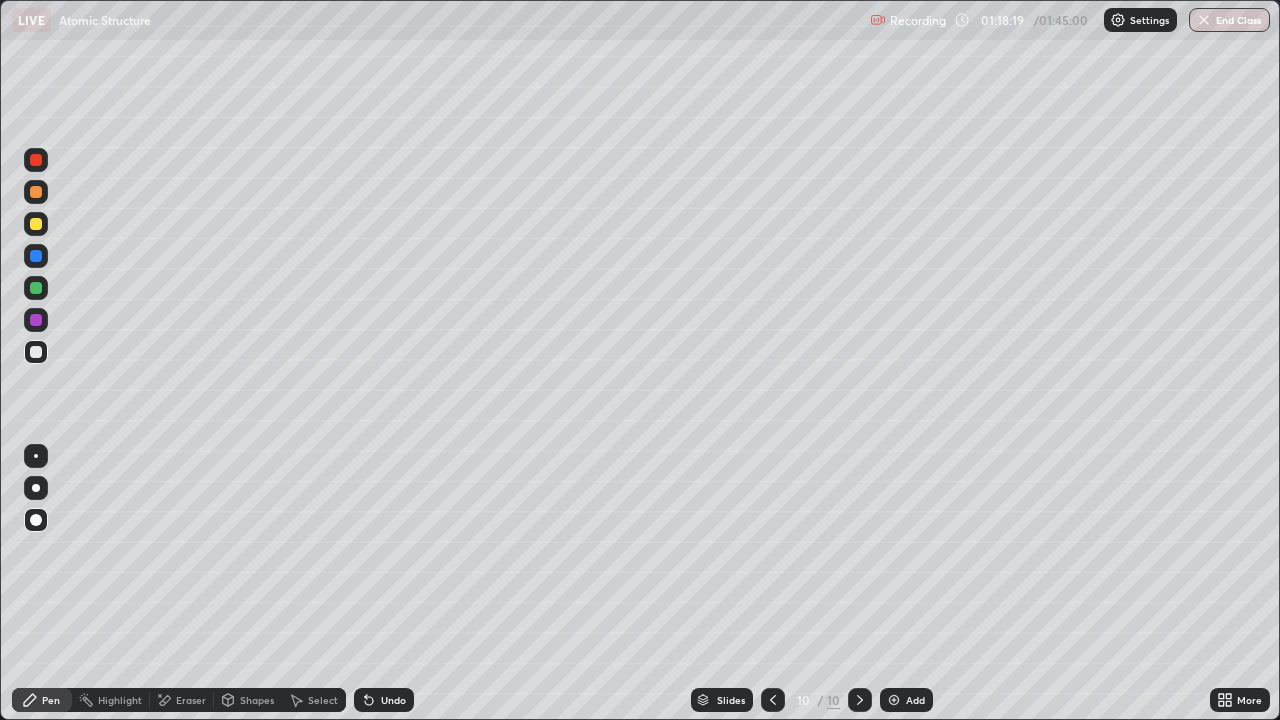 click on "Pen" at bounding box center [42, 700] 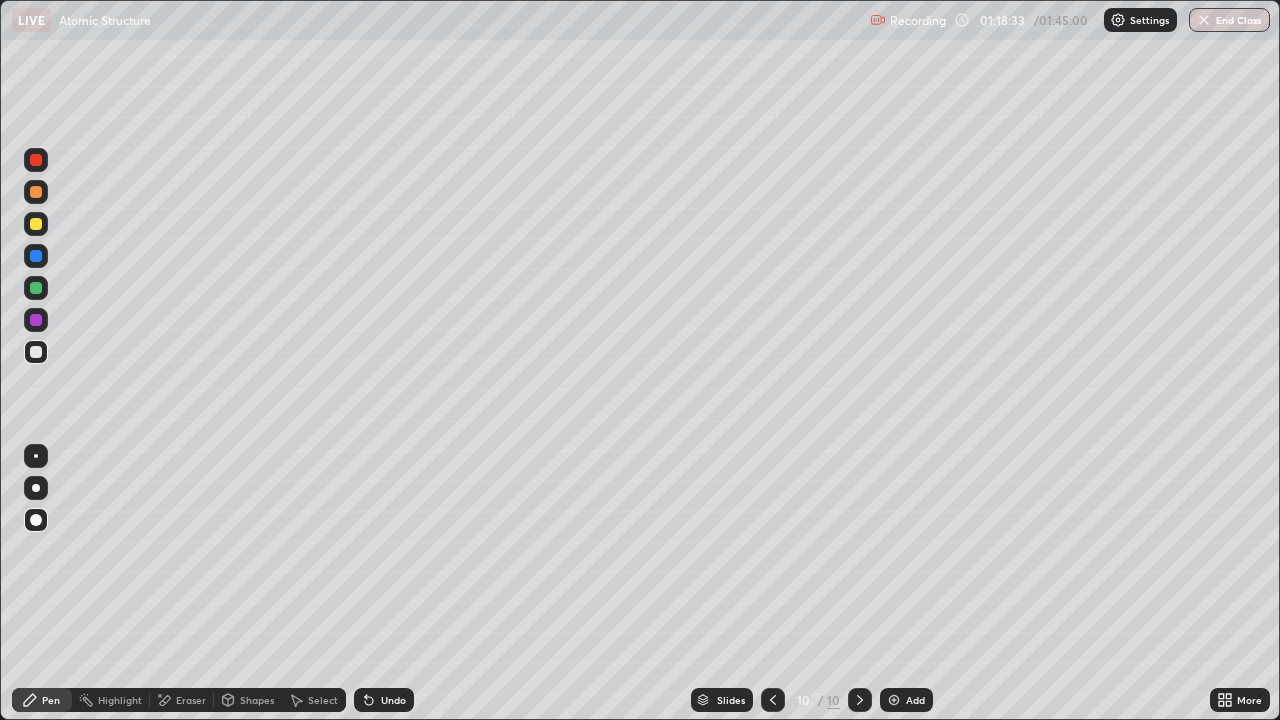 click on "Shapes" at bounding box center [248, 700] 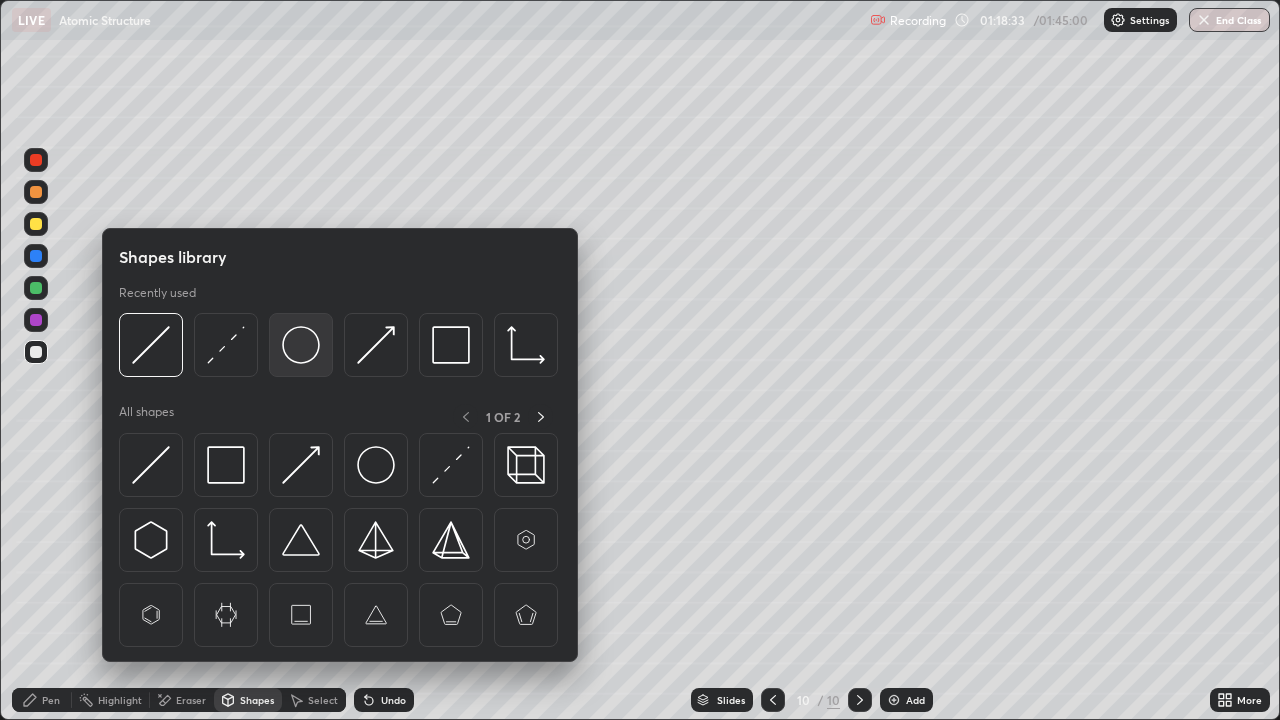 click at bounding box center (301, 345) 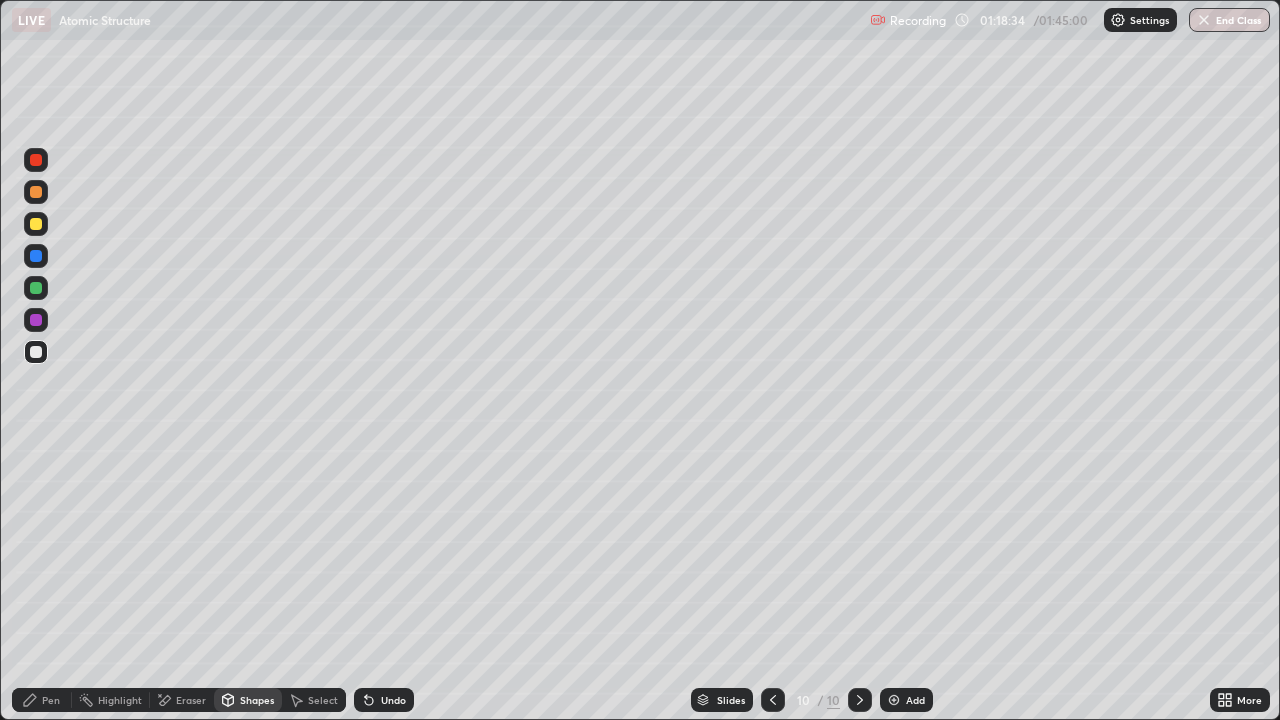 click at bounding box center (36, 256) 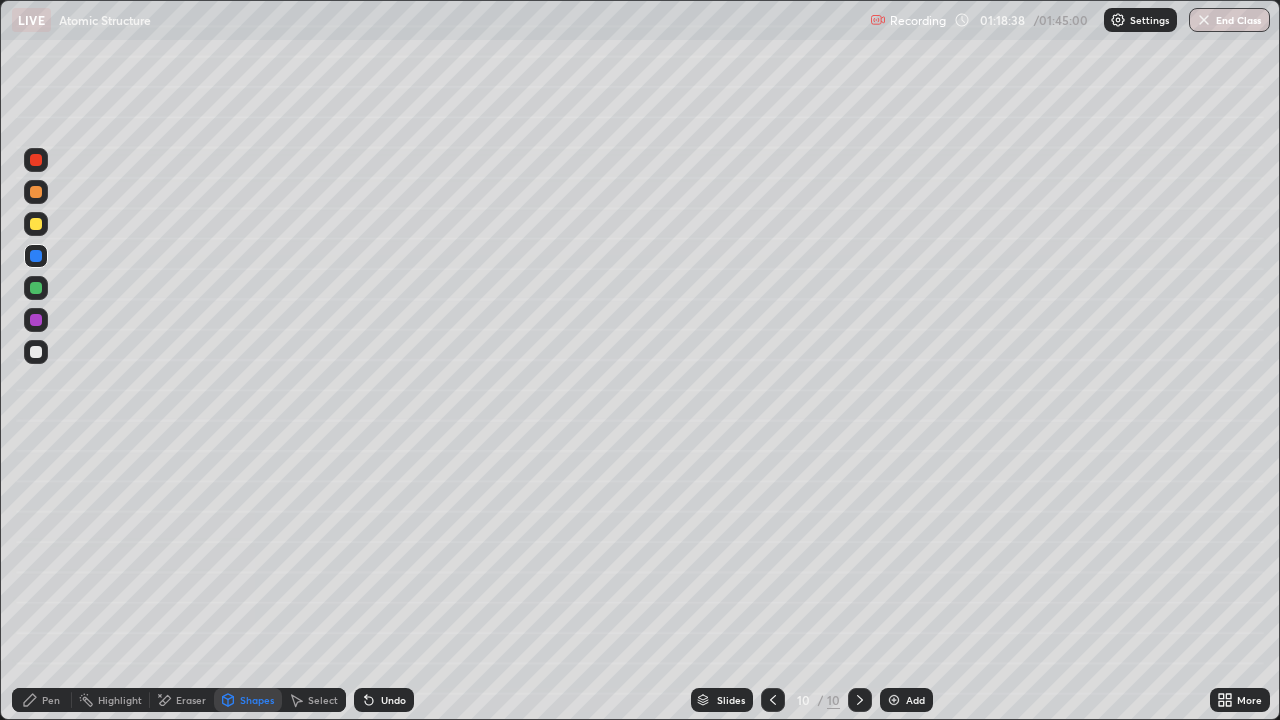 click on "Pen" at bounding box center (51, 700) 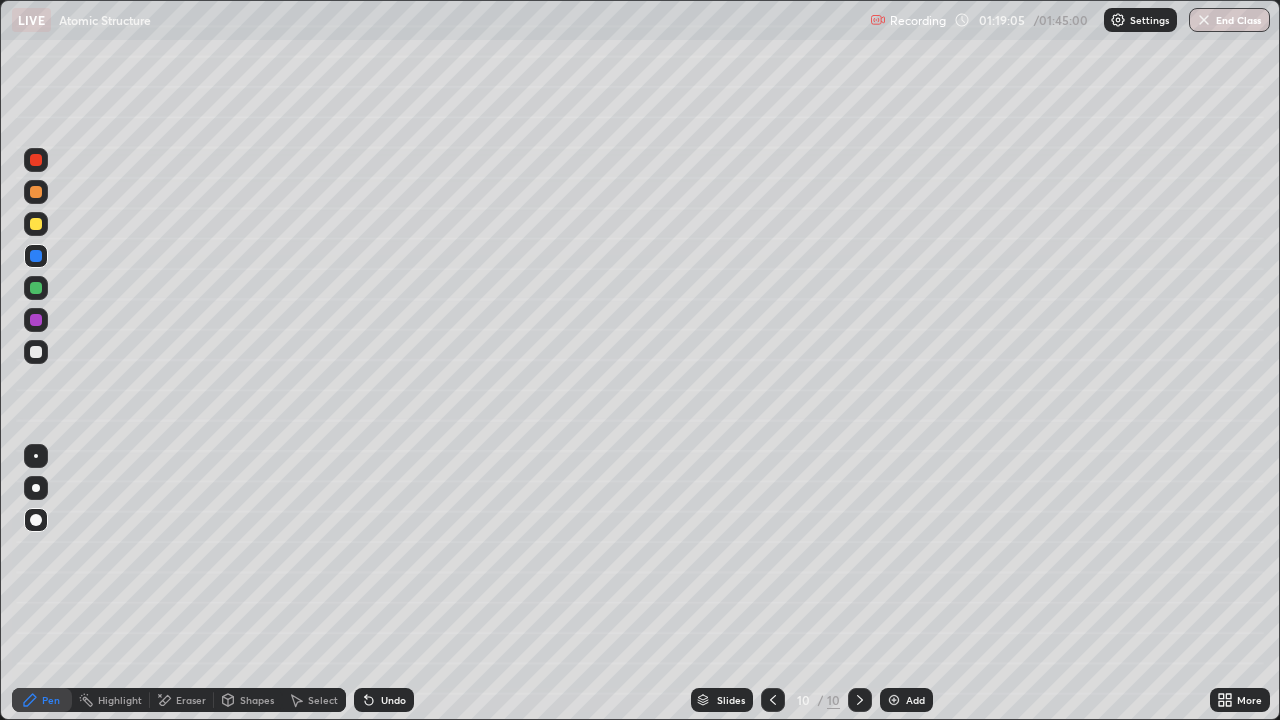 click on "Undo" at bounding box center [393, 700] 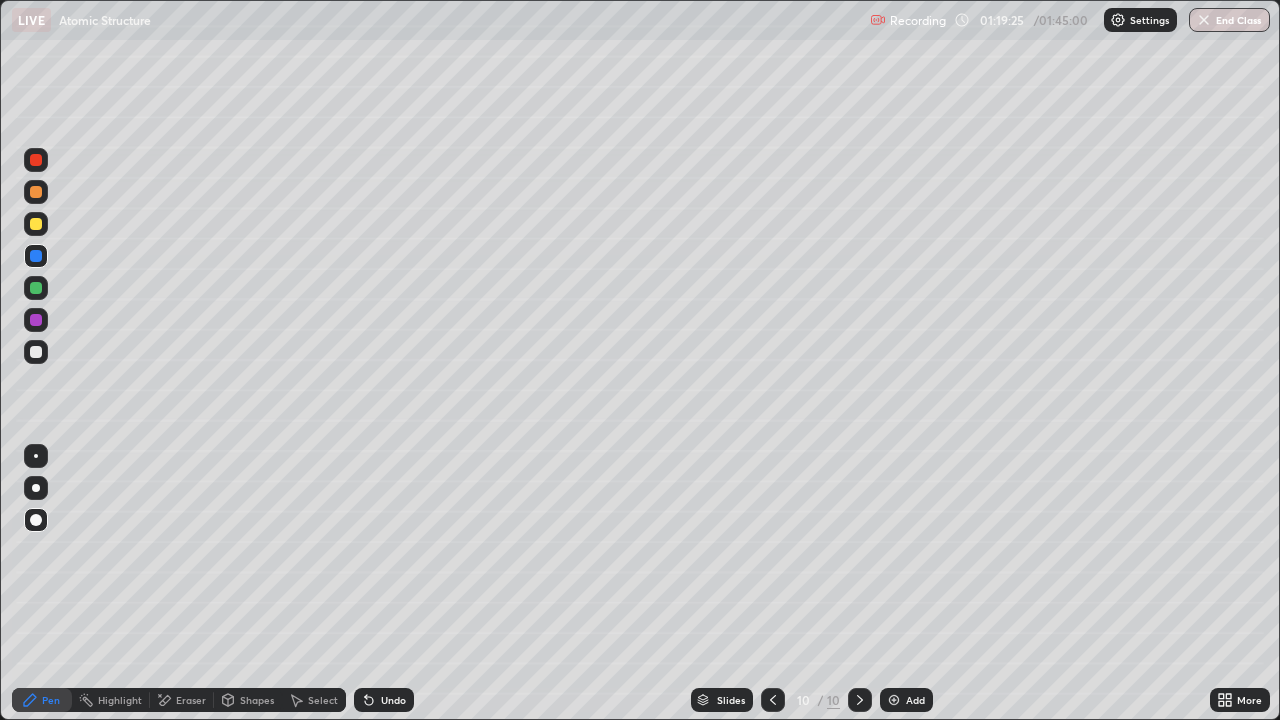 click at bounding box center (36, 224) 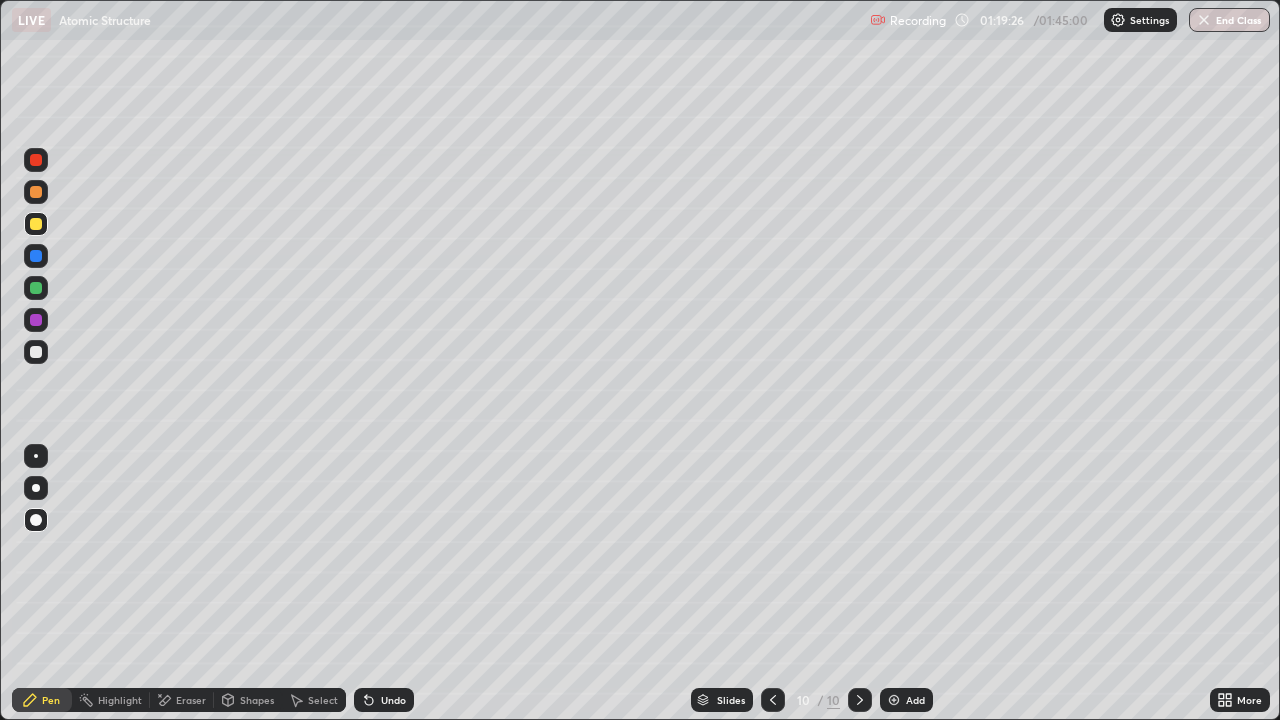 click on "Pen" at bounding box center [51, 700] 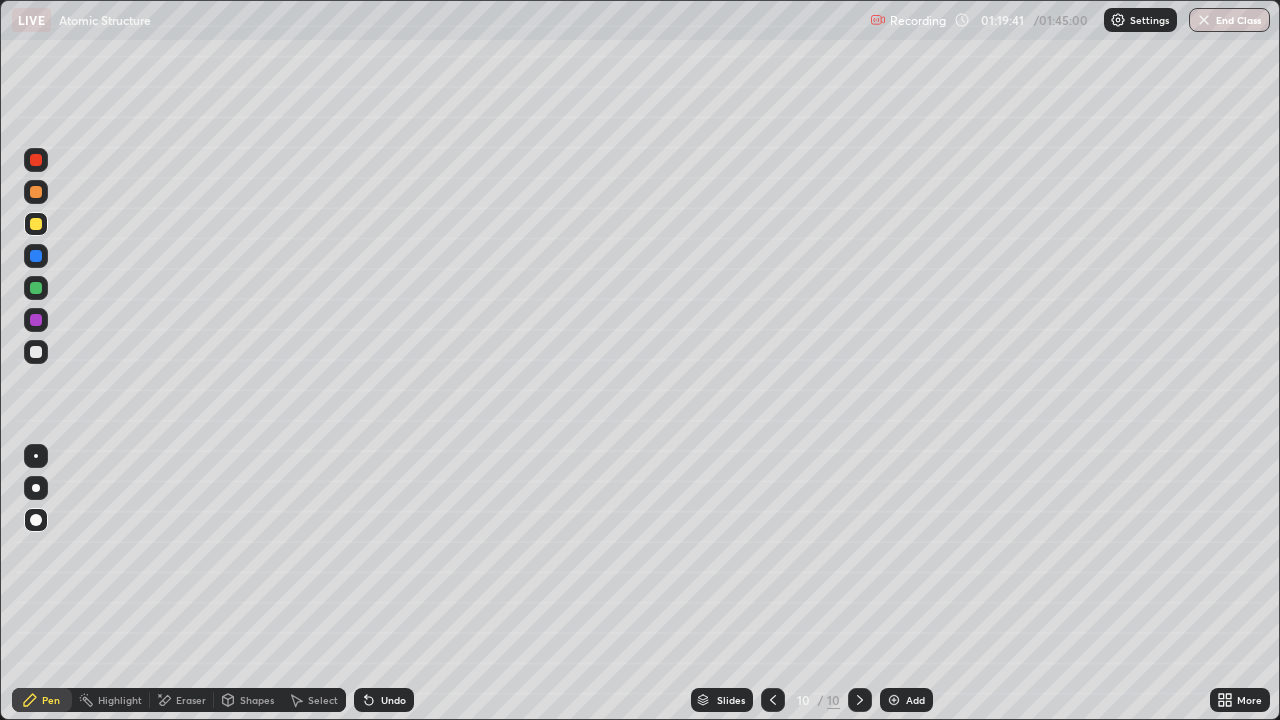 click on "Shapes" at bounding box center (257, 700) 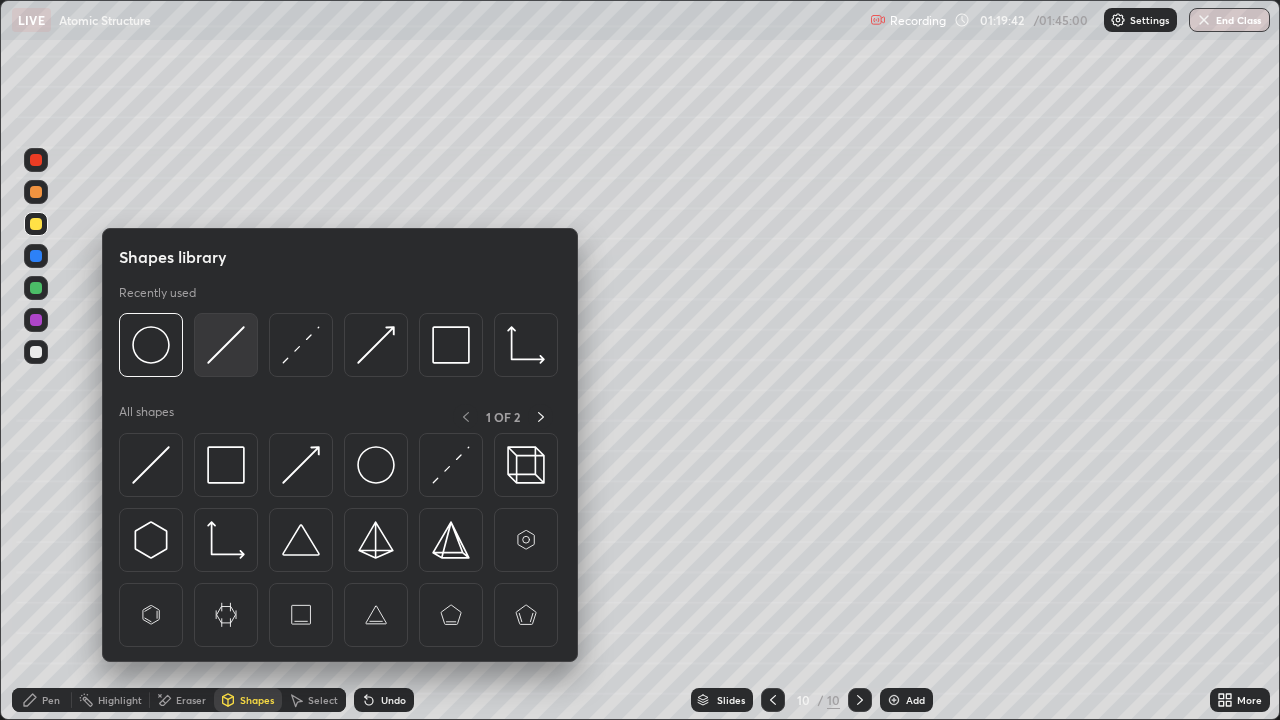 click at bounding box center [226, 345] 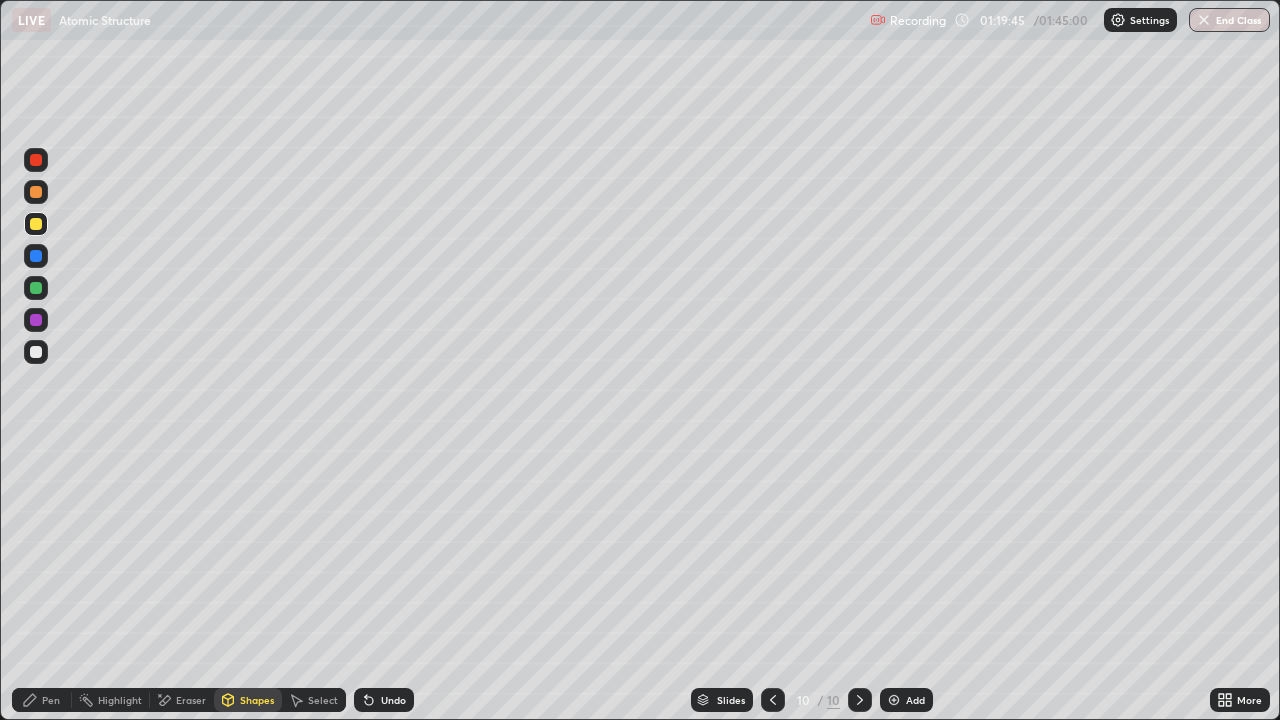 click on "Pen" at bounding box center (51, 700) 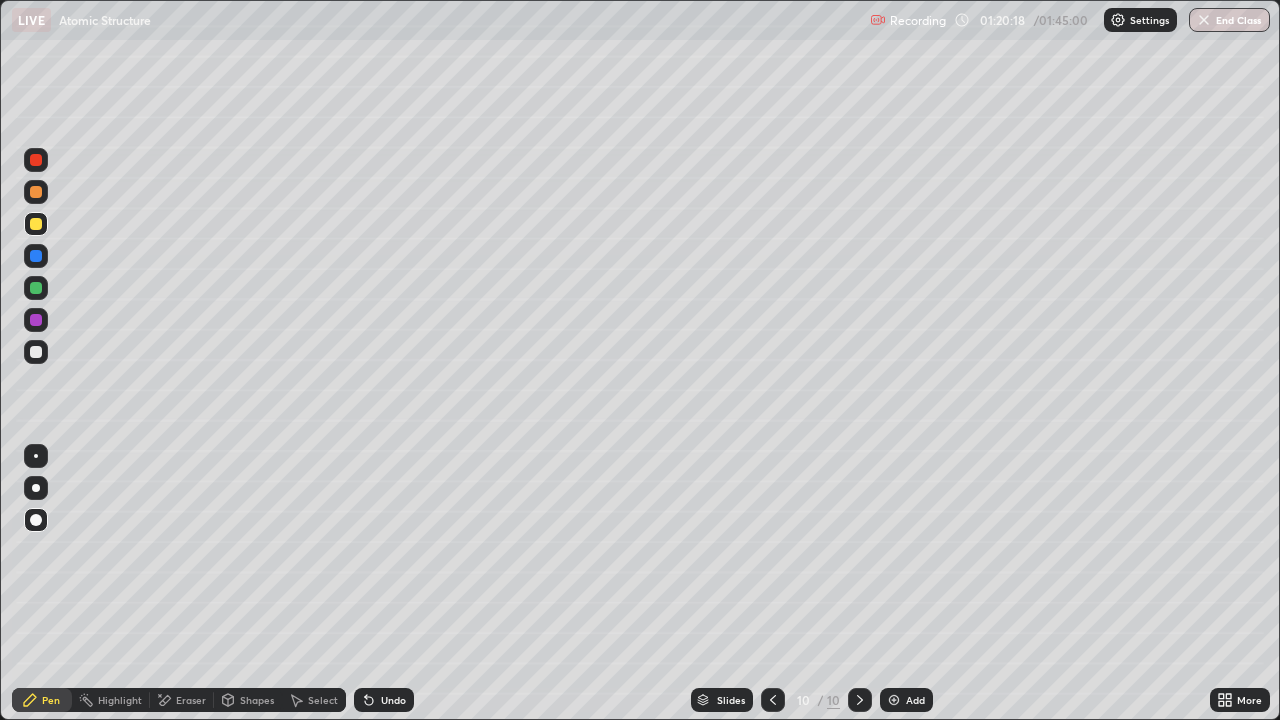 click at bounding box center [36, 352] 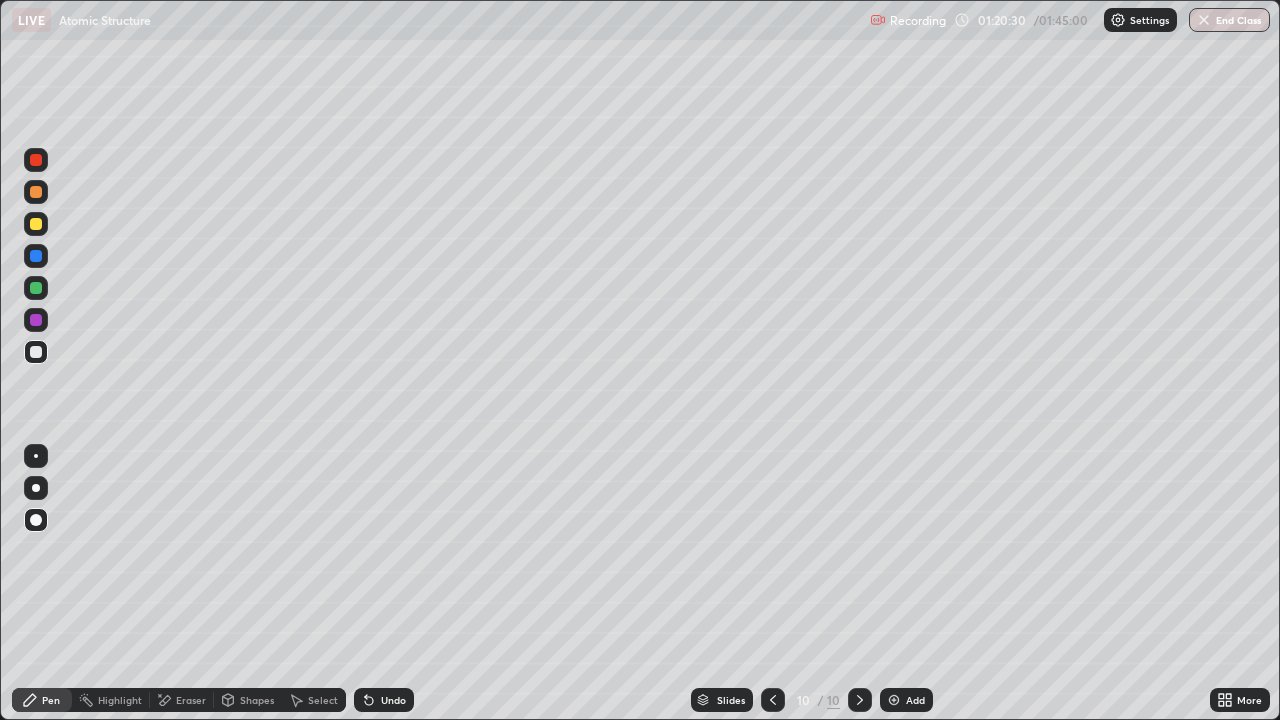 click on "Shapes" at bounding box center (257, 700) 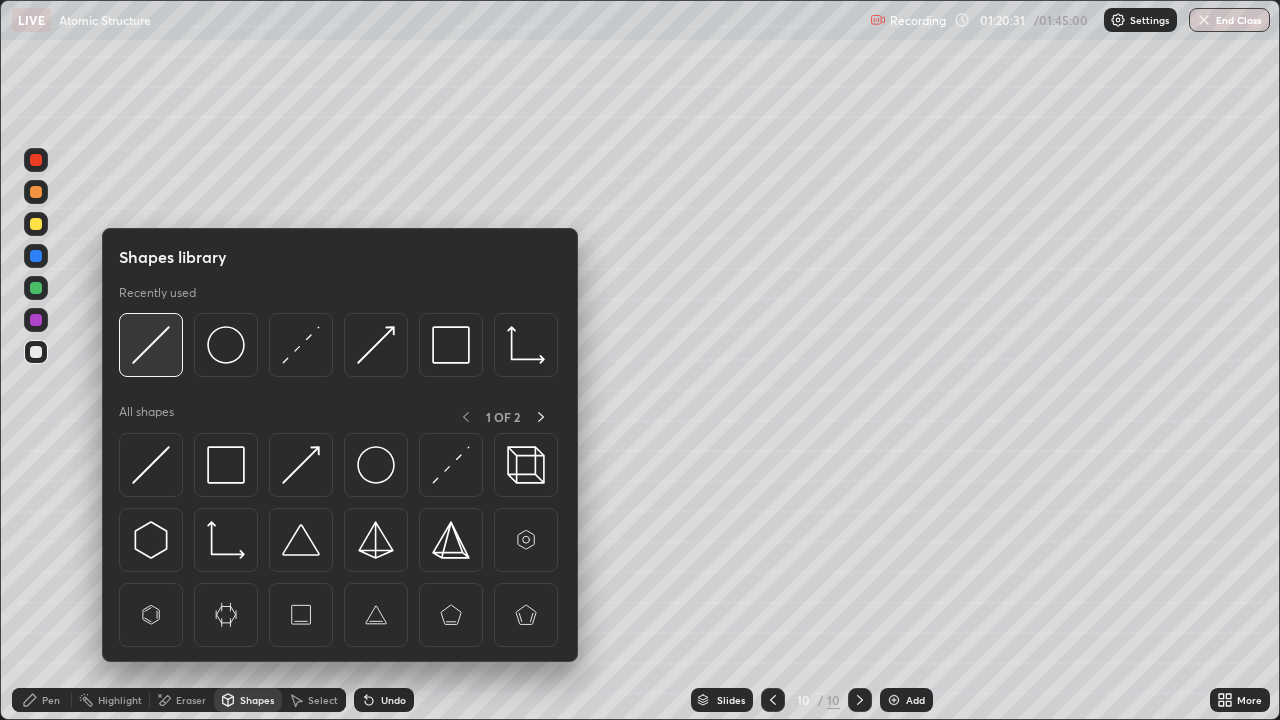 click at bounding box center (151, 345) 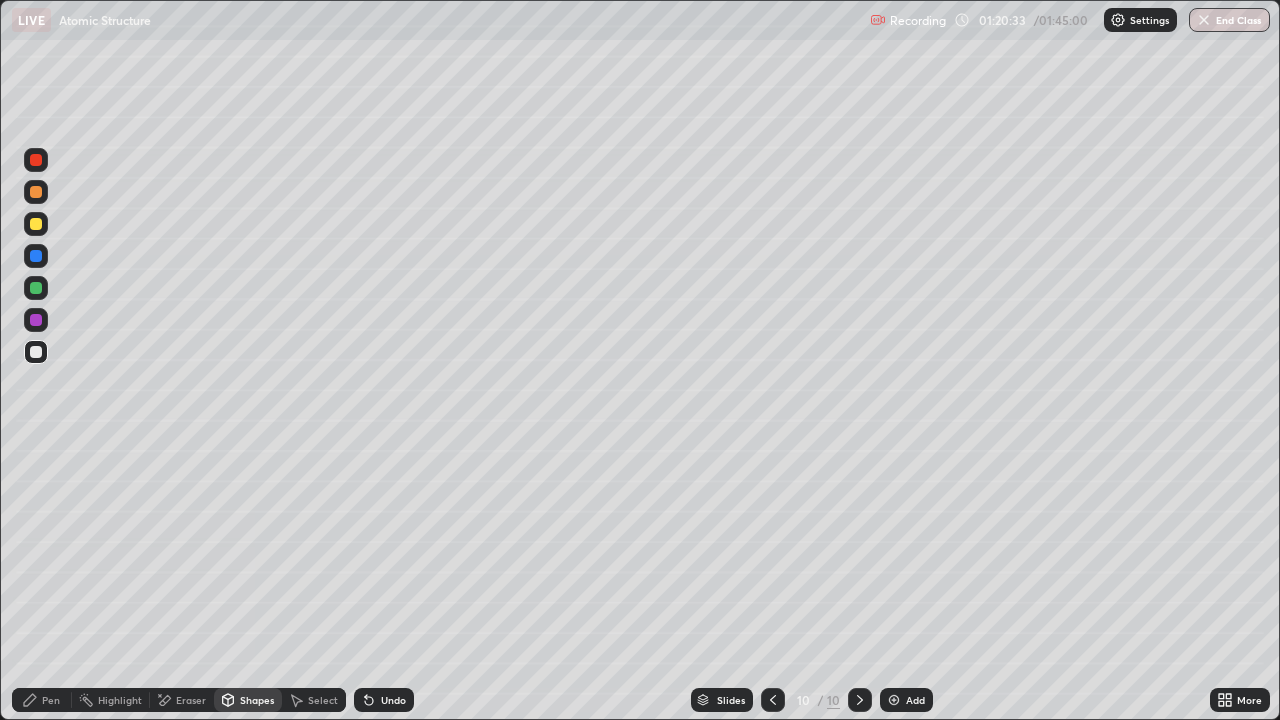 click on "Pen" at bounding box center [51, 700] 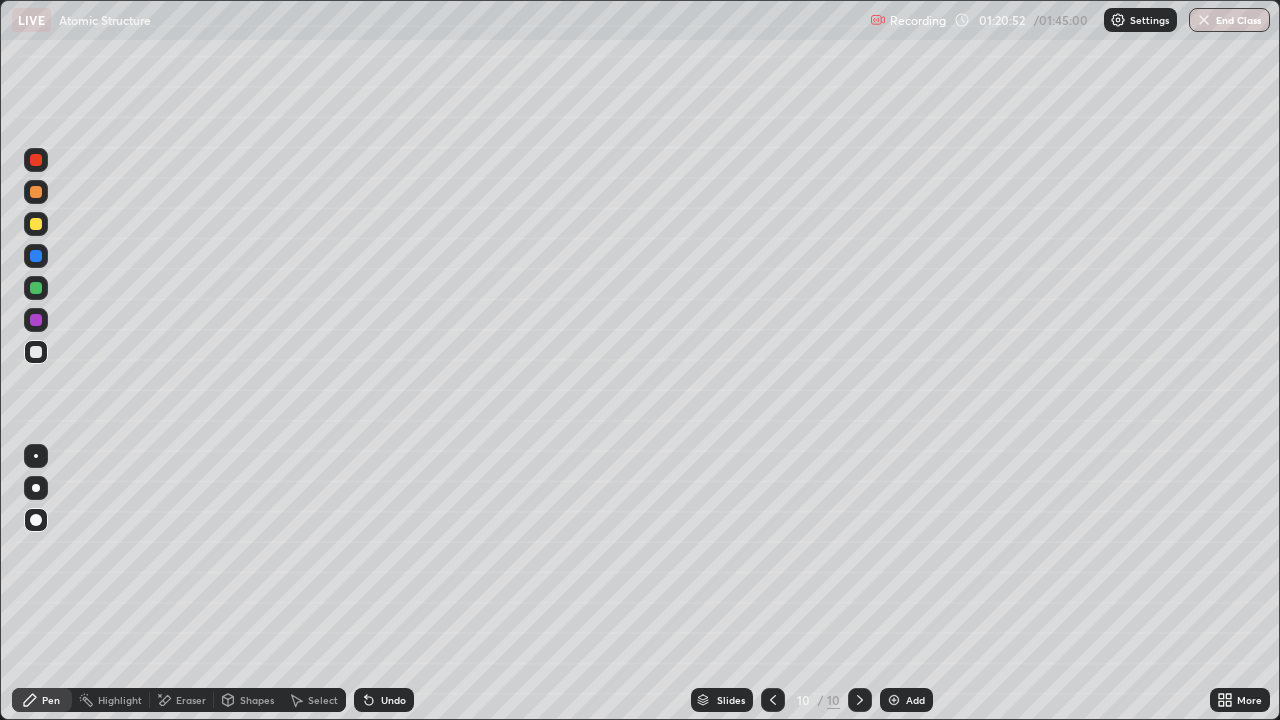 click on "Undo" at bounding box center [384, 700] 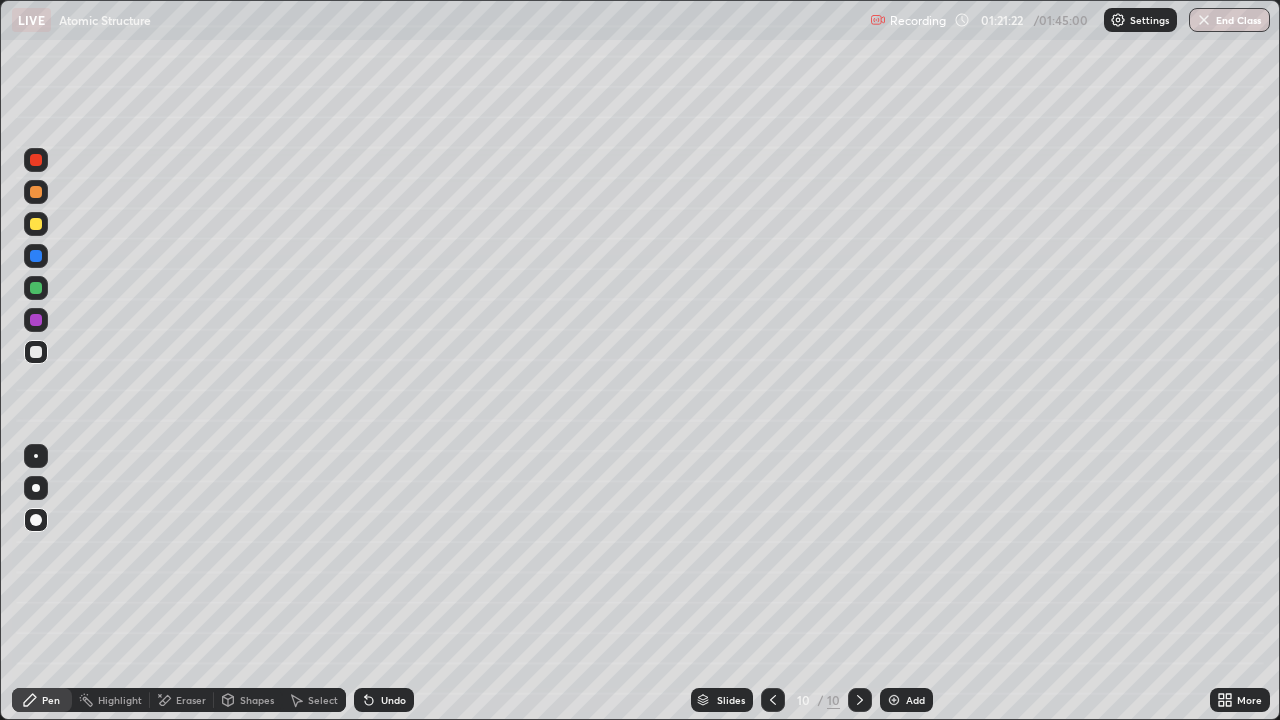 click on "Shapes" at bounding box center (257, 700) 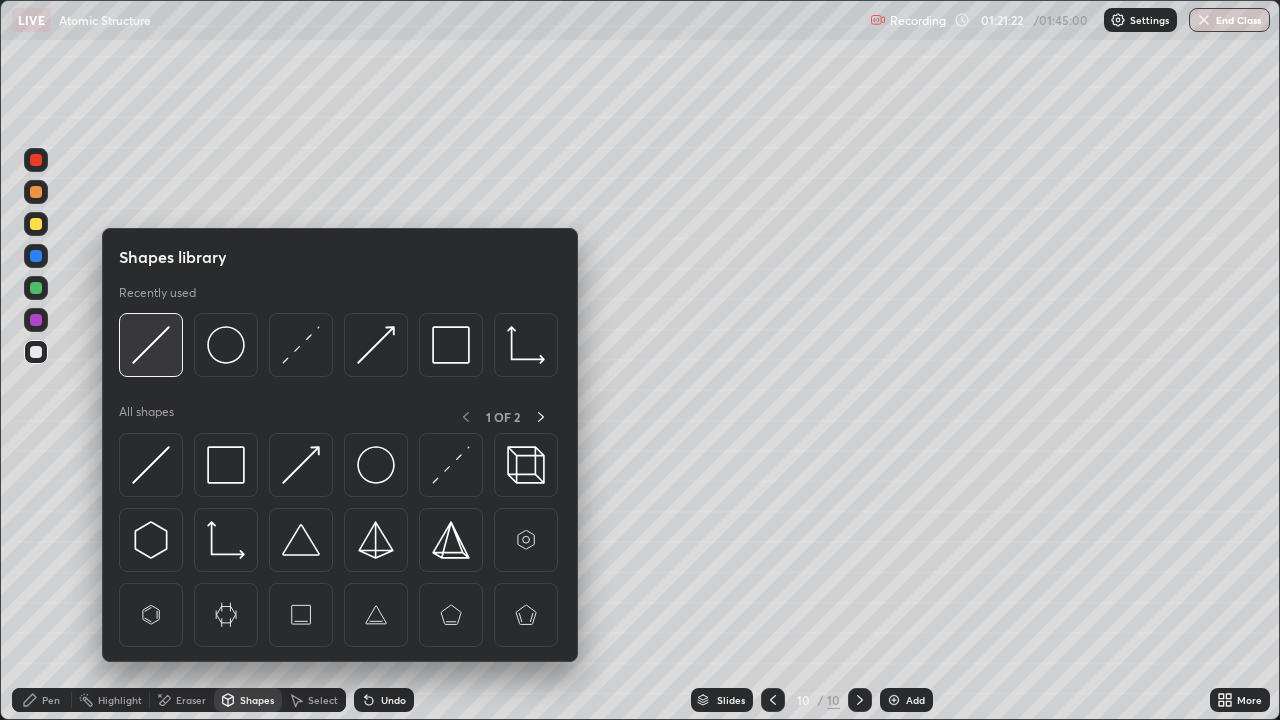 click at bounding box center (151, 345) 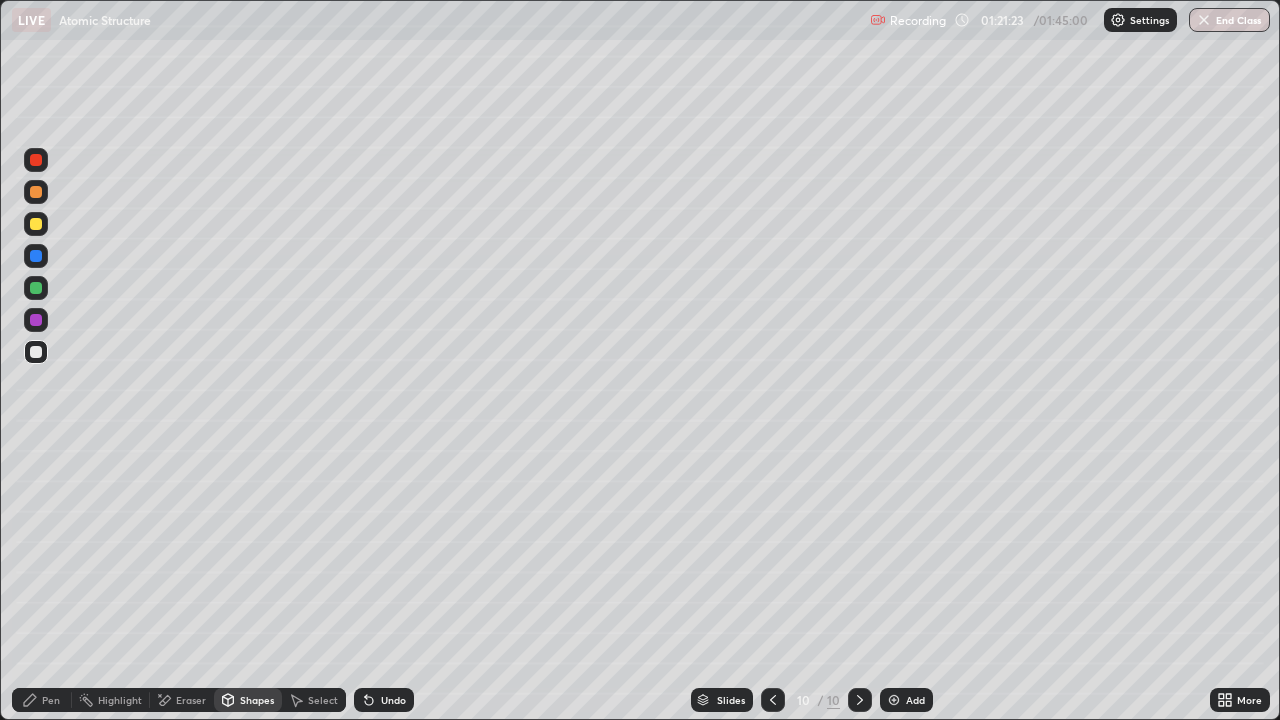click at bounding box center [36, 288] 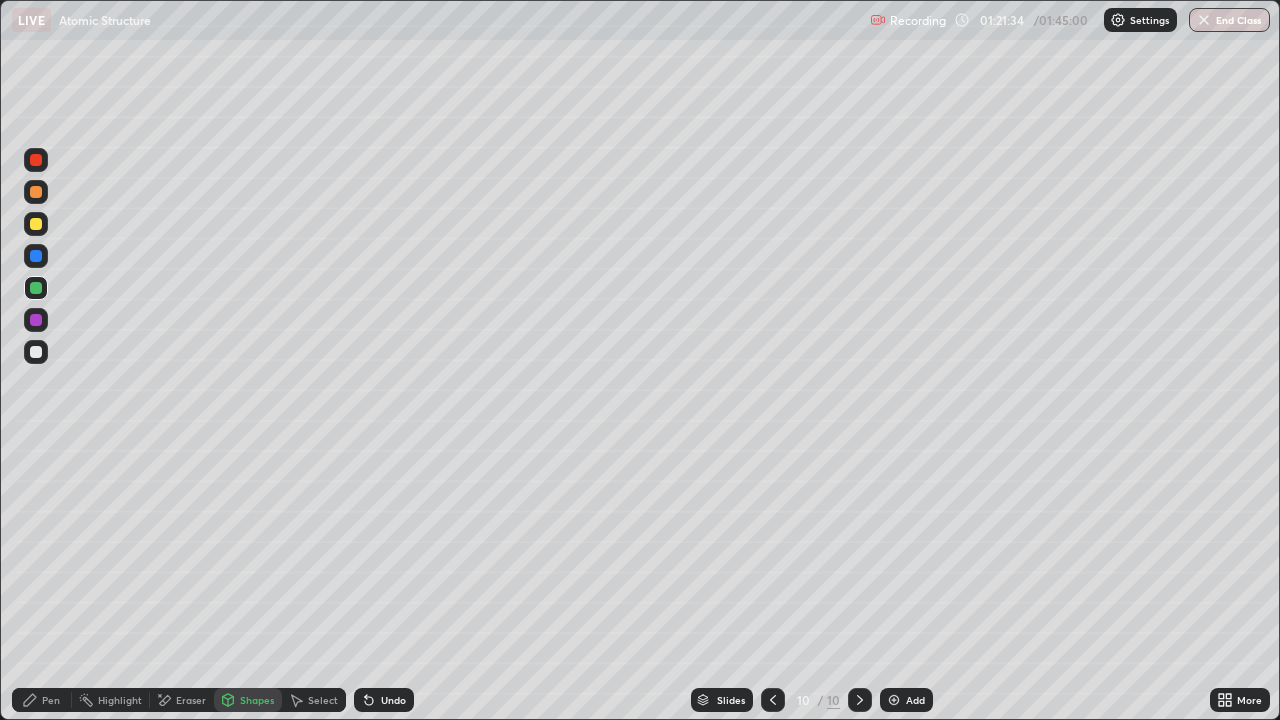 click on "Pen" at bounding box center [51, 700] 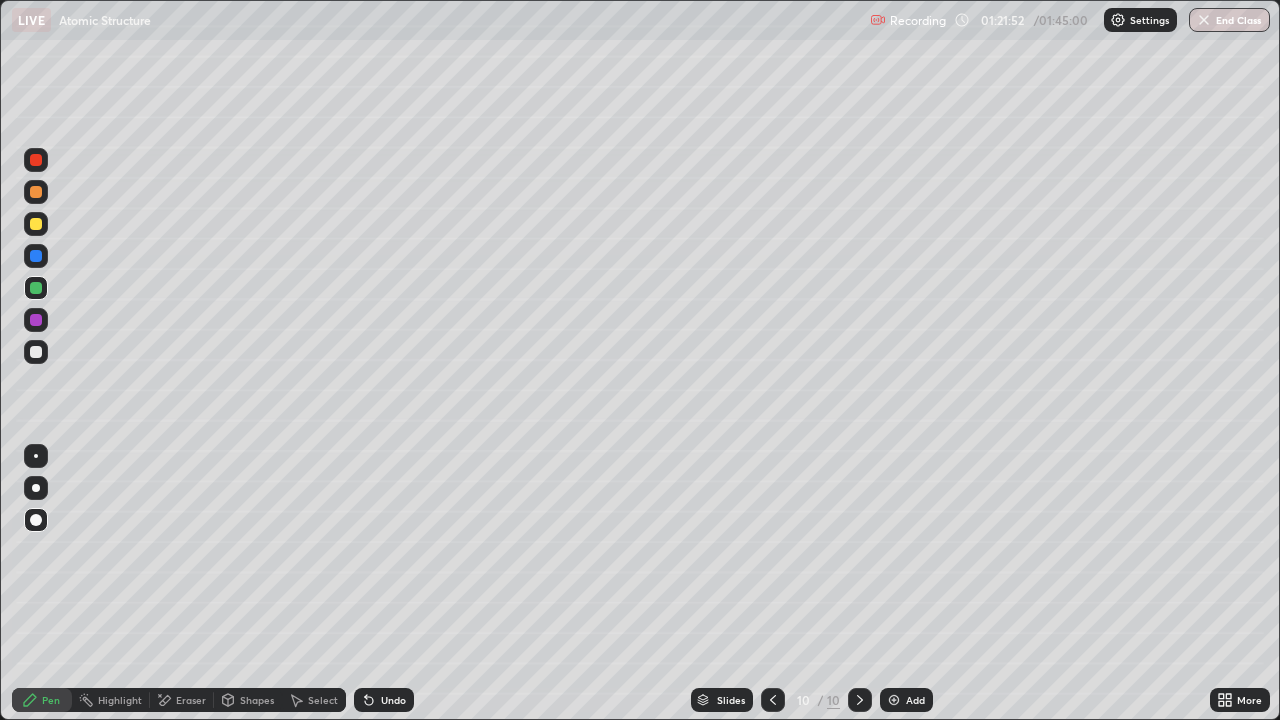 click at bounding box center [36, 352] 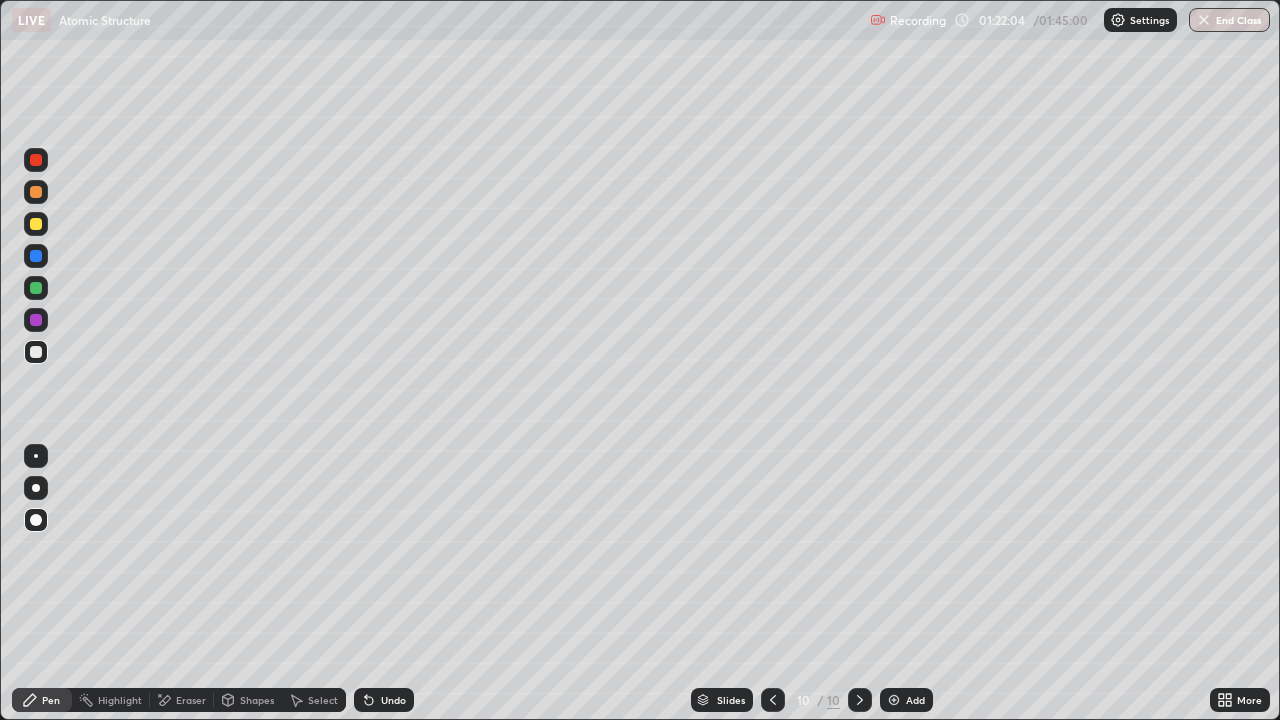 click on "Undo" at bounding box center [393, 700] 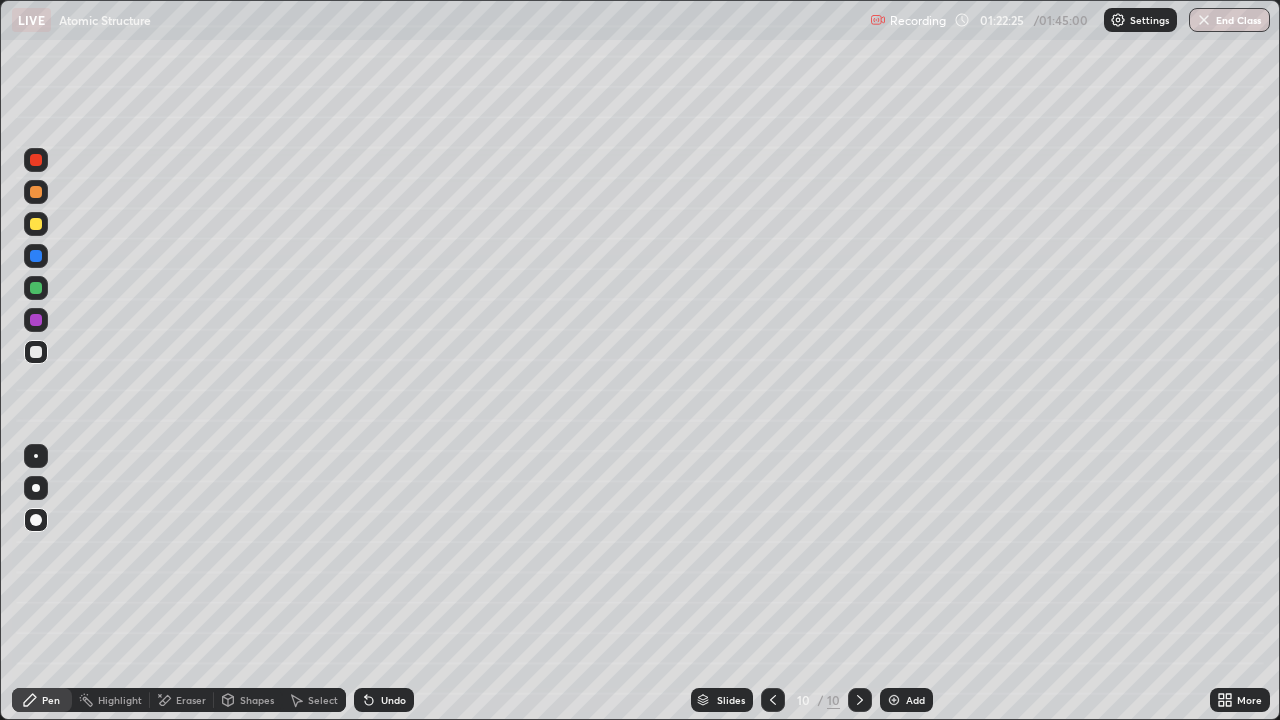 click on "Undo" at bounding box center (384, 700) 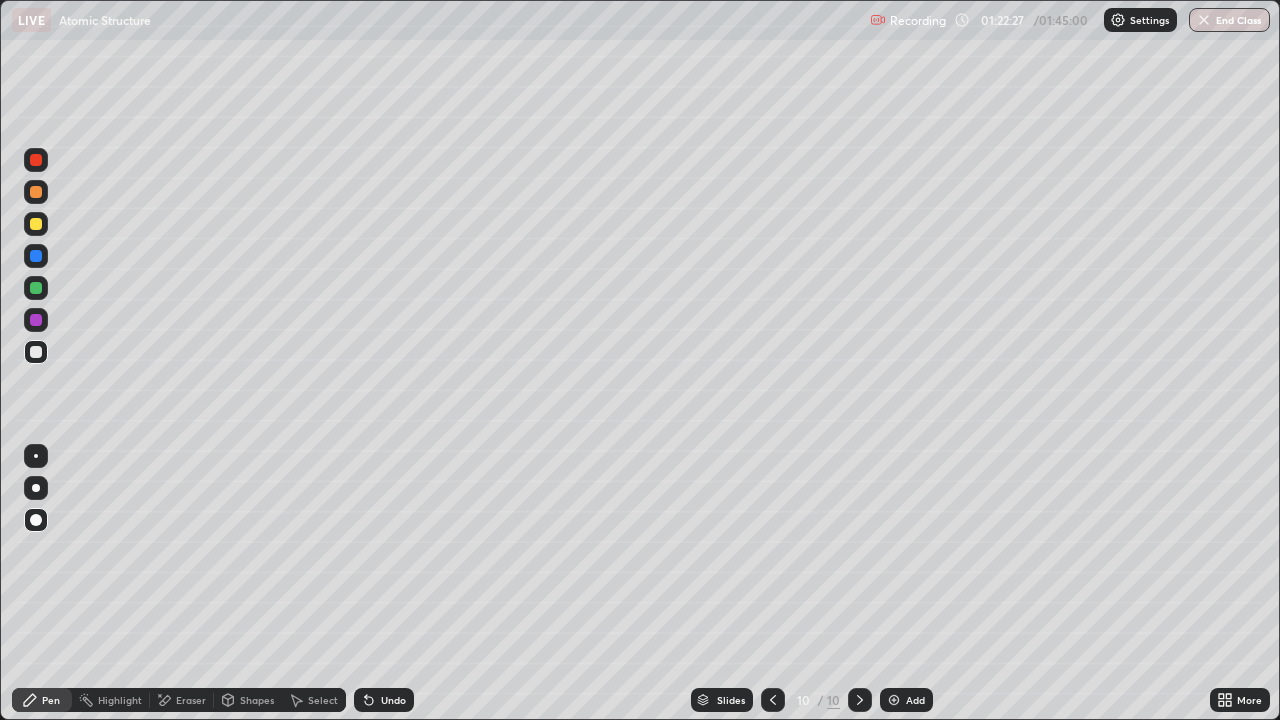 click on "Undo" at bounding box center [384, 700] 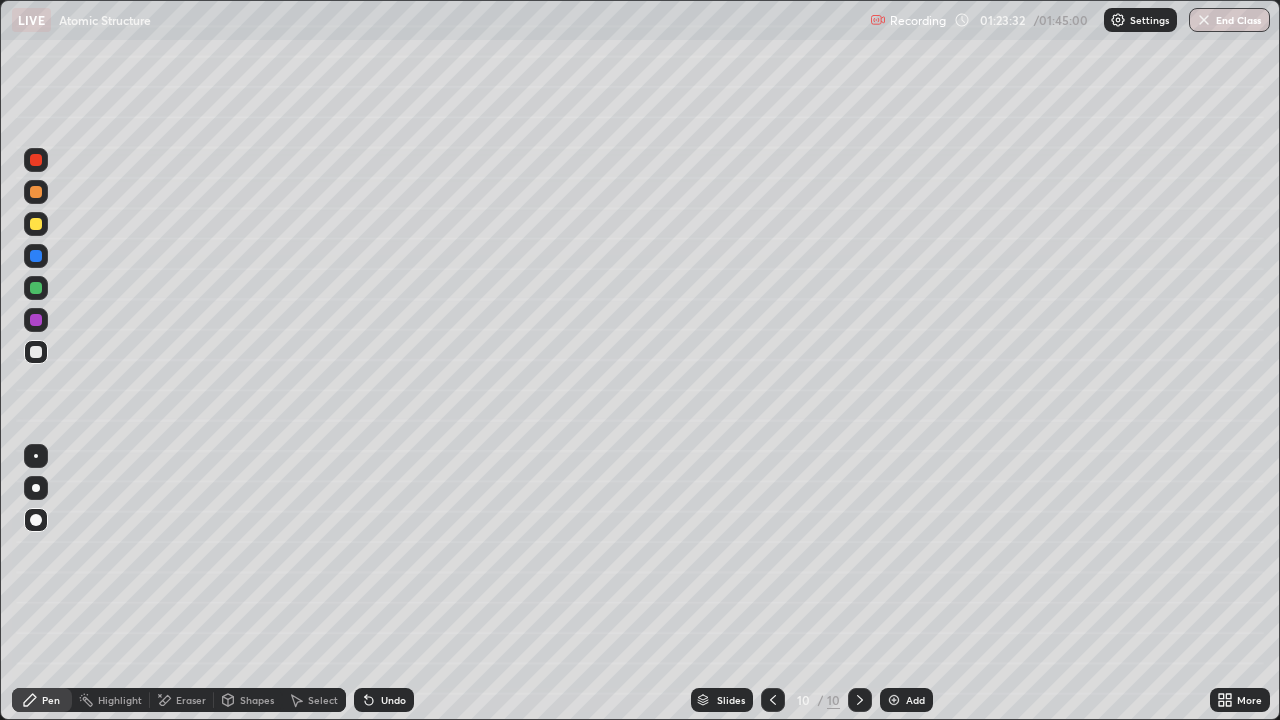 click on "Pen" at bounding box center [51, 700] 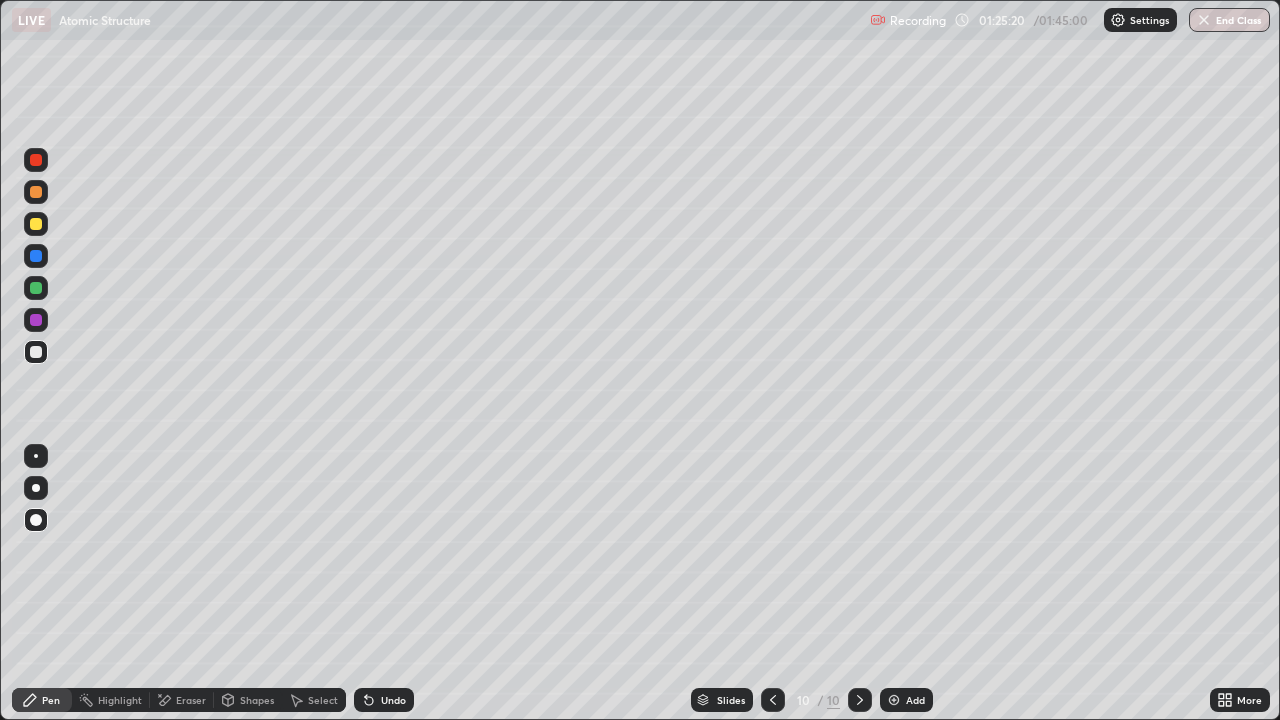 click 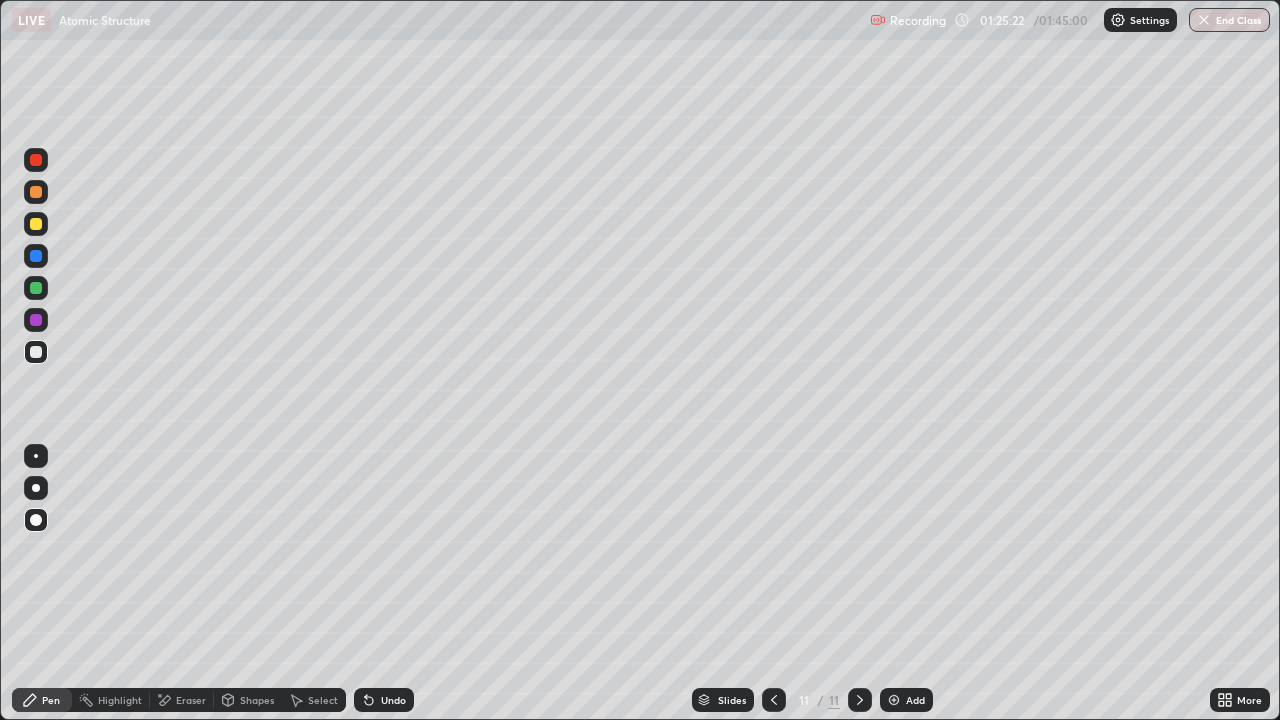 click at bounding box center (36, 224) 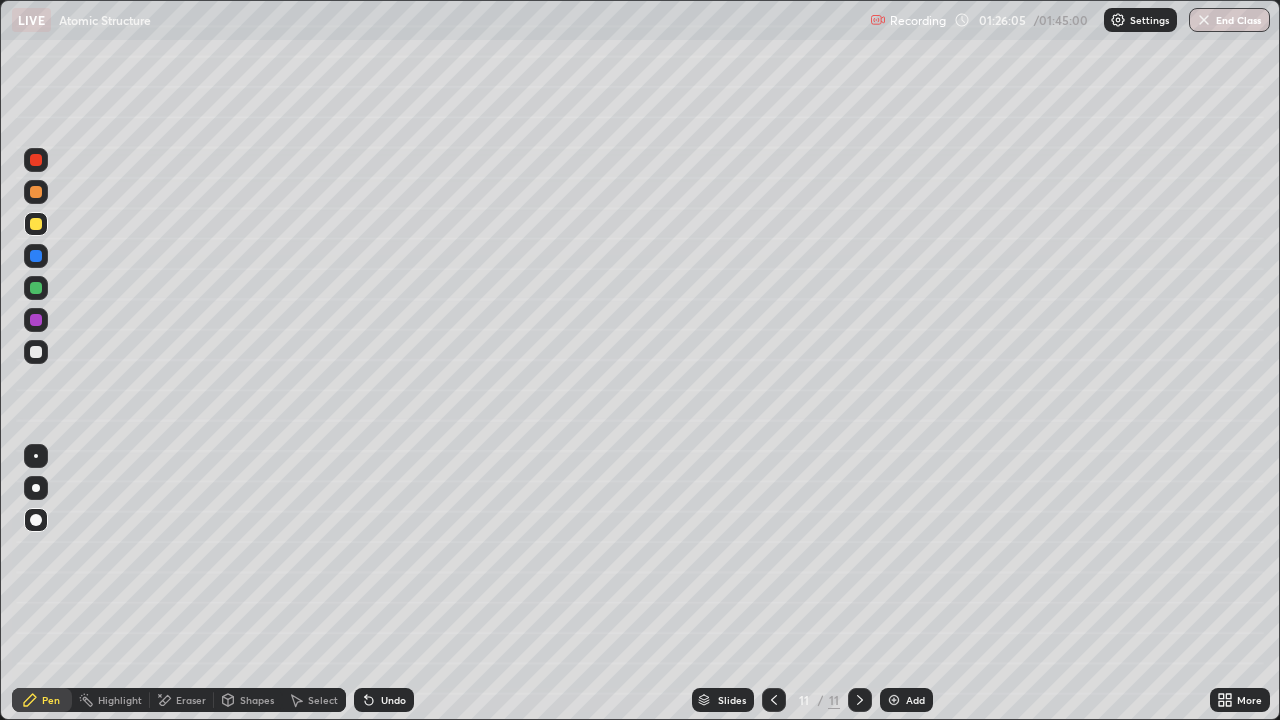 click on "Undo" at bounding box center [384, 700] 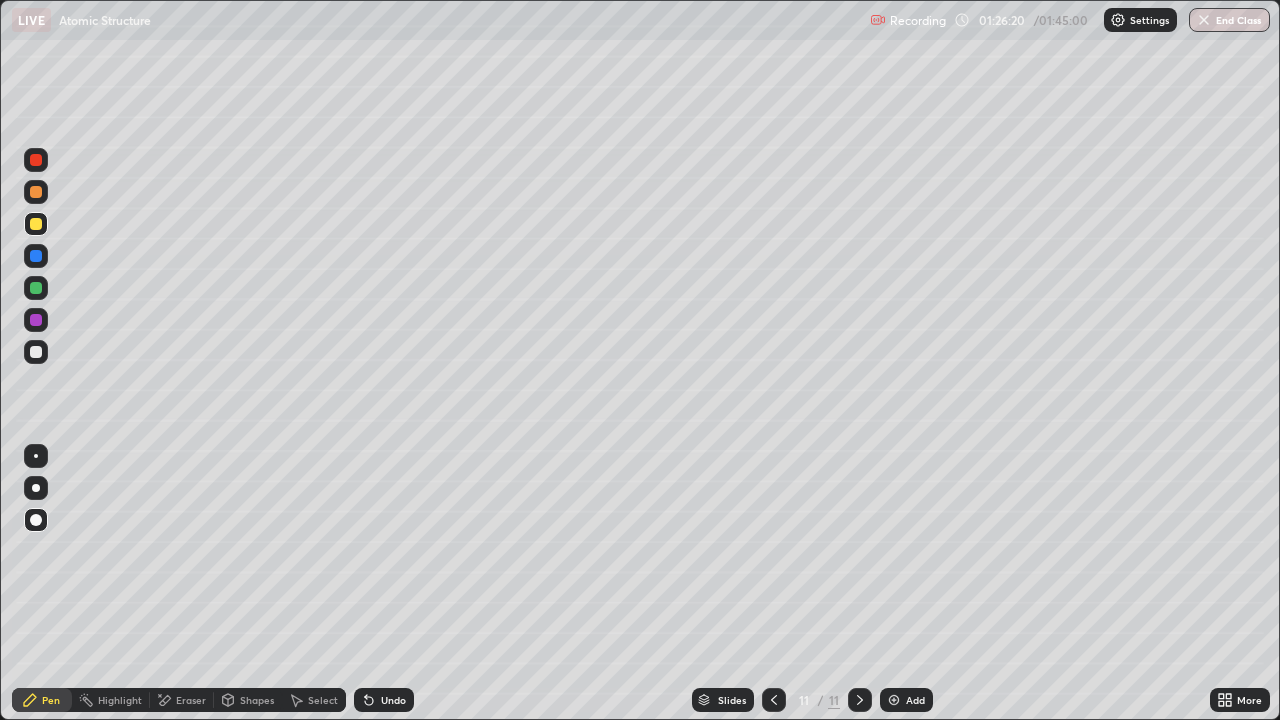 click on "Shapes" at bounding box center (257, 700) 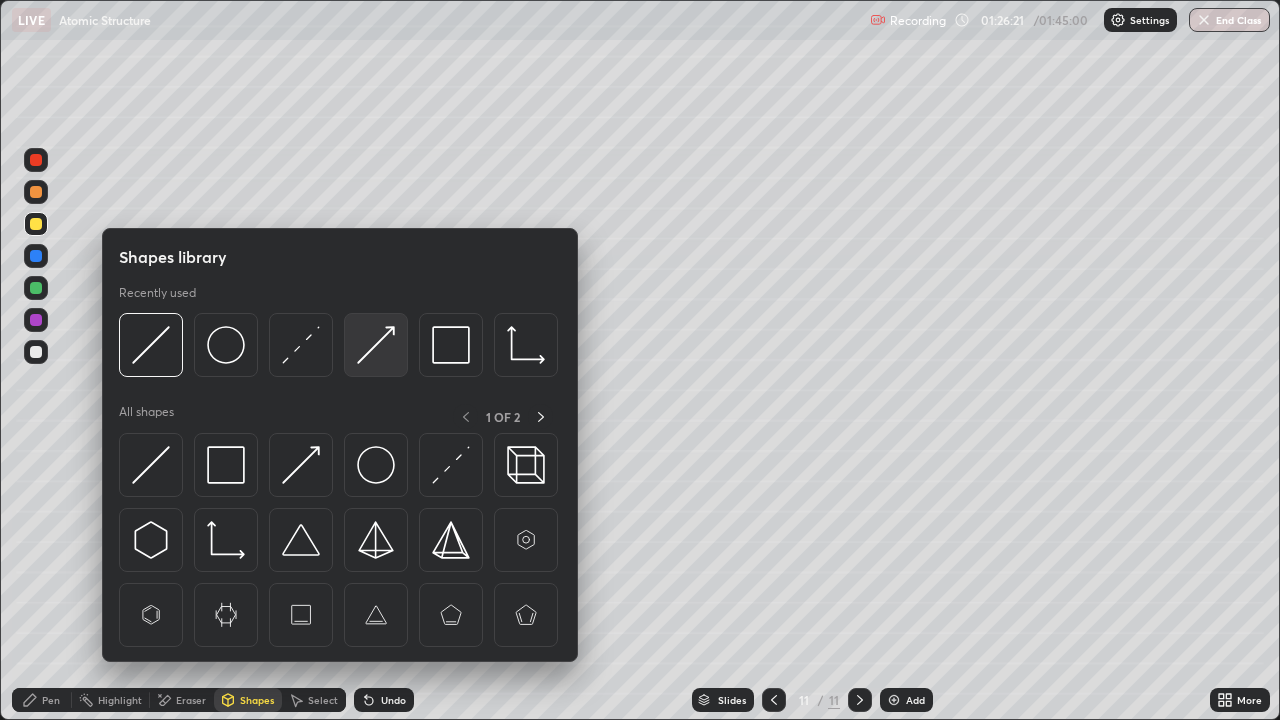 click at bounding box center (376, 345) 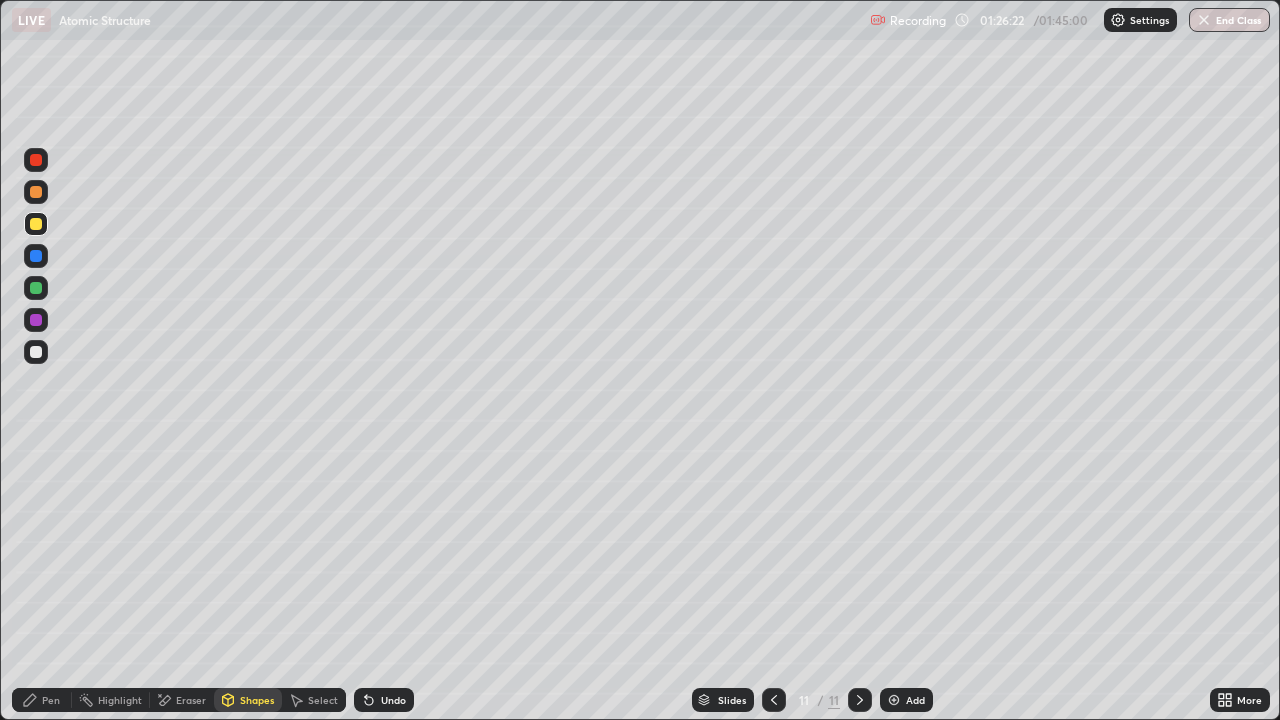 click at bounding box center [36, 288] 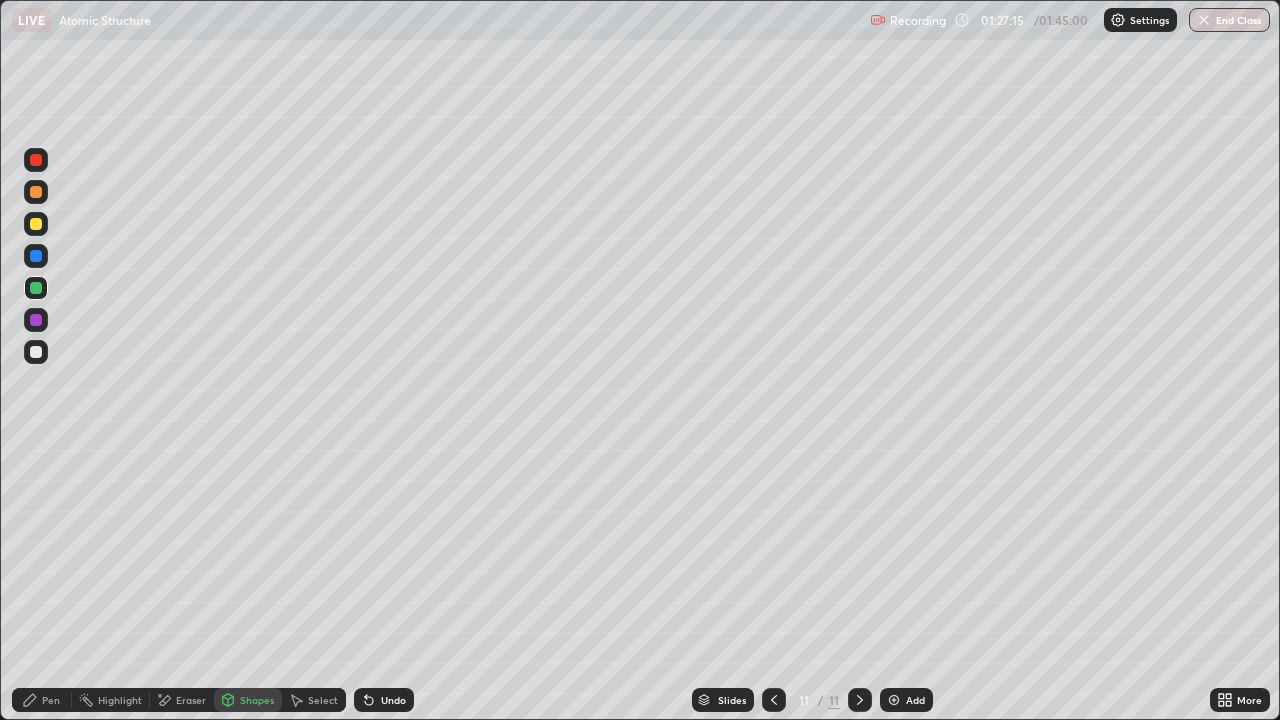 click on "Shapes" at bounding box center (257, 700) 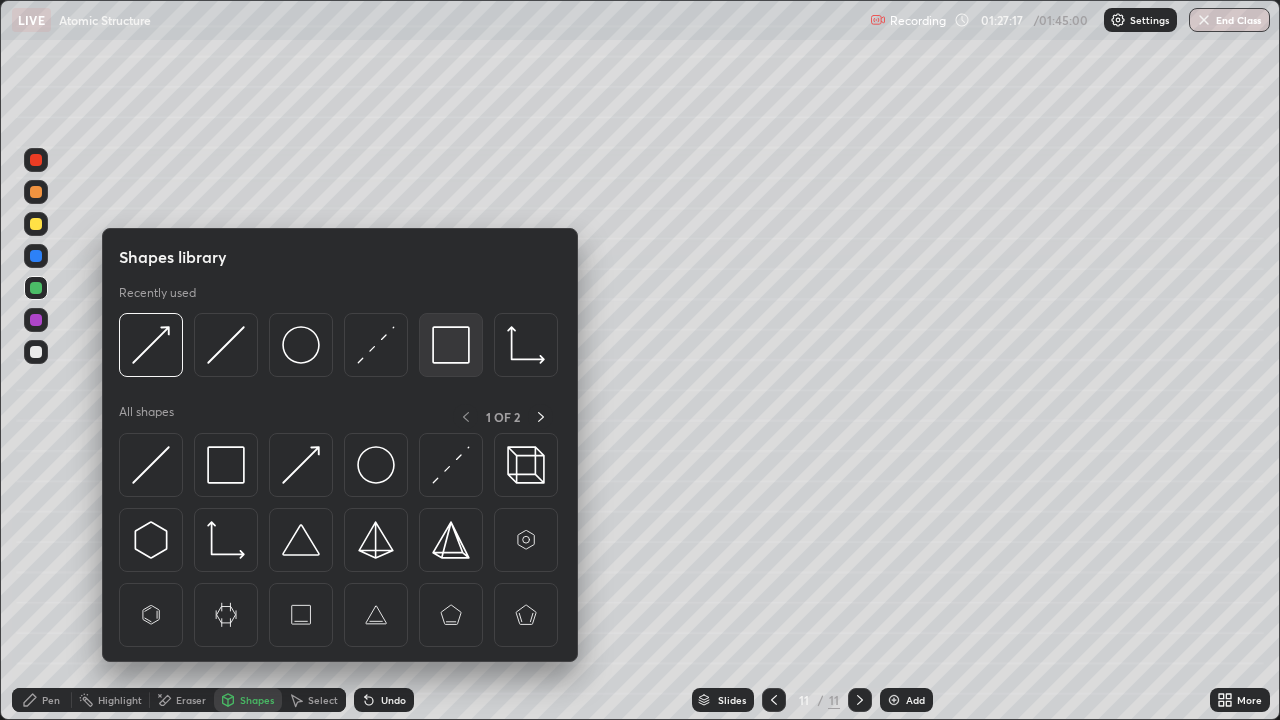 click at bounding box center [451, 345] 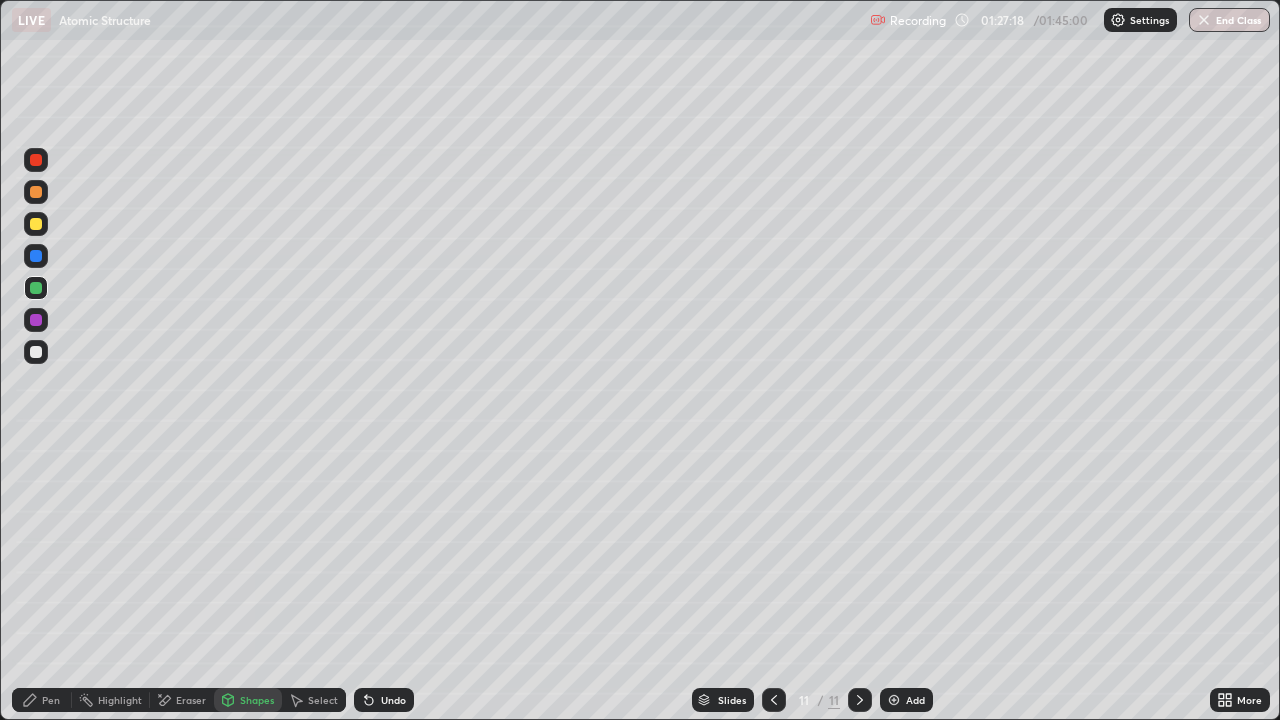 click at bounding box center [36, 192] 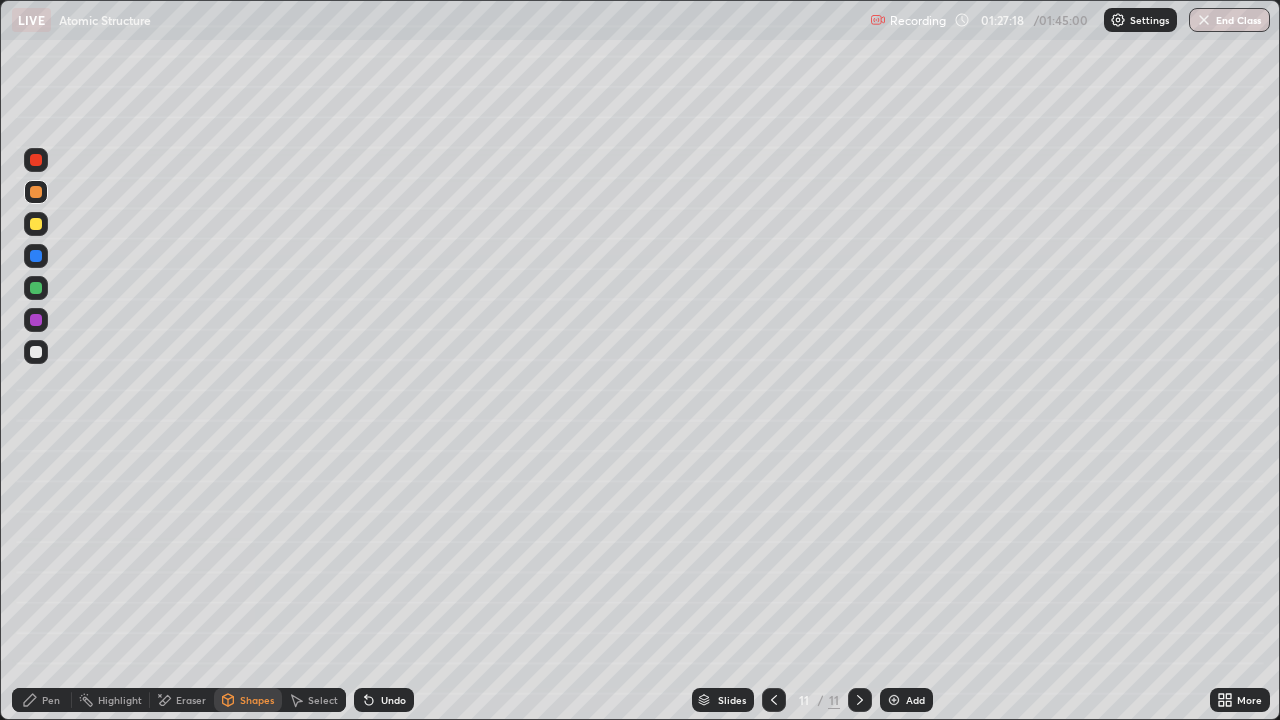 click on "Pen" at bounding box center [51, 700] 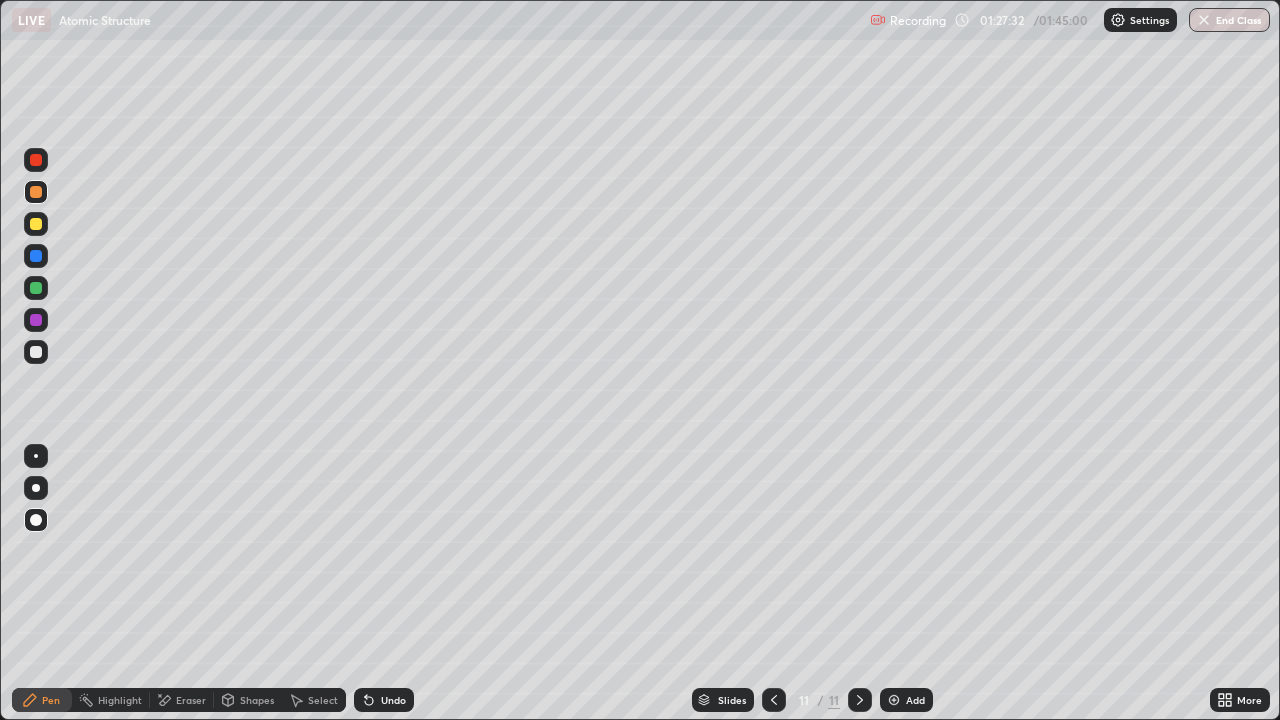 click on "Undo" at bounding box center [393, 700] 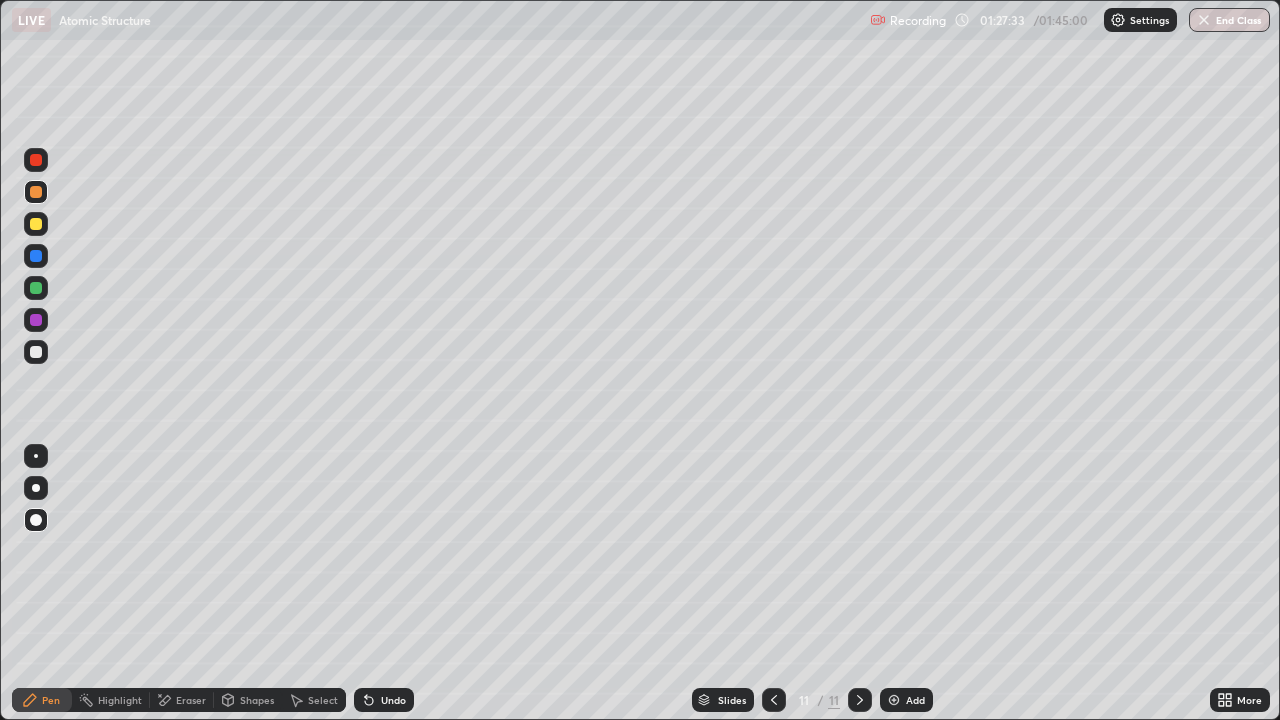 click on "Shapes" at bounding box center (257, 700) 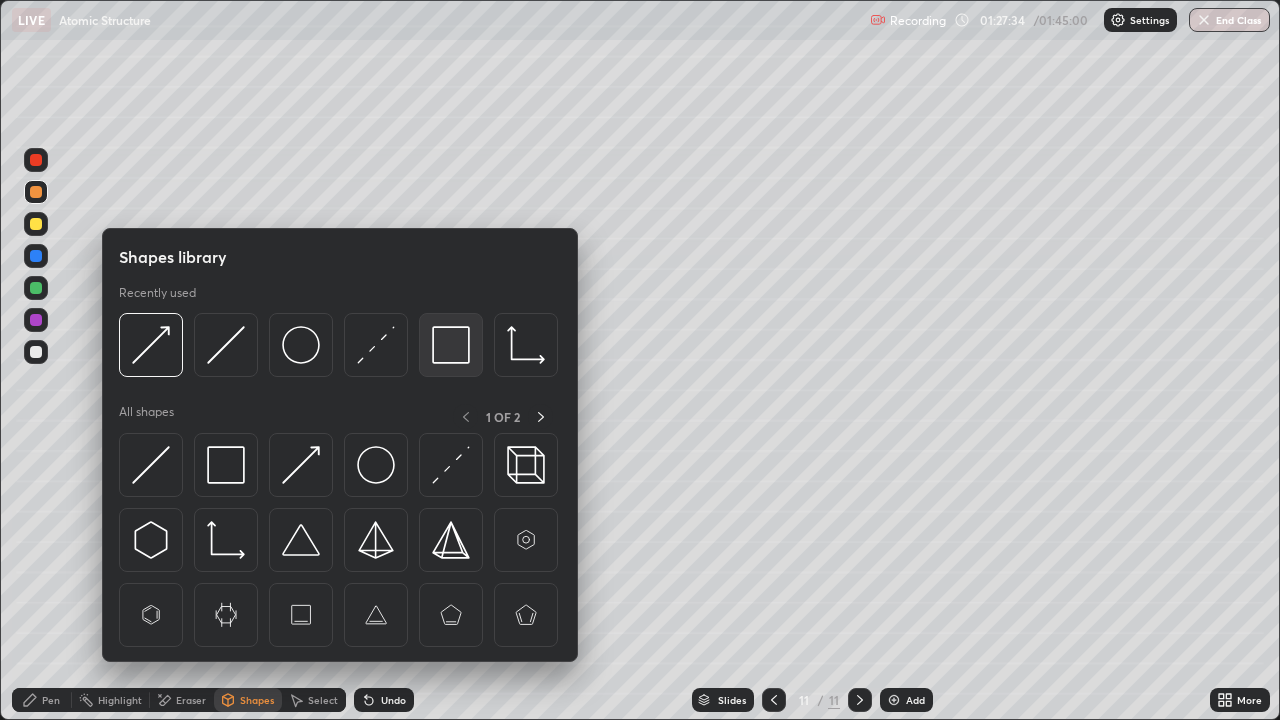 click at bounding box center [451, 345] 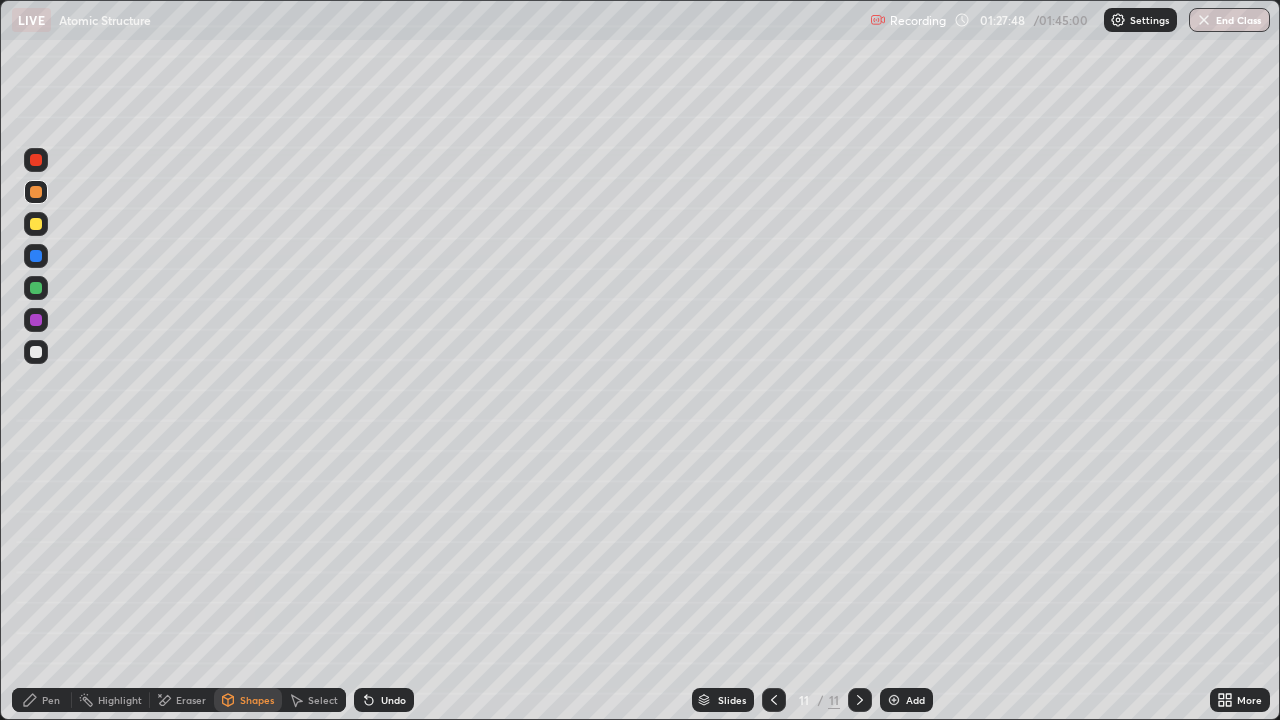 click on "Pen" at bounding box center (51, 700) 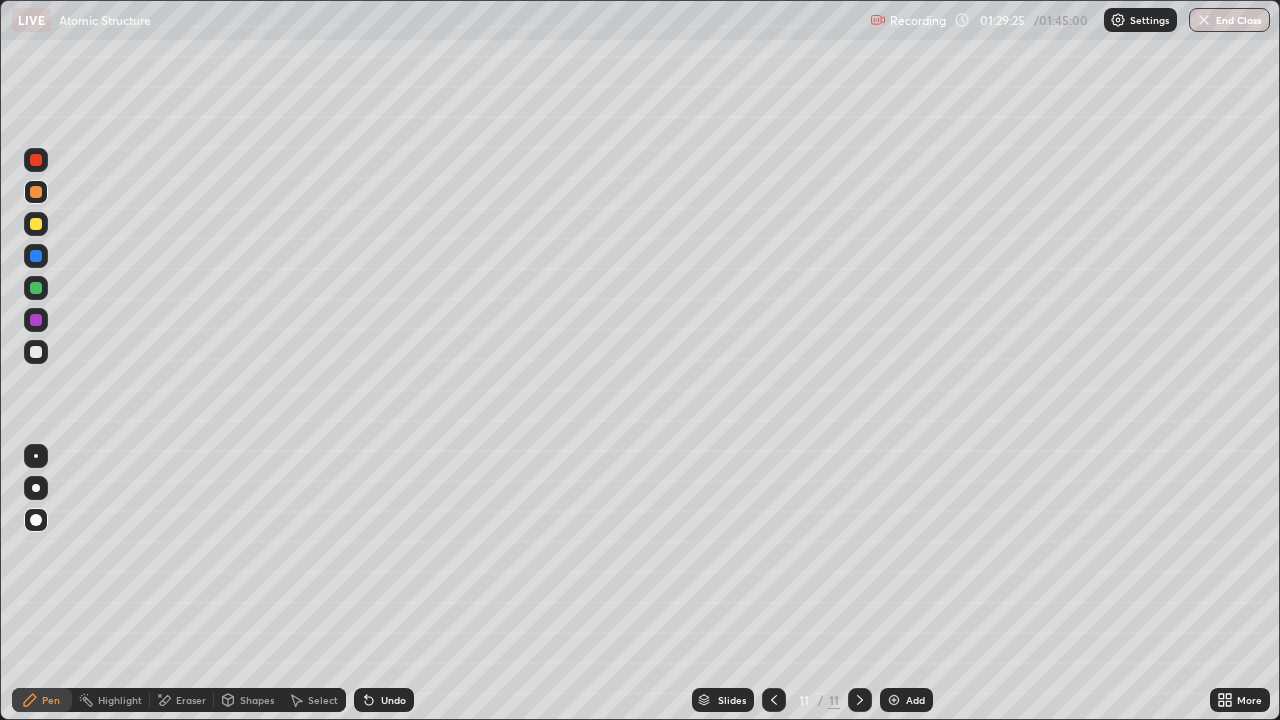click at bounding box center (36, 224) 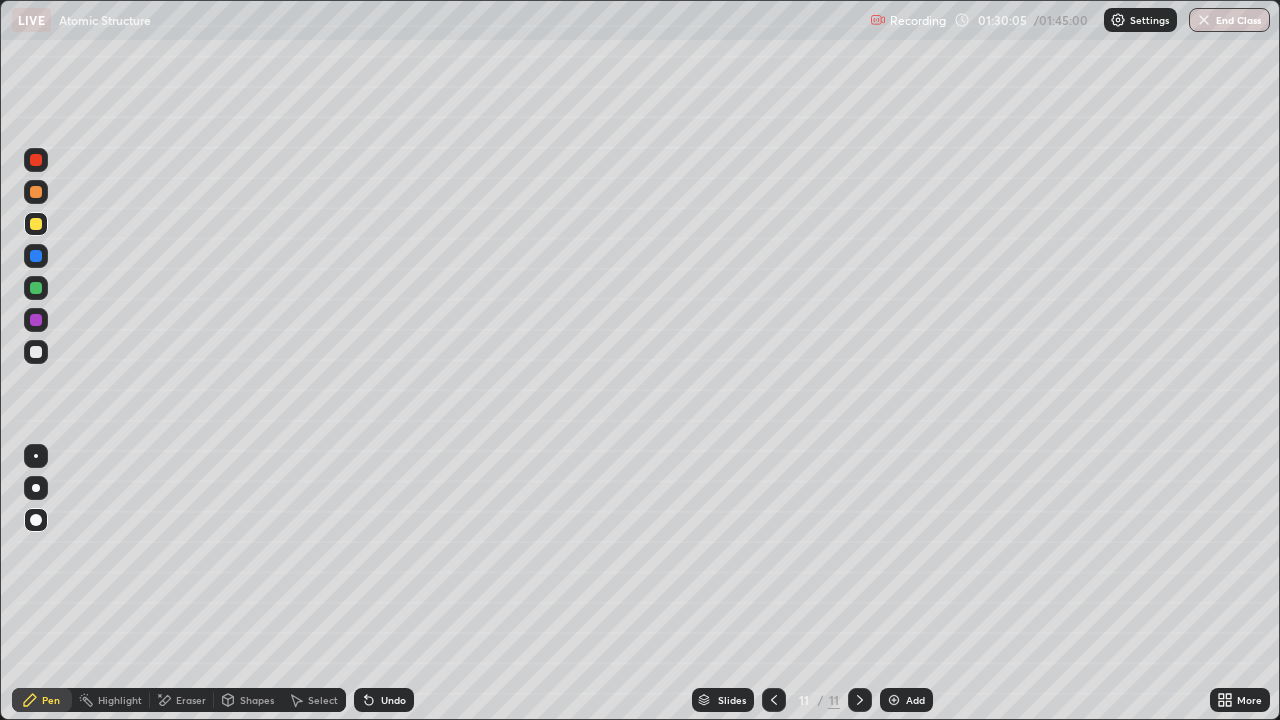 click on "Undo" at bounding box center [384, 700] 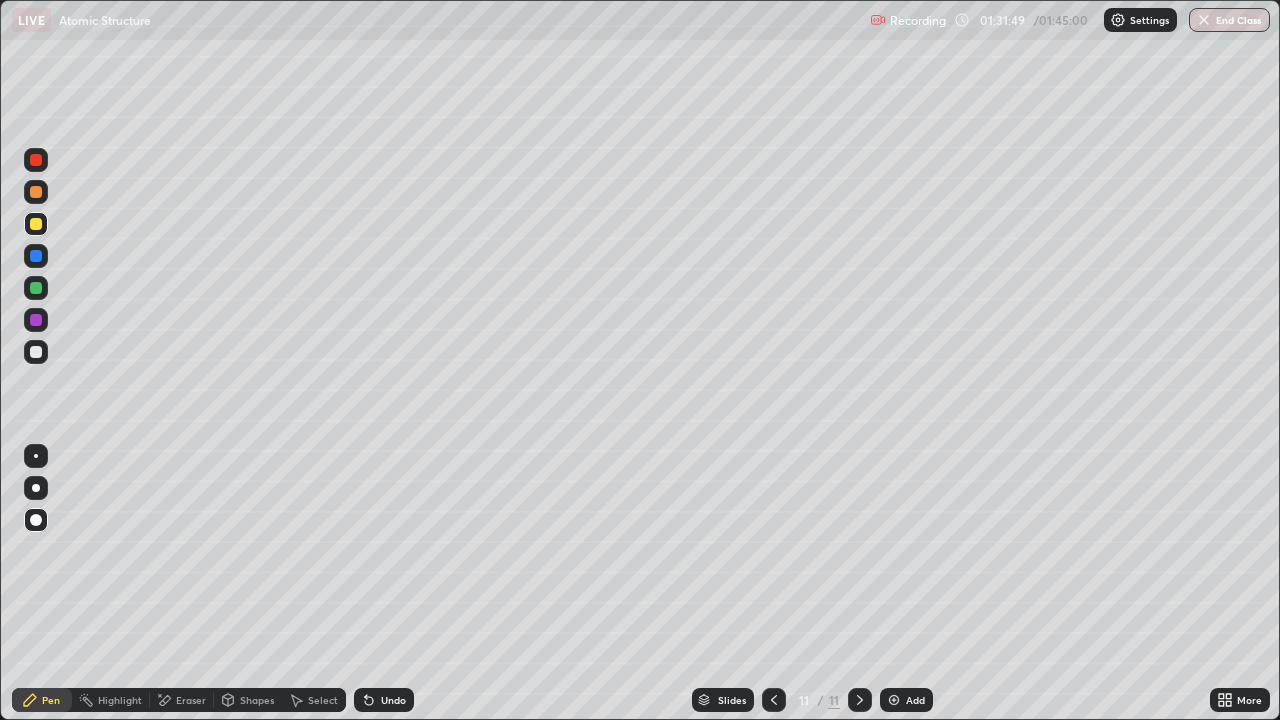 click 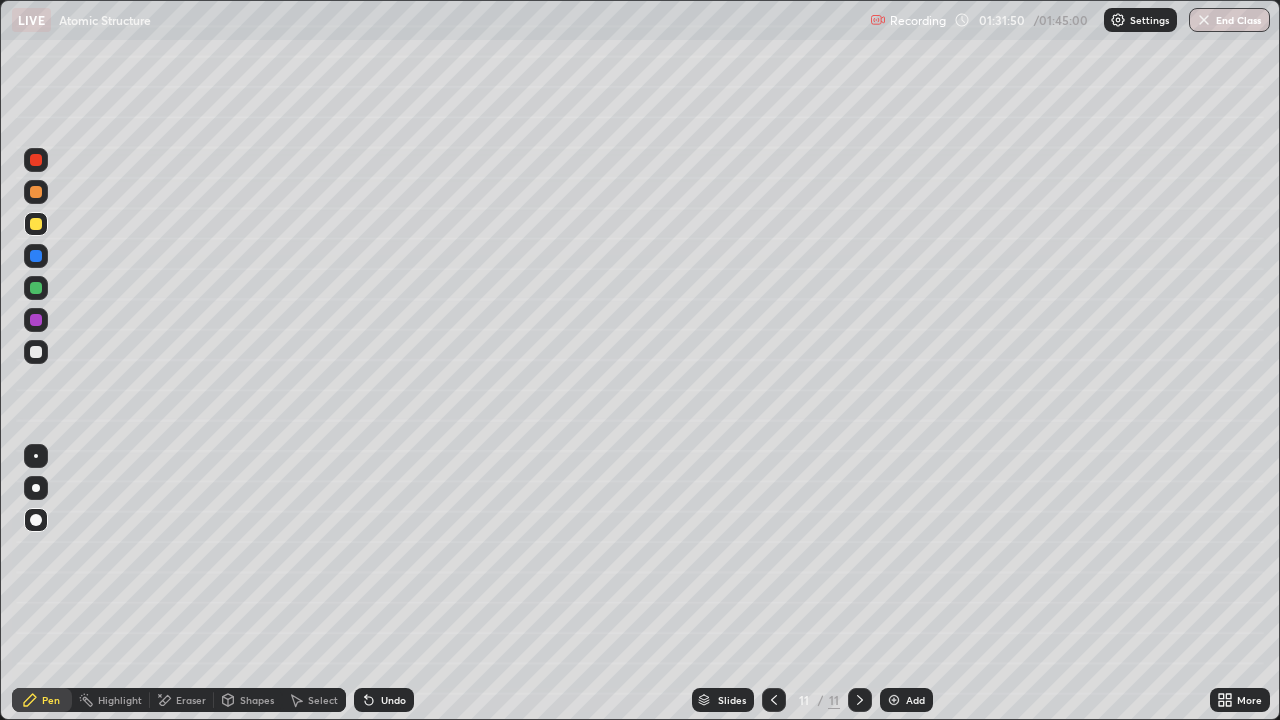 click on "Add" at bounding box center (906, 700) 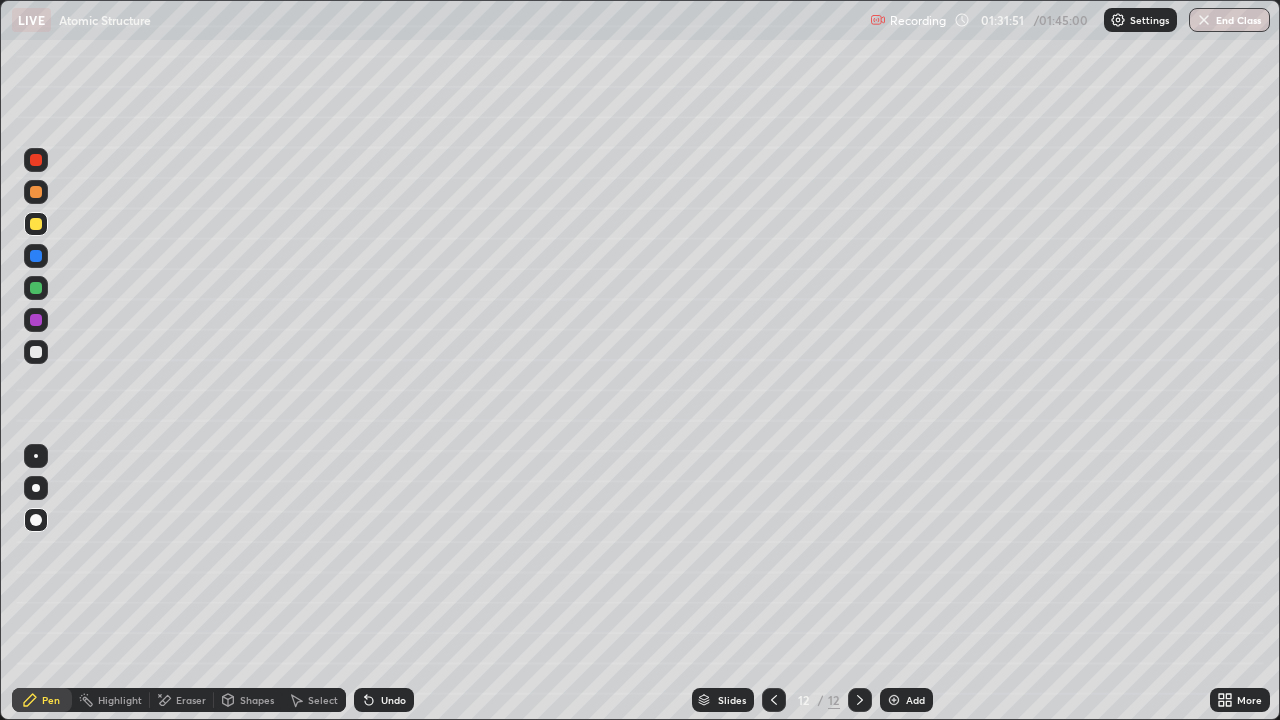 click at bounding box center [36, 352] 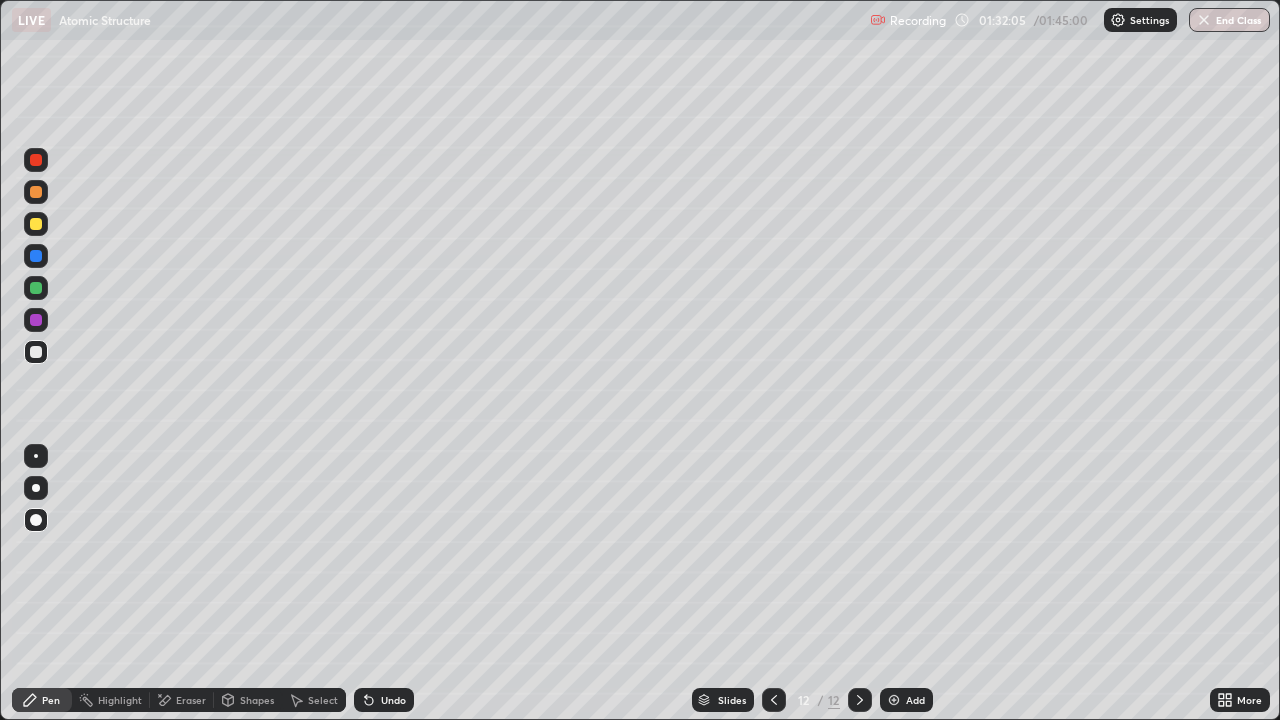 click on "Undo" at bounding box center [393, 700] 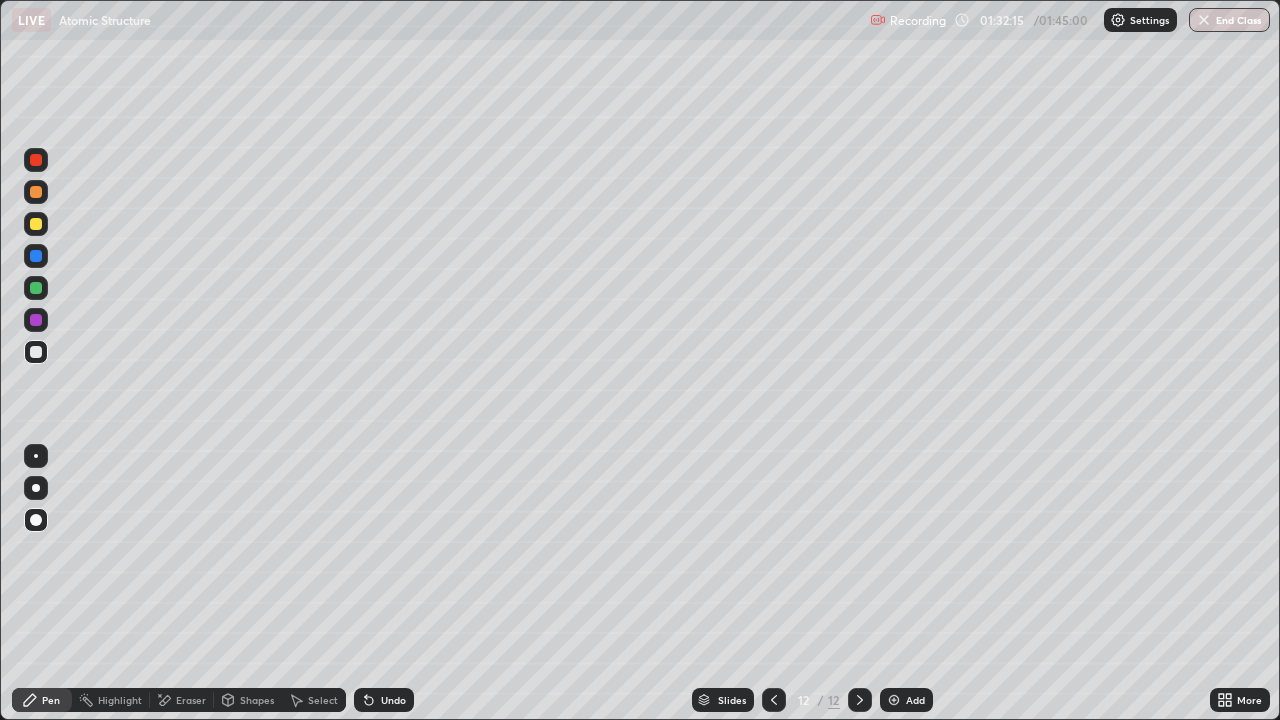 click on "Shapes" at bounding box center (257, 700) 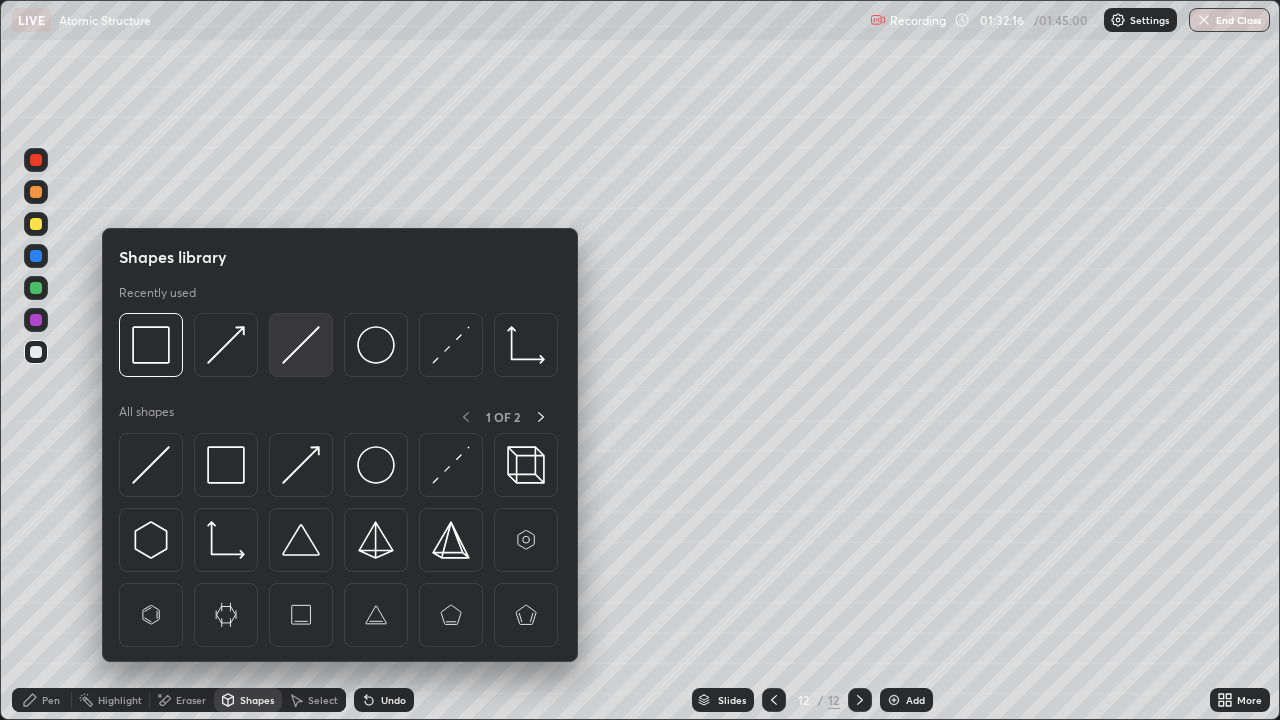 click at bounding box center [301, 345] 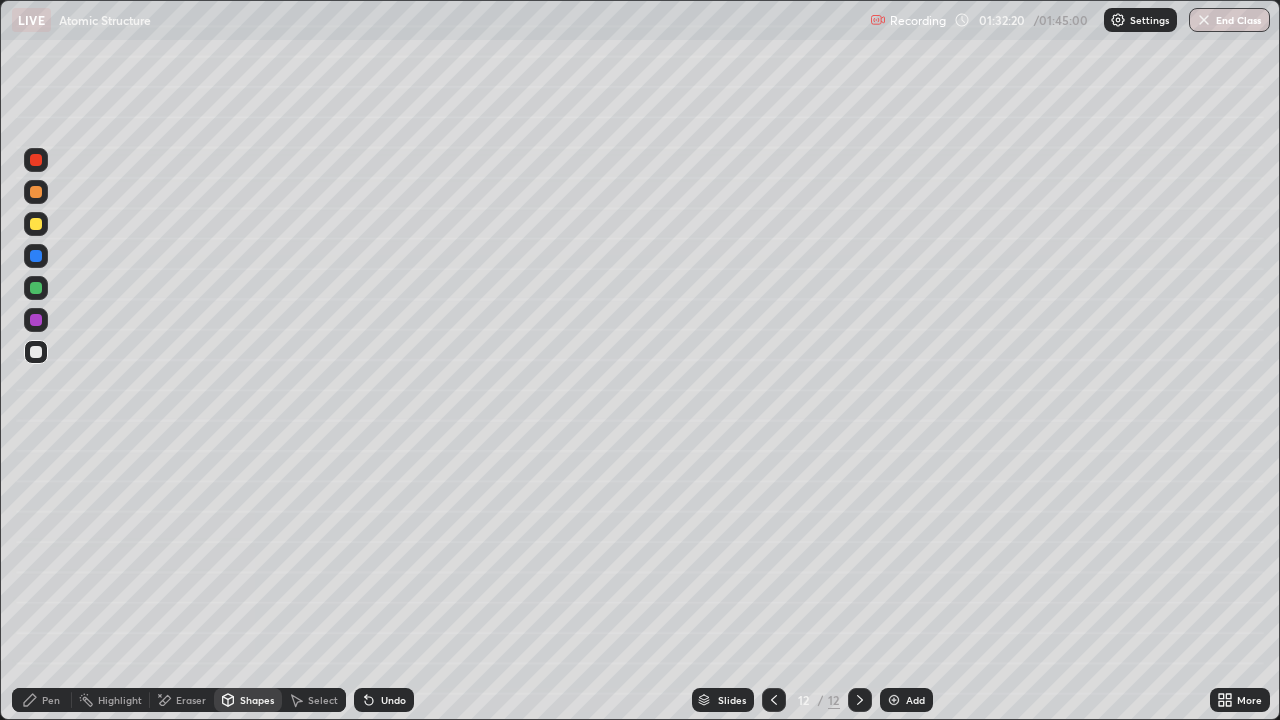 click on "Pen" at bounding box center [51, 700] 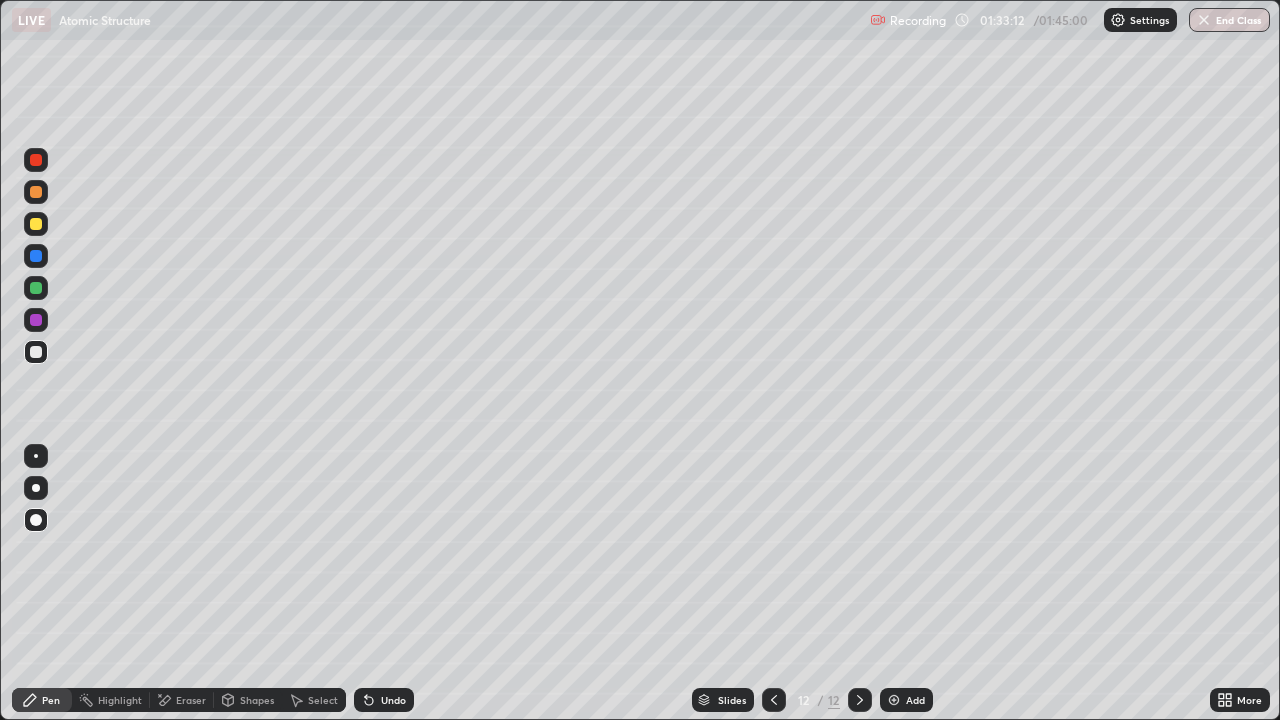 click on "Pen" at bounding box center (51, 700) 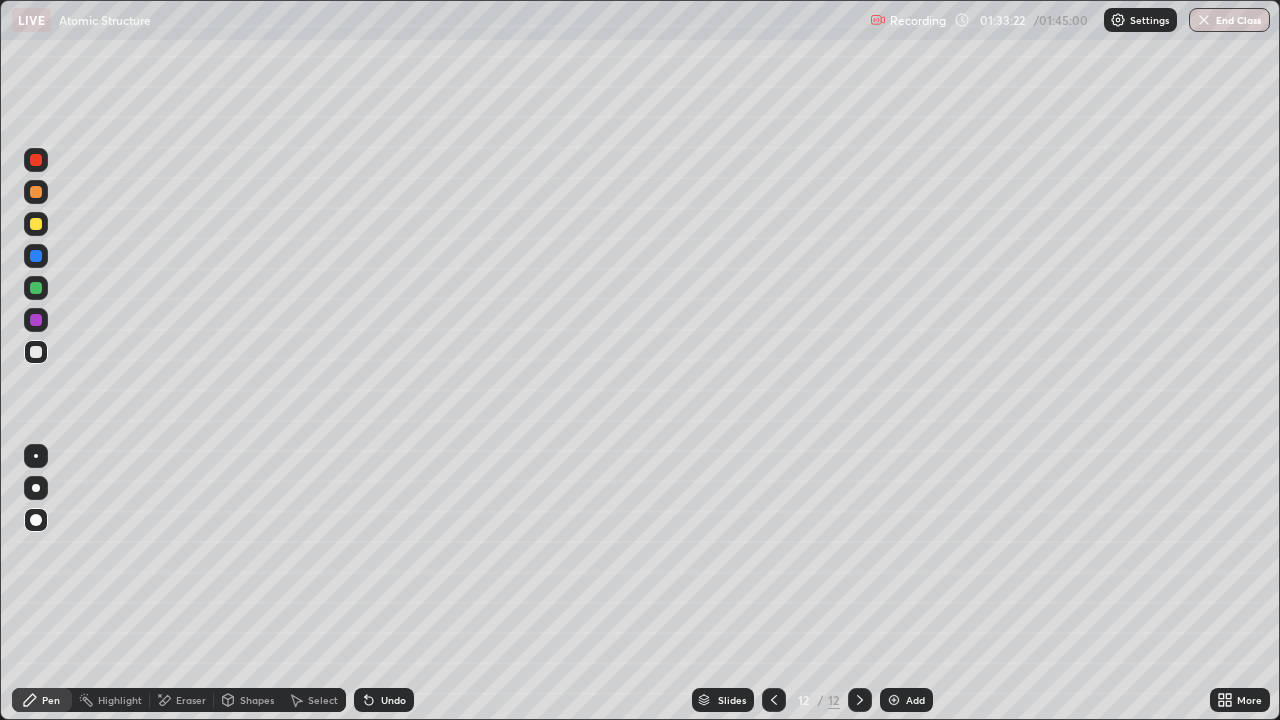 click on "Undo" at bounding box center [384, 700] 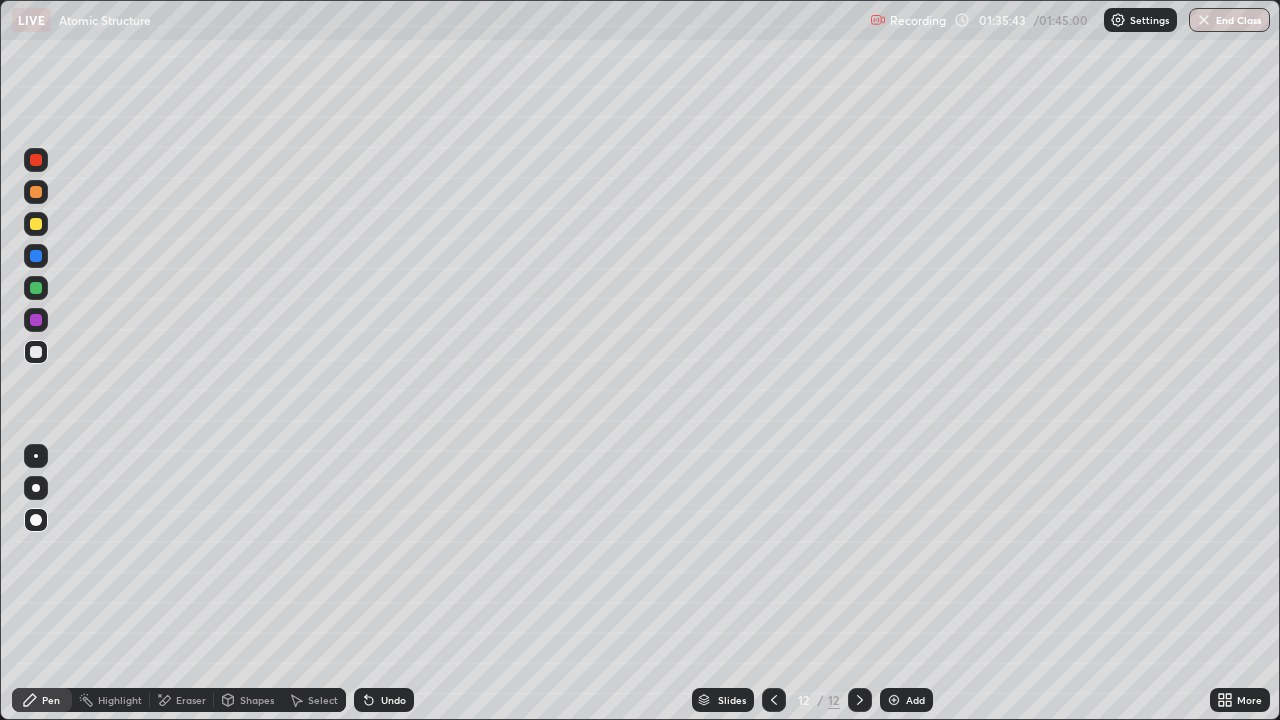 click on "Shapes" at bounding box center [257, 700] 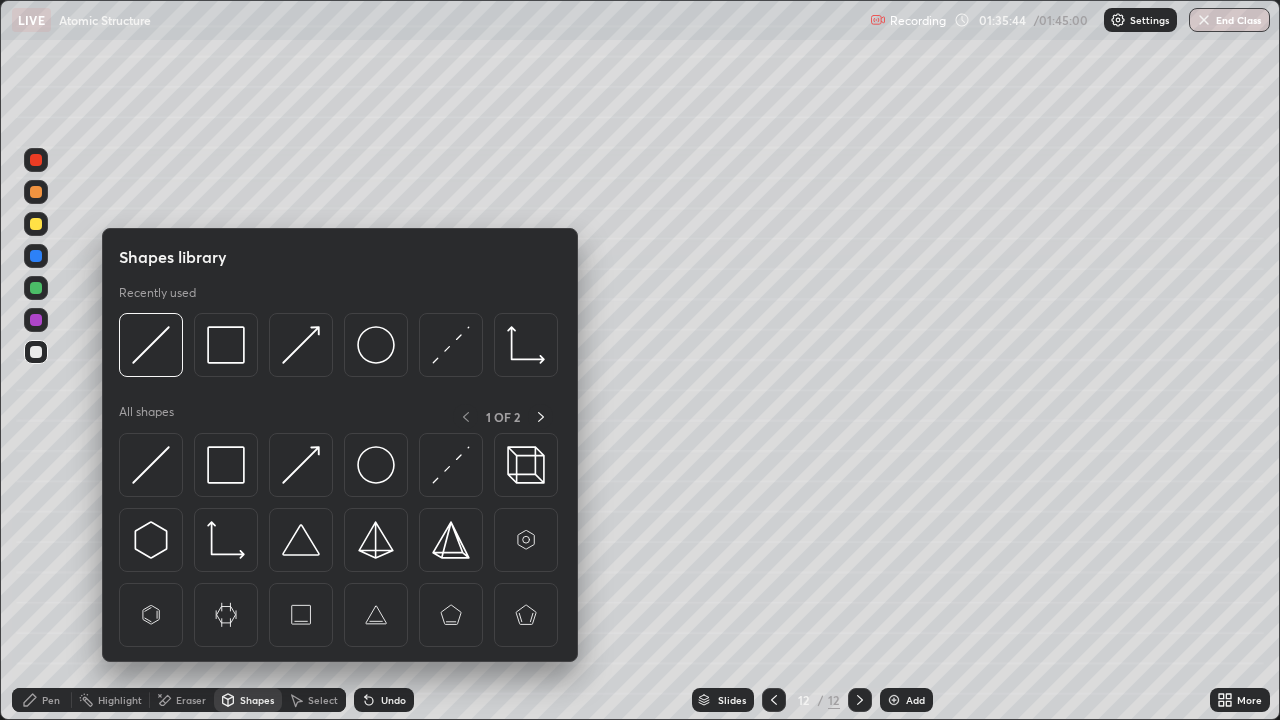 click at bounding box center (338, 350) 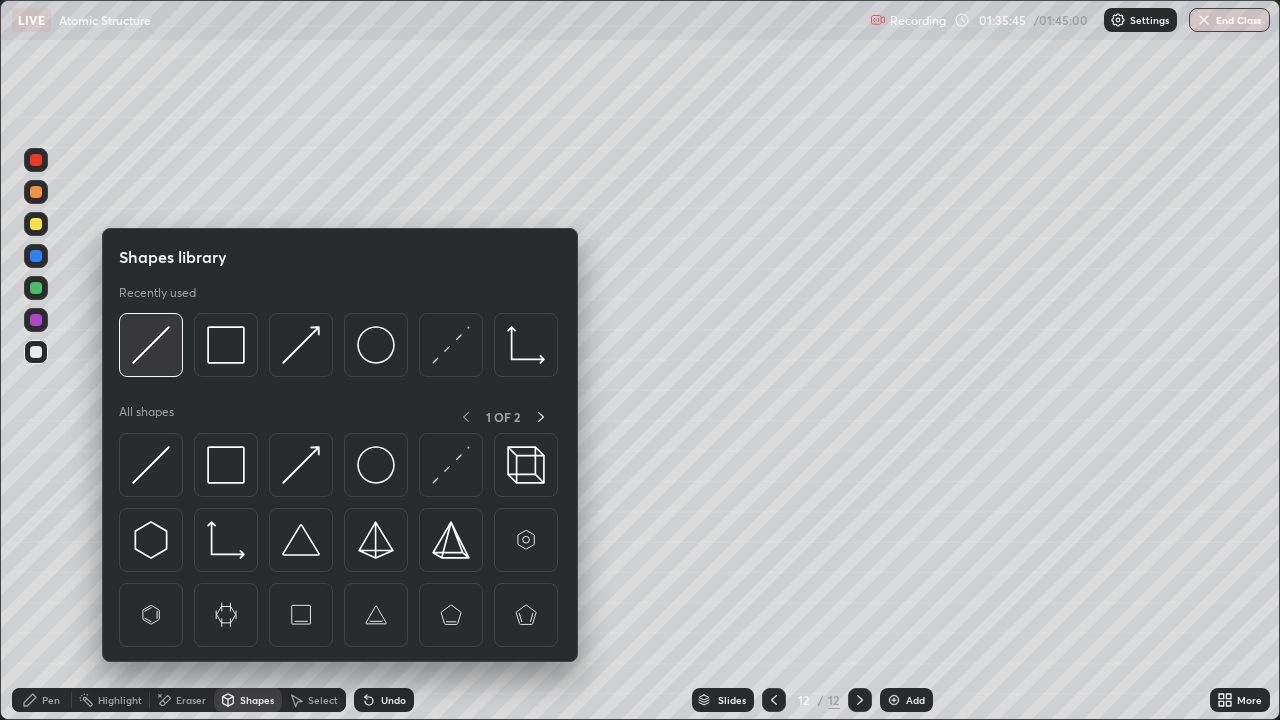 click at bounding box center (151, 345) 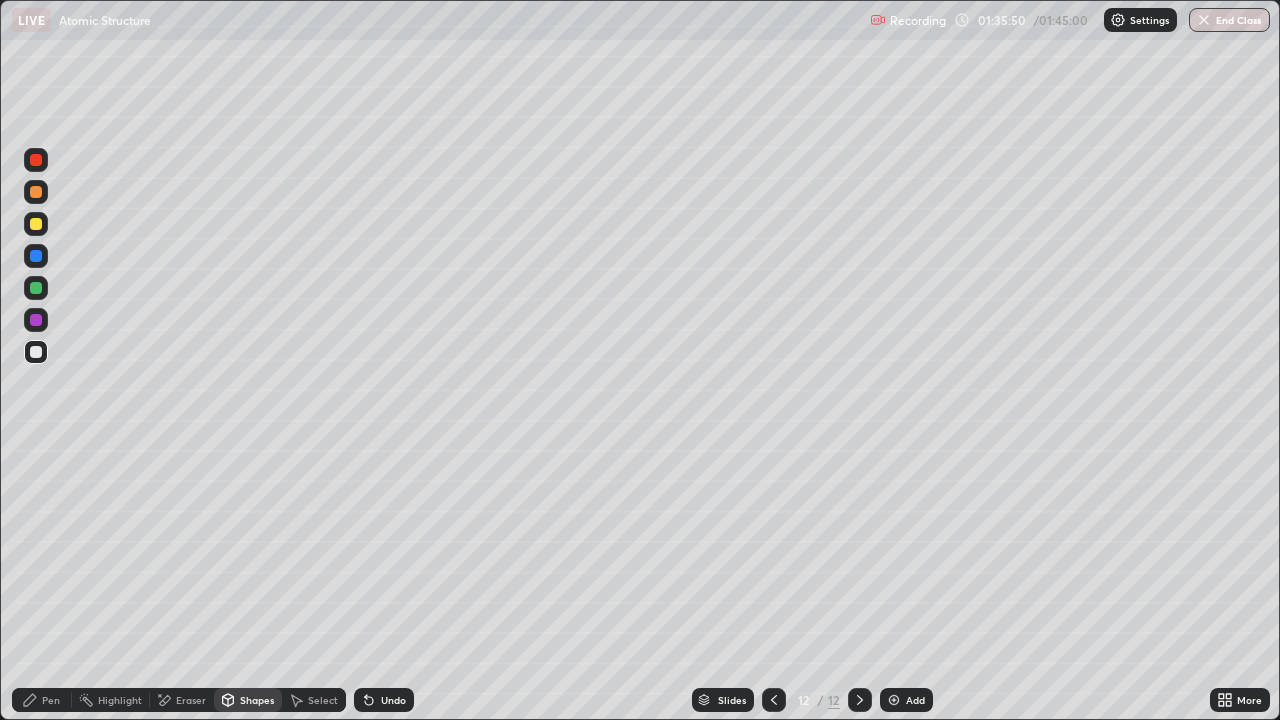 click on "Pen" at bounding box center [51, 700] 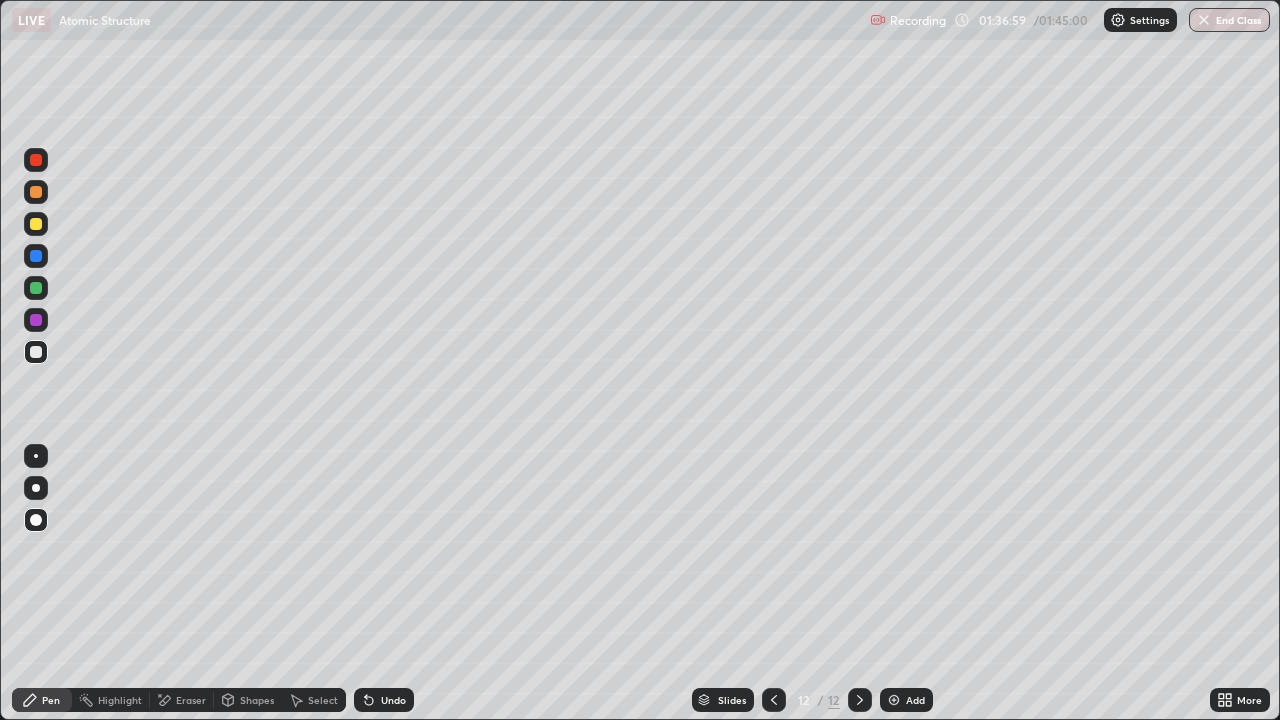 click on "Undo" at bounding box center (384, 700) 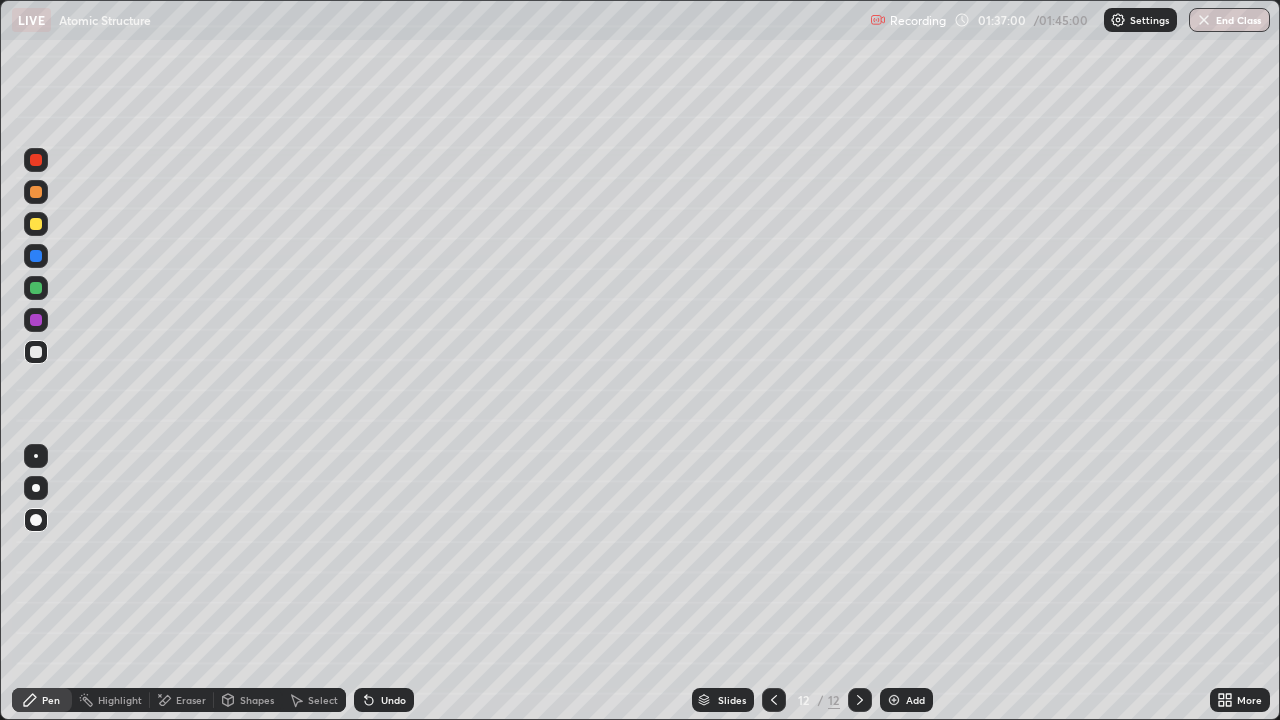 click on "Undo" at bounding box center [393, 700] 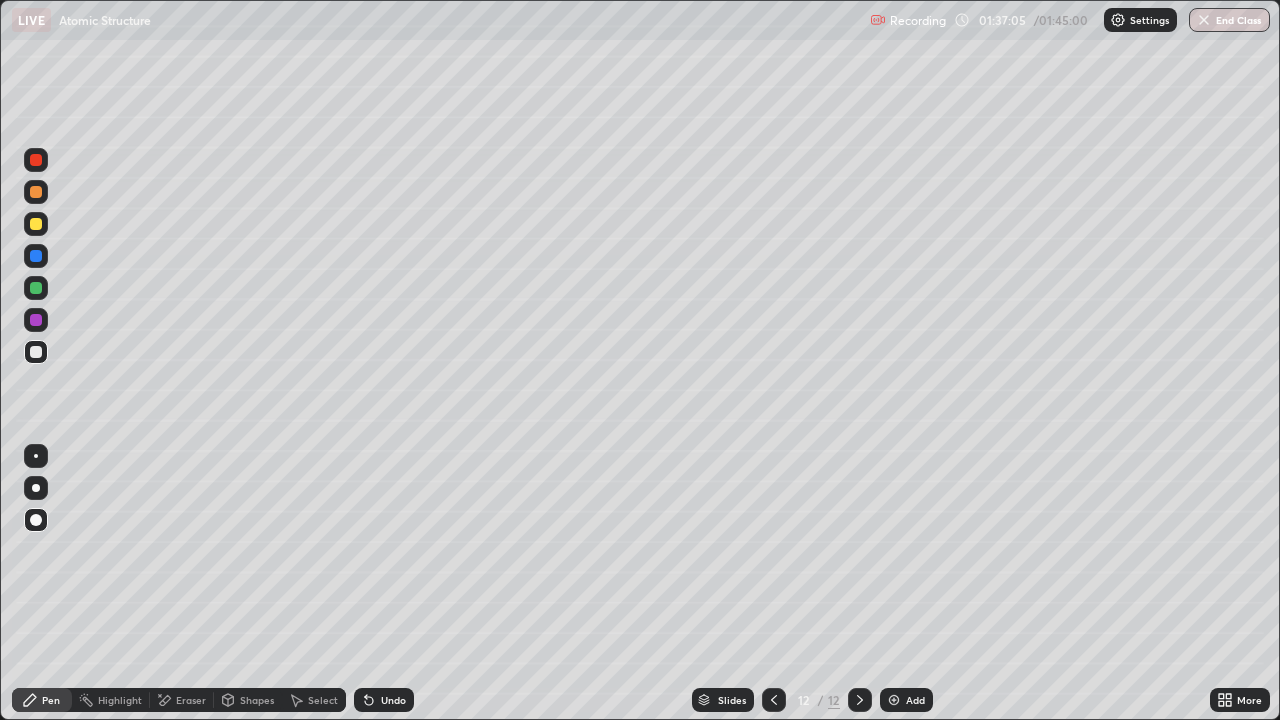click on "Undo" at bounding box center [384, 700] 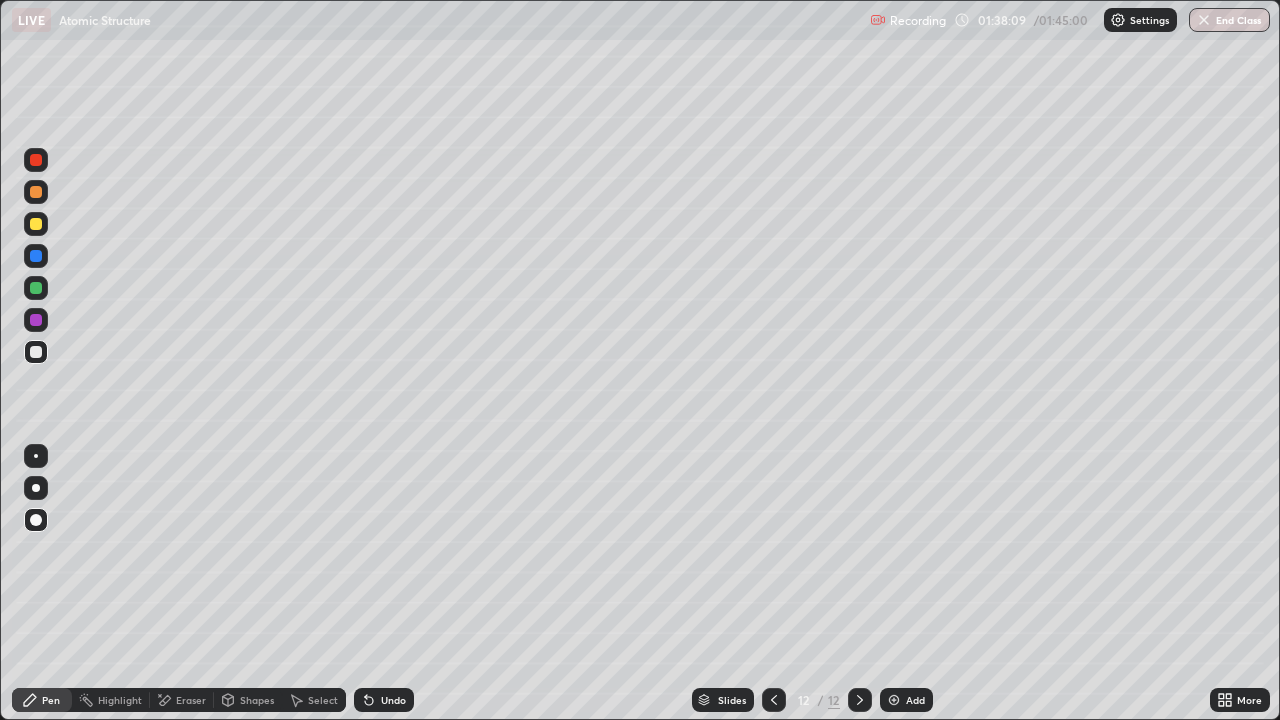 click 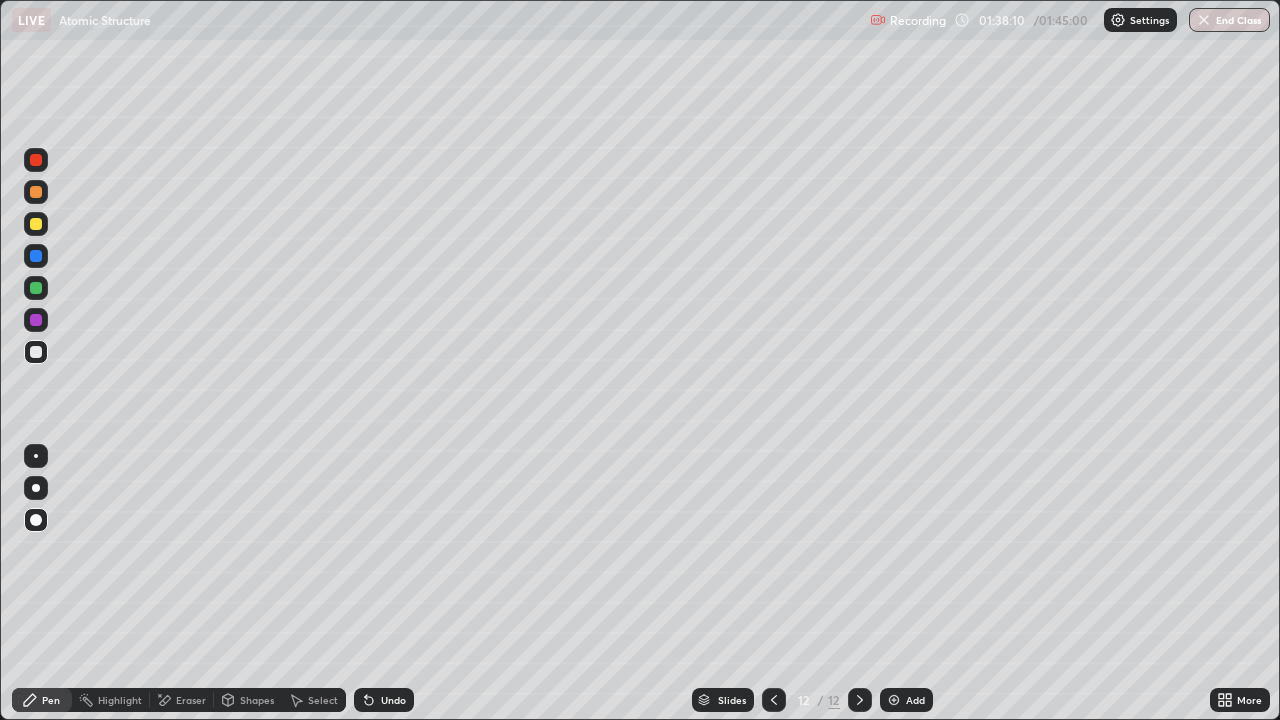 click at bounding box center [894, 700] 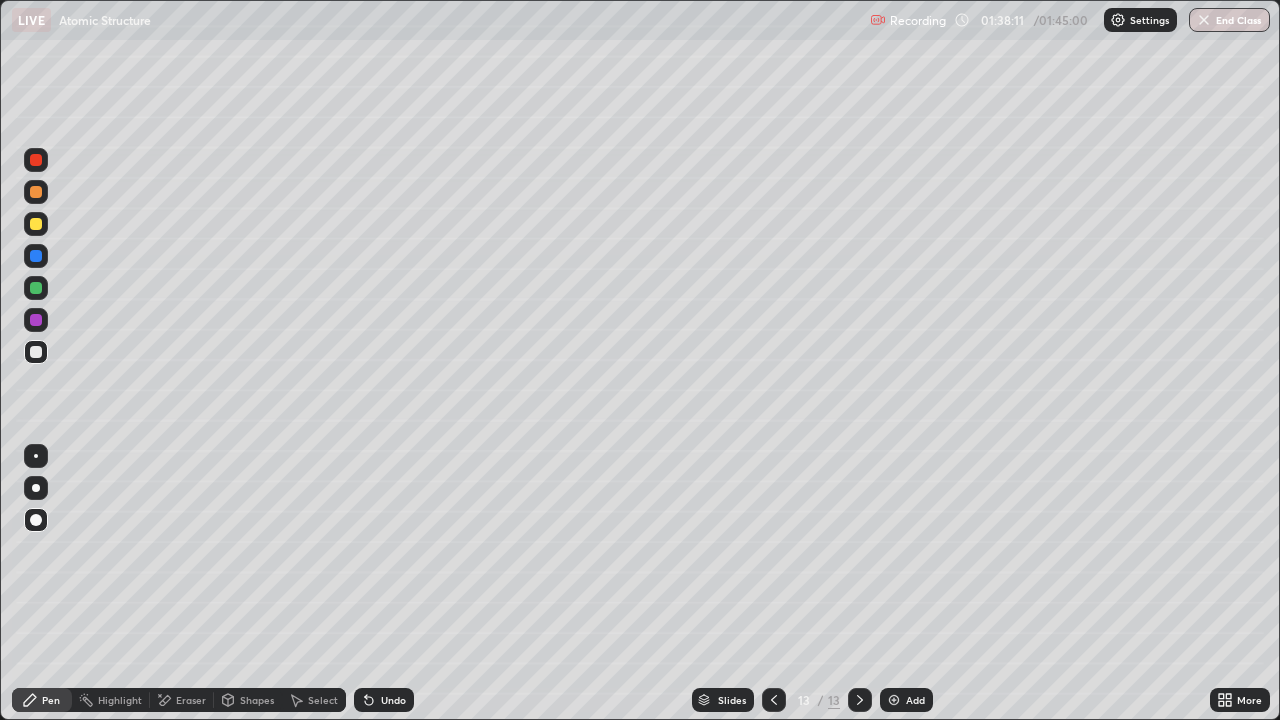 click at bounding box center (36, 224) 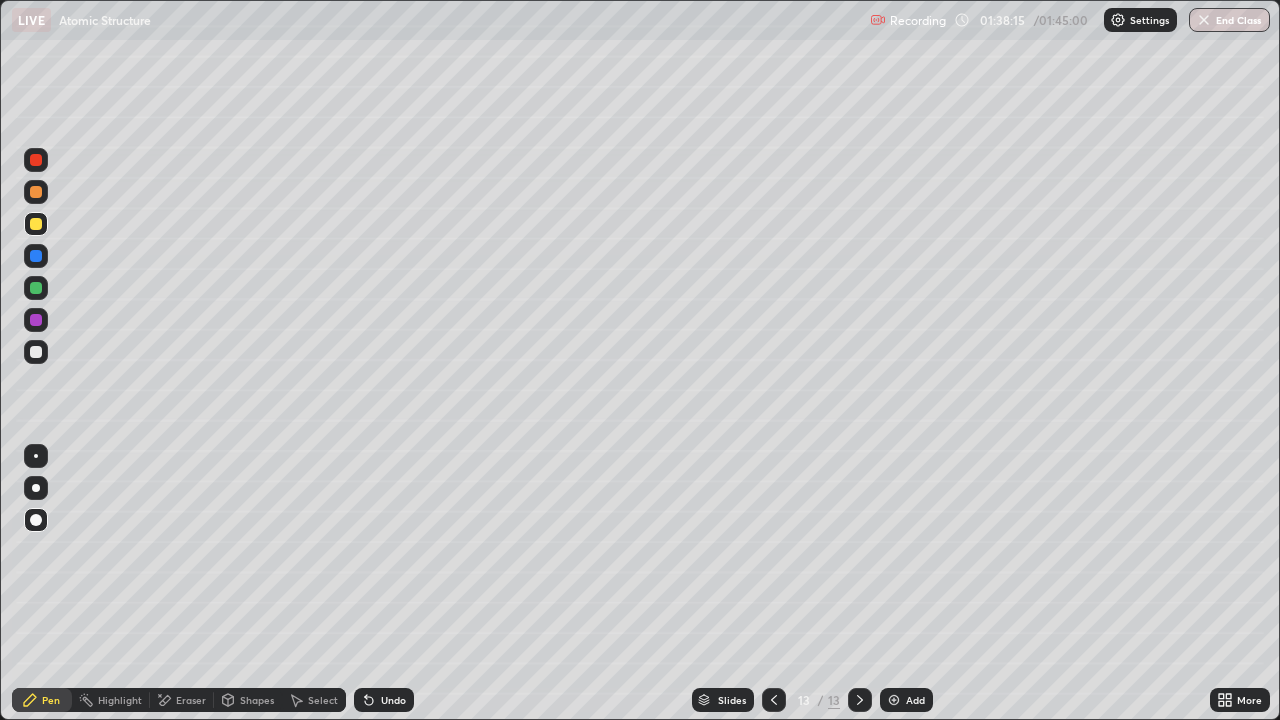 click on "Shapes" at bounding box center (248, 700) 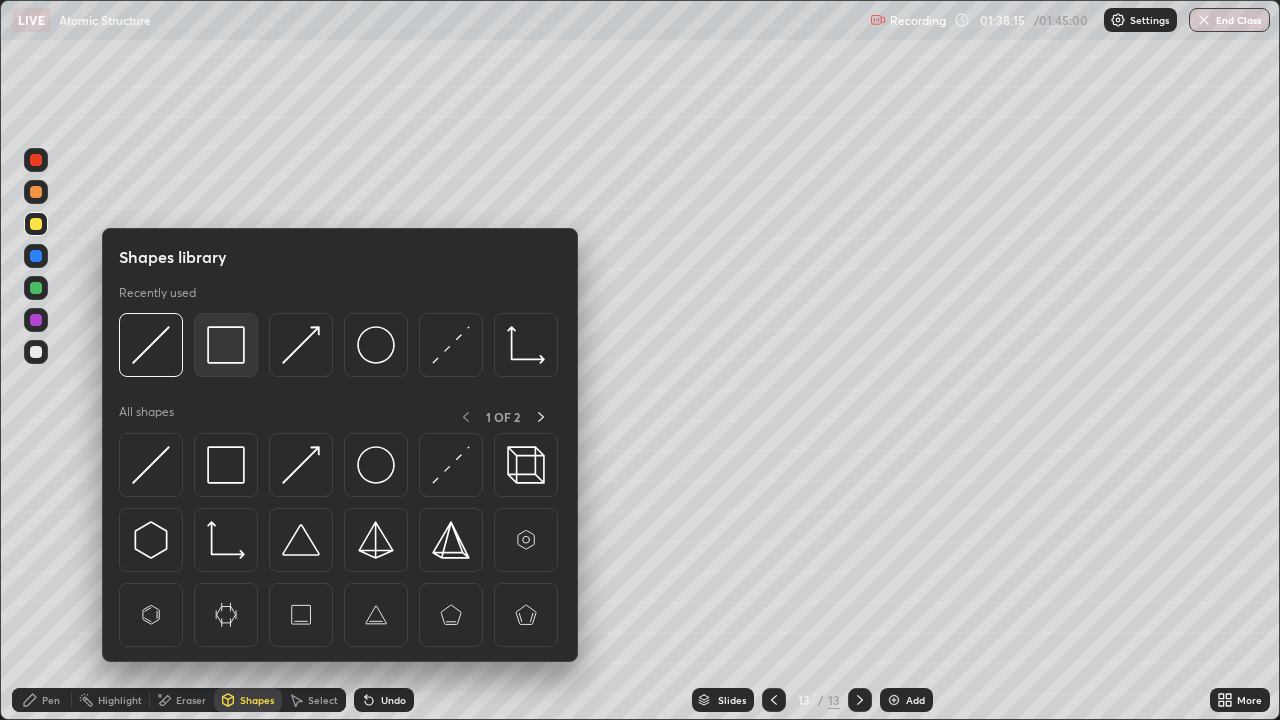 click at bounding box center [226, 345] 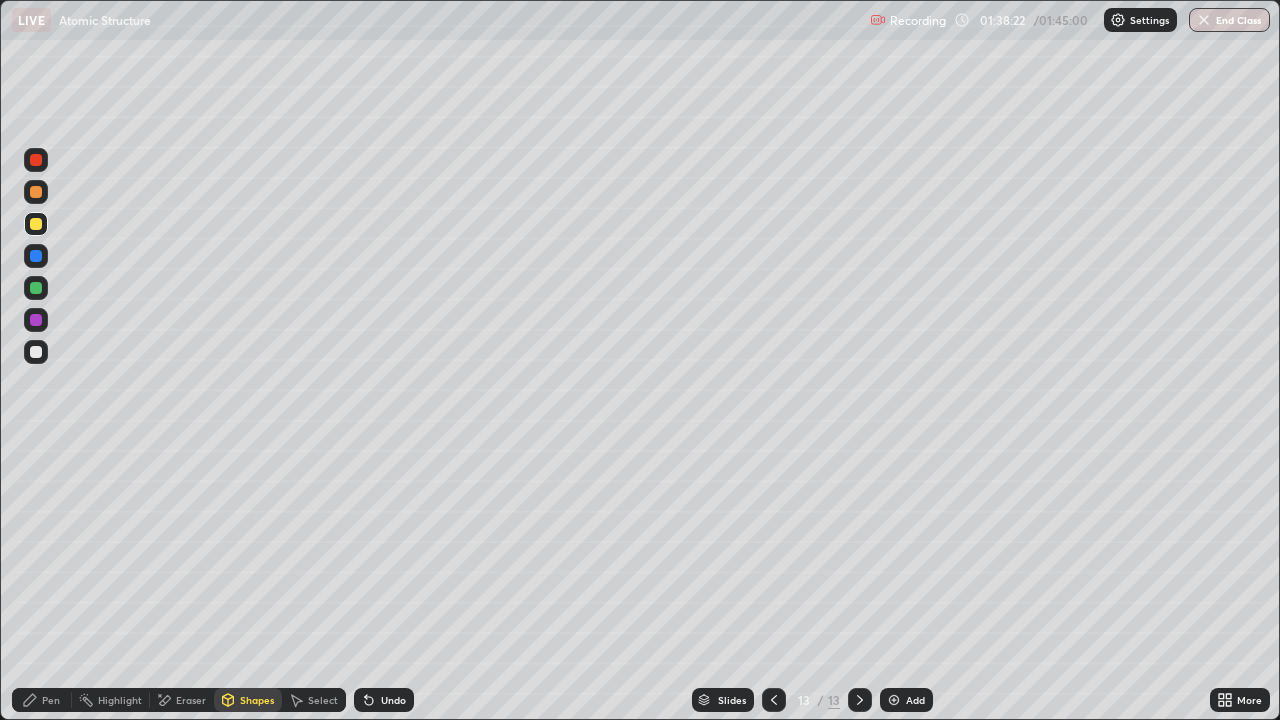 click on "Pen" at bounding box center [51, 700] 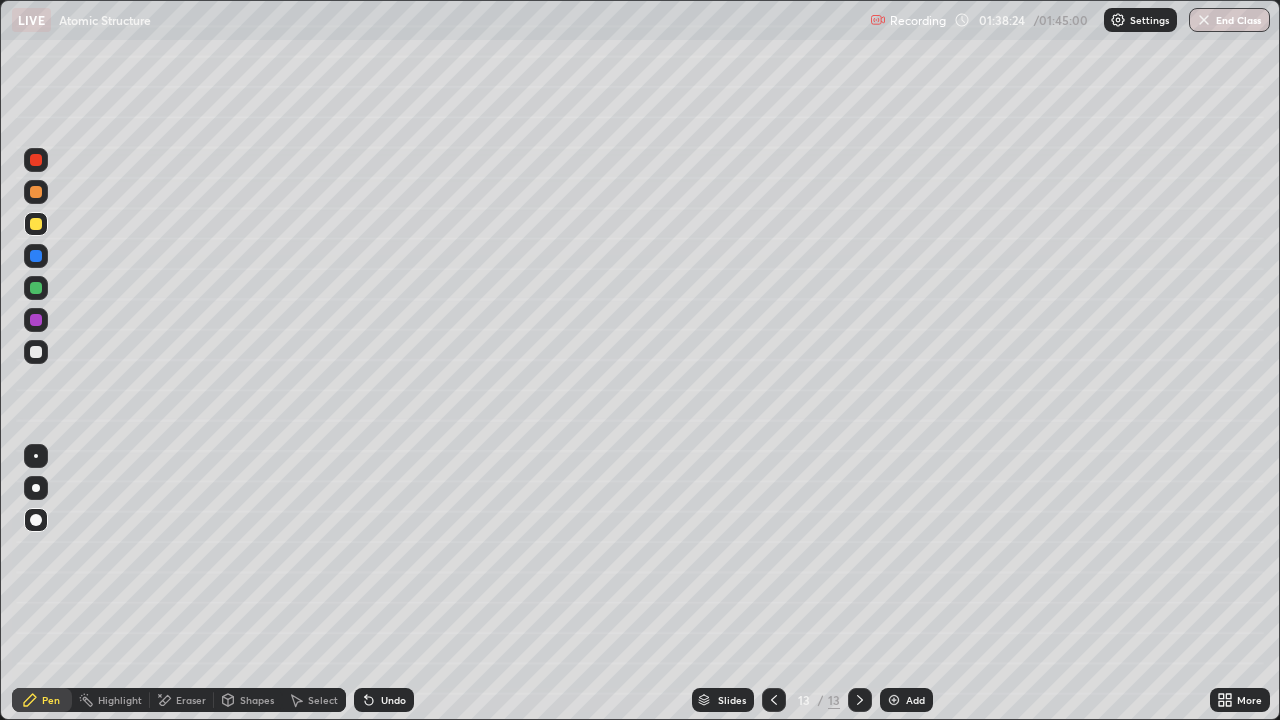 click 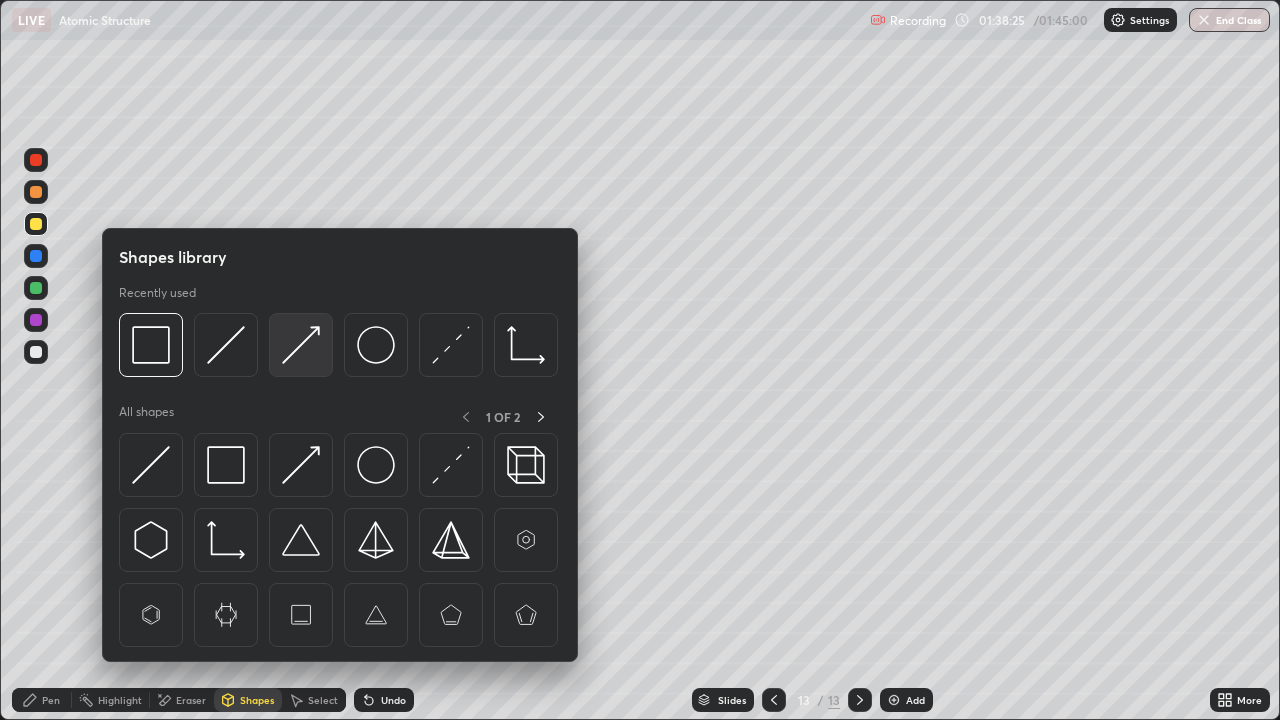 click at bounding box center (301, 345) 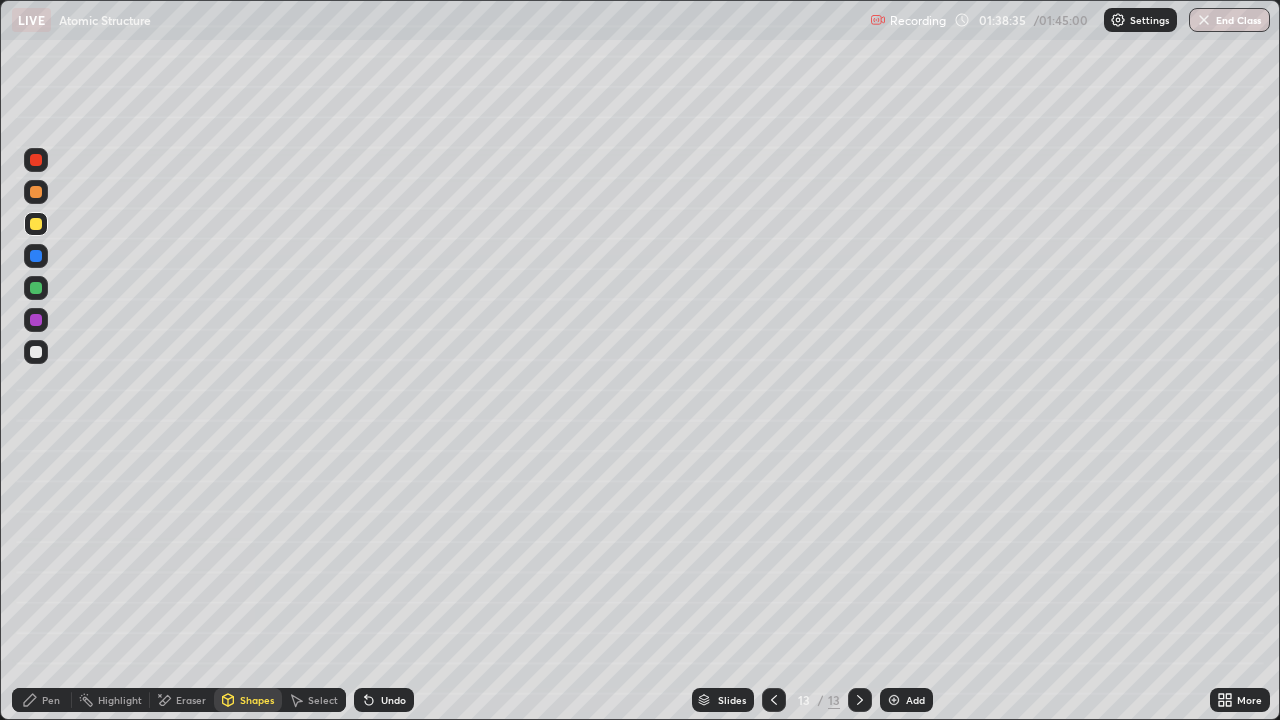 click on "Shapes" at bounding box center [257, 700] 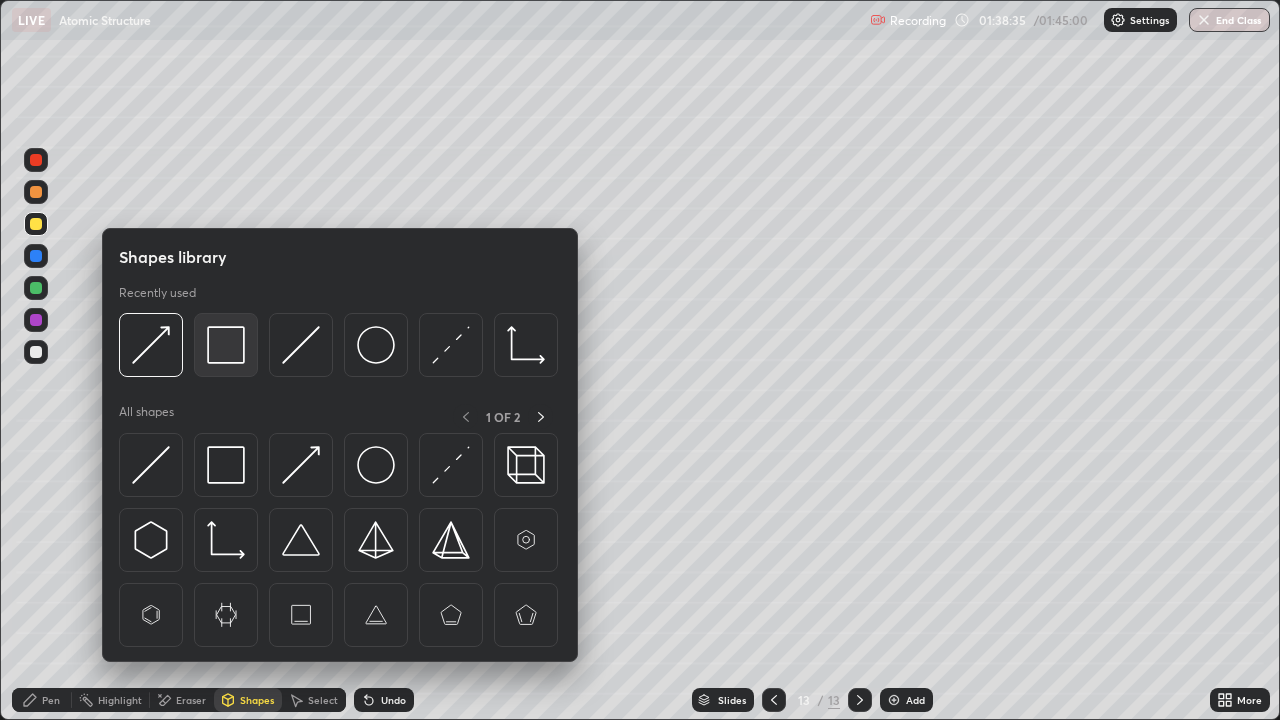 click at bounding box center (226, 345) 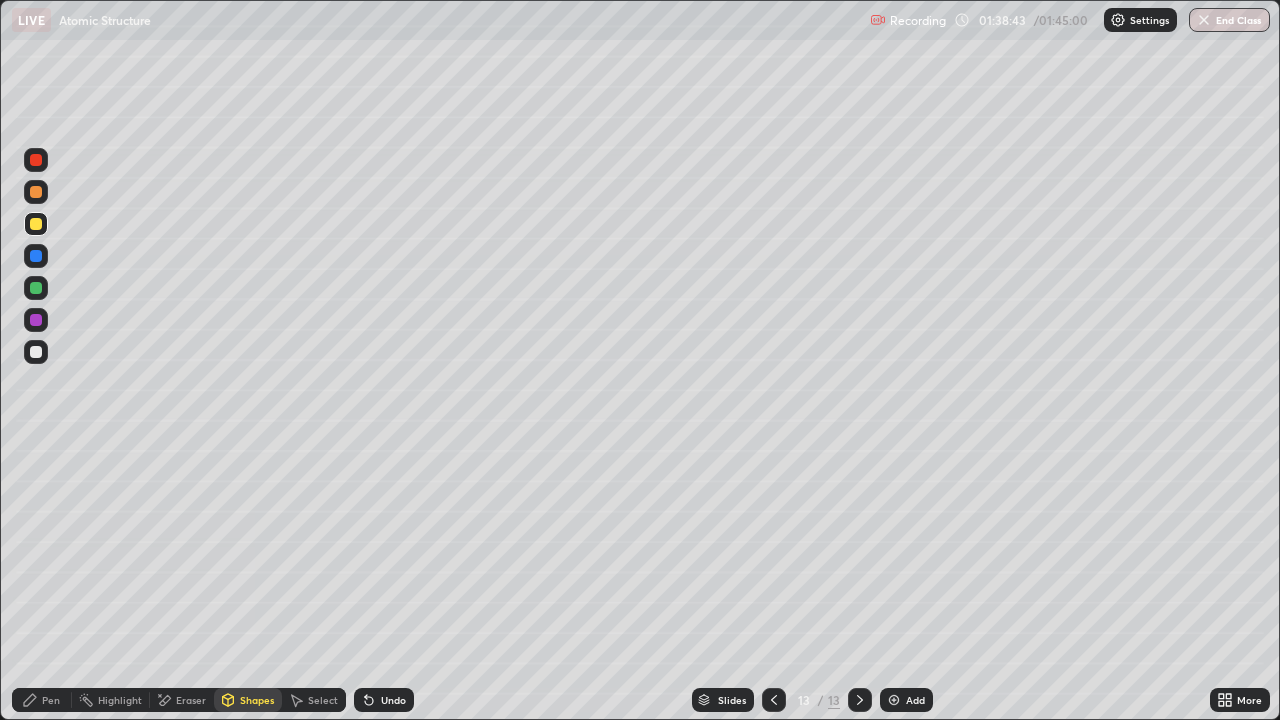 click on "Shapes" at bounding box center (257, 700) 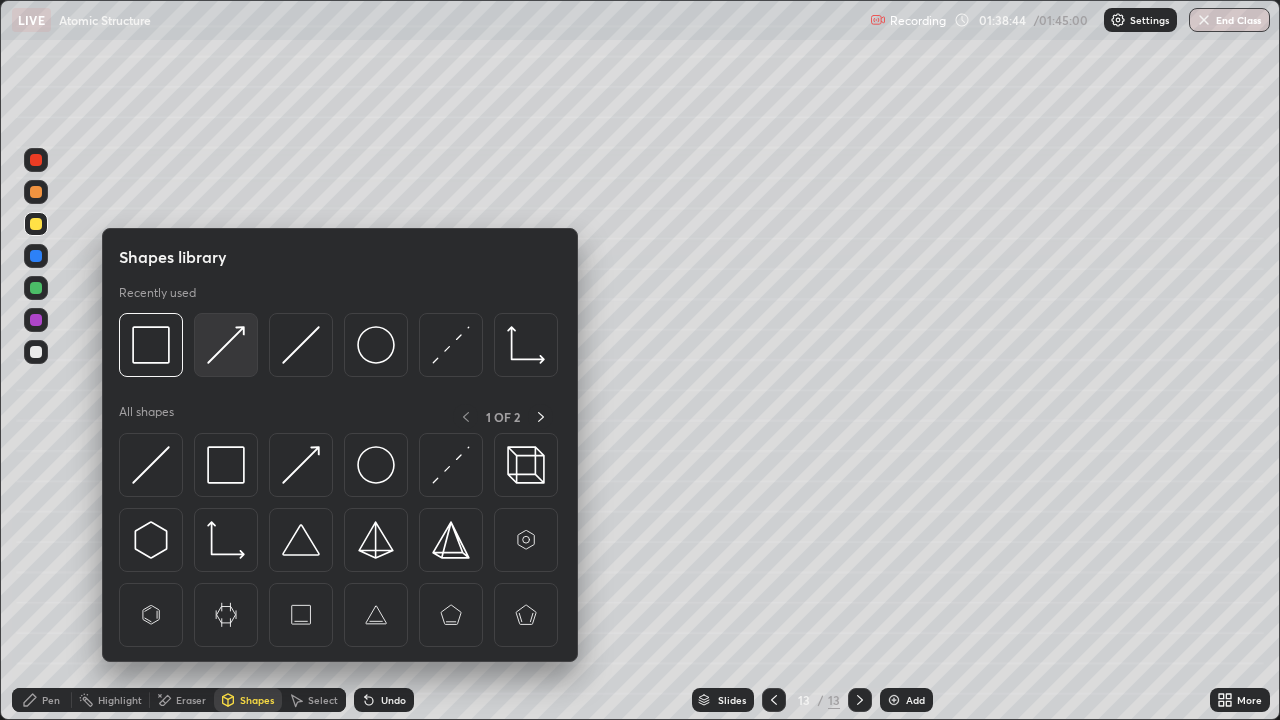 click at bounding box center (226, 345) 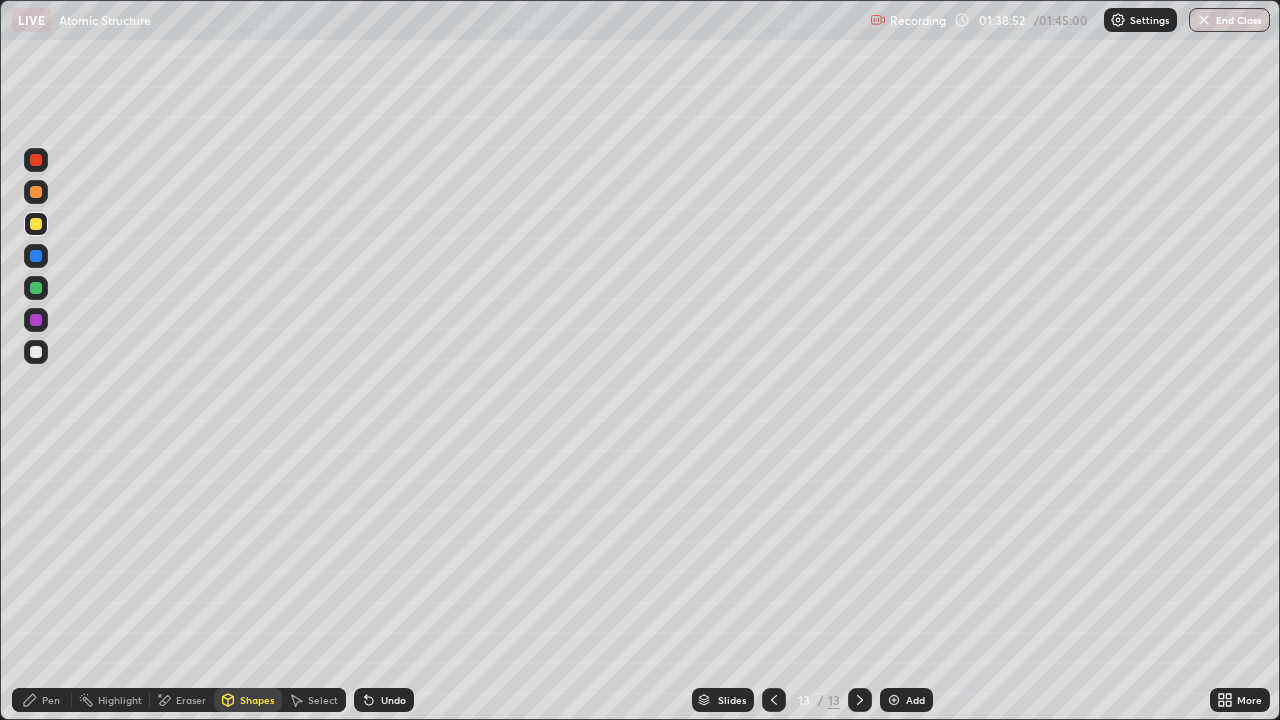 click on "Shapes" at bounding box center (257, 700) 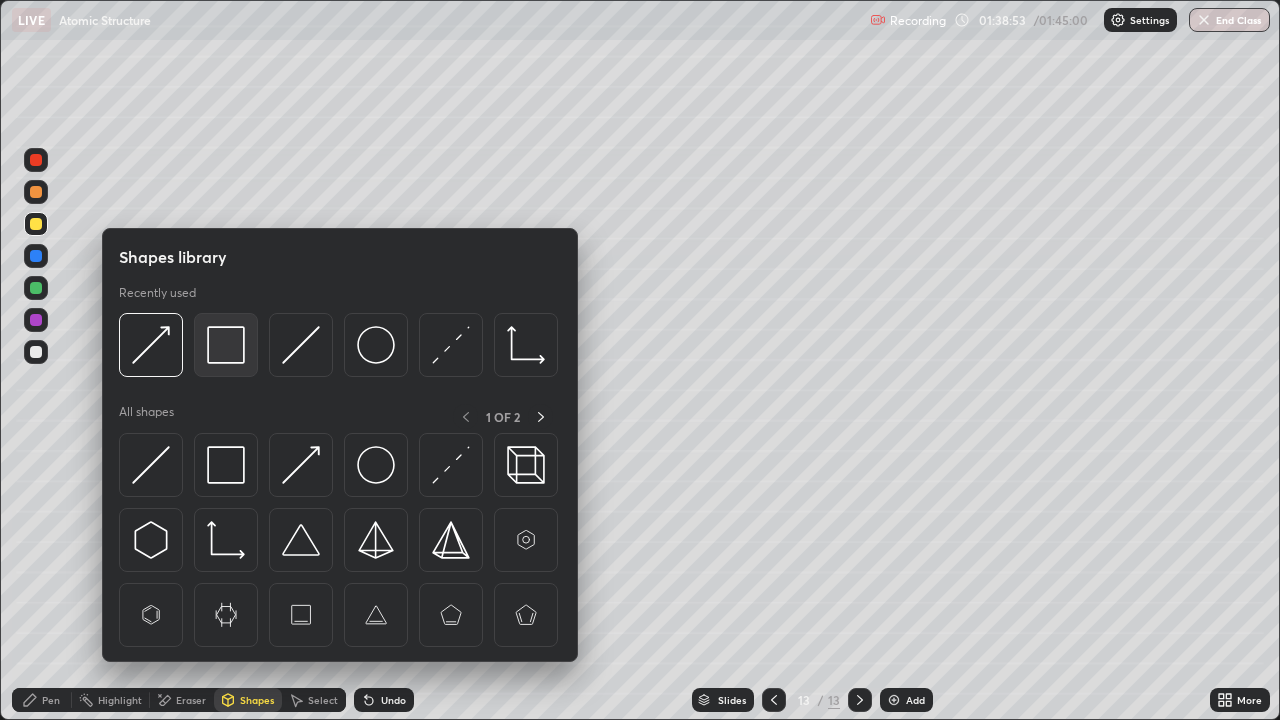 click at bounding box center (226, 345) 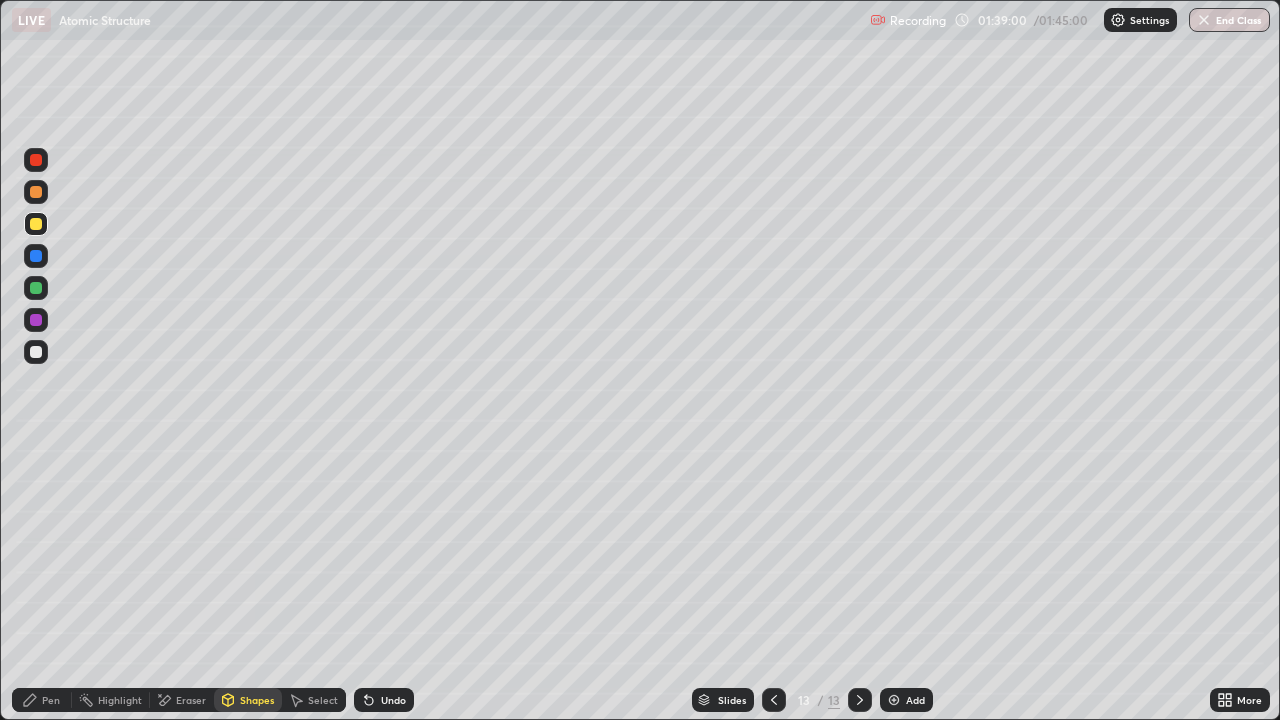 click on "Shapes" at bounding box center [257, 700] 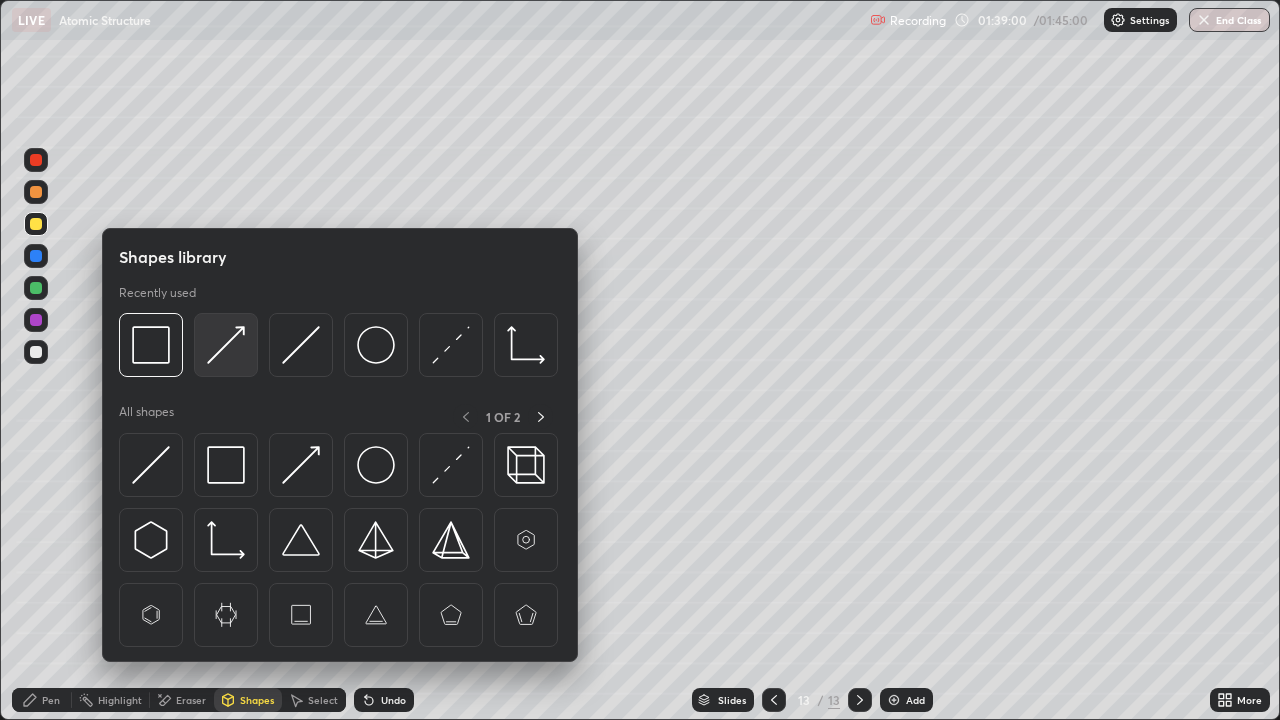 click at bounding box center (226, 345) 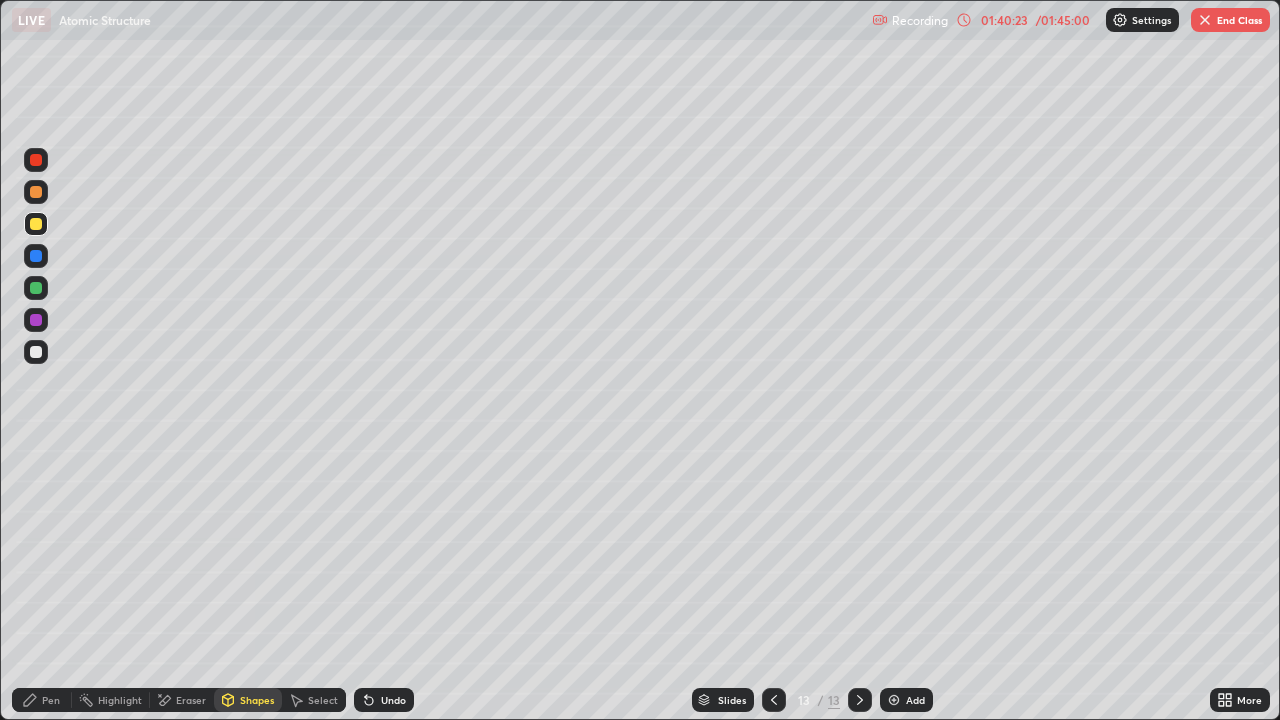 click on "Undo" at bounding box center (393, 700) 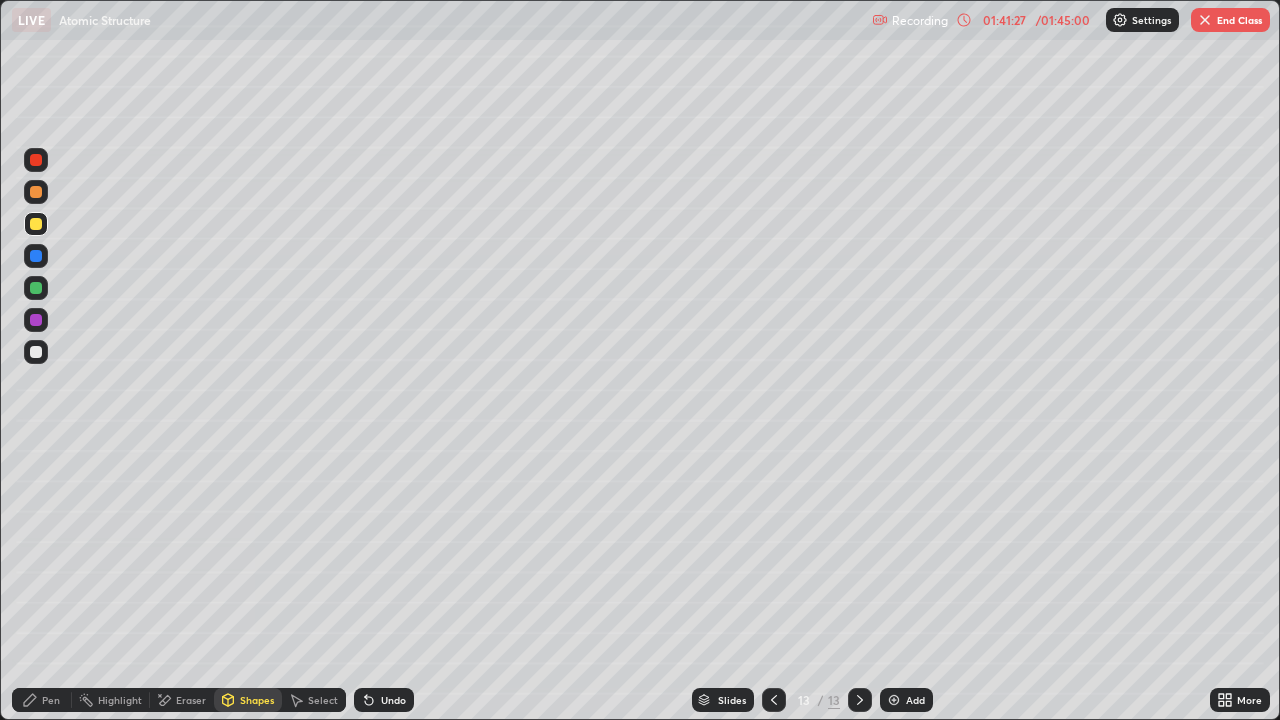 click on "Undo" at bounding box center [393, 700] 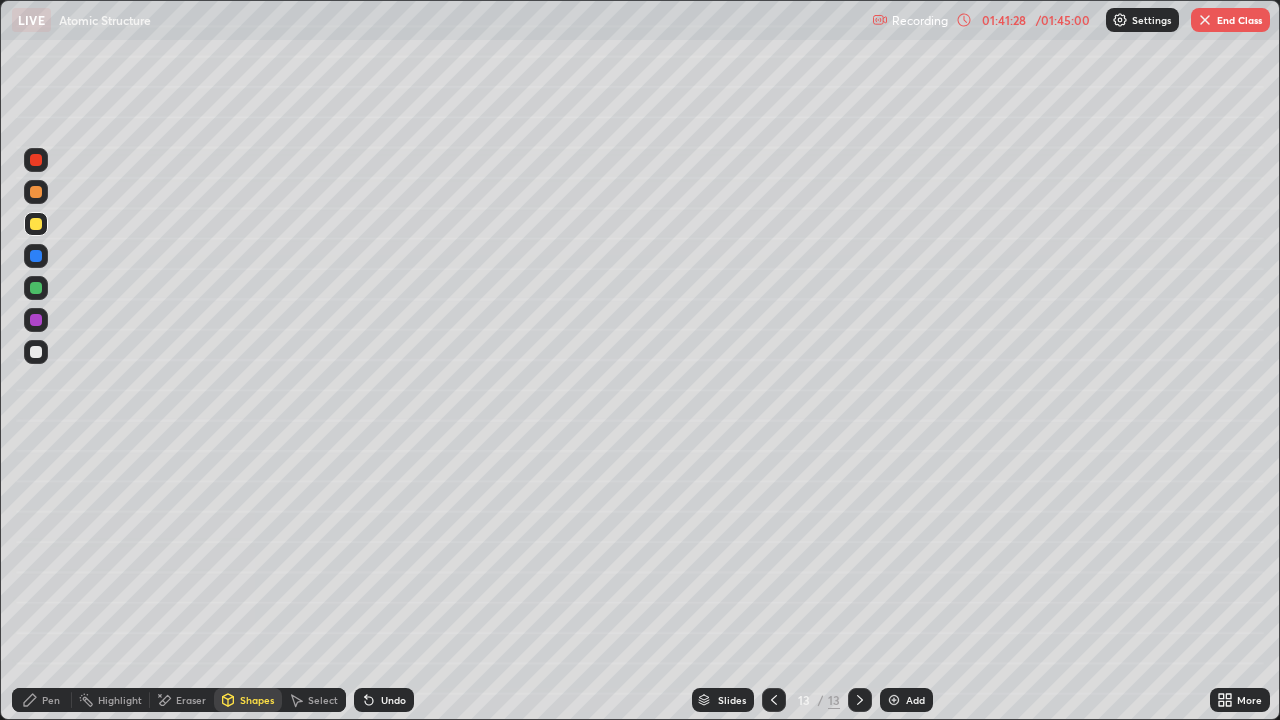 click on "Undo" at bounding box center (393, 700) 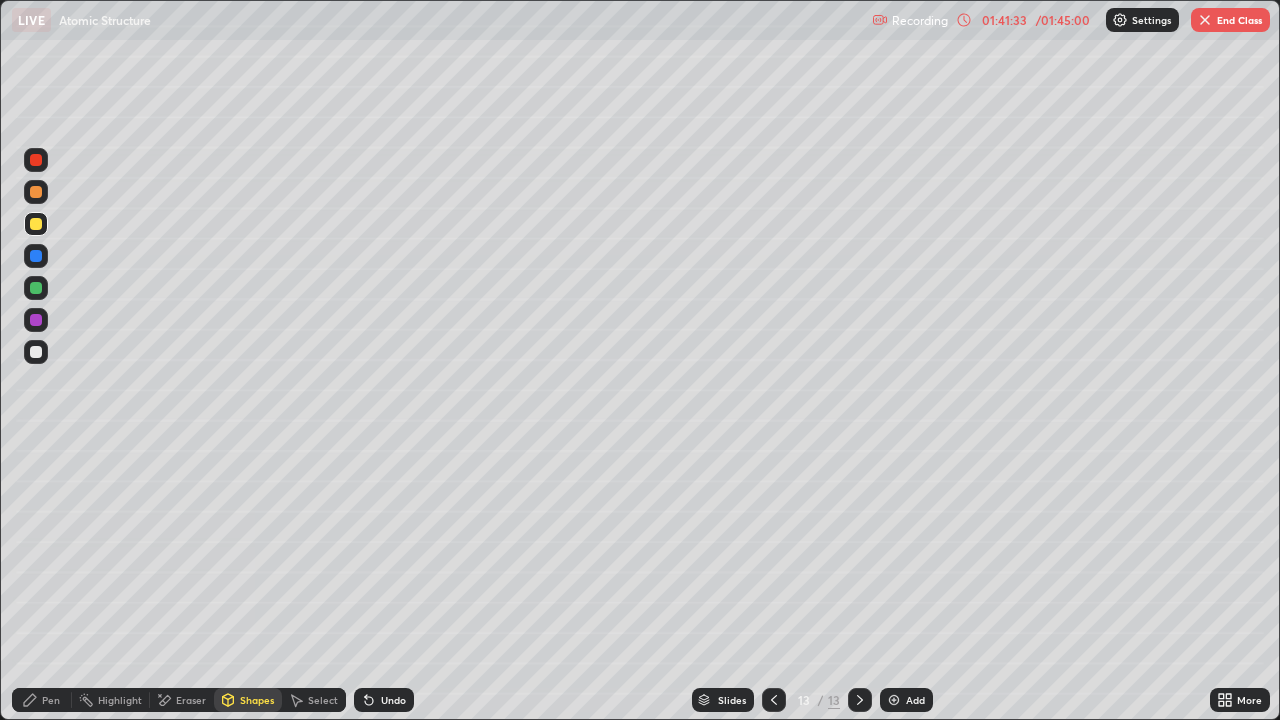 click on "Undo" at bounding box center [393, 700] 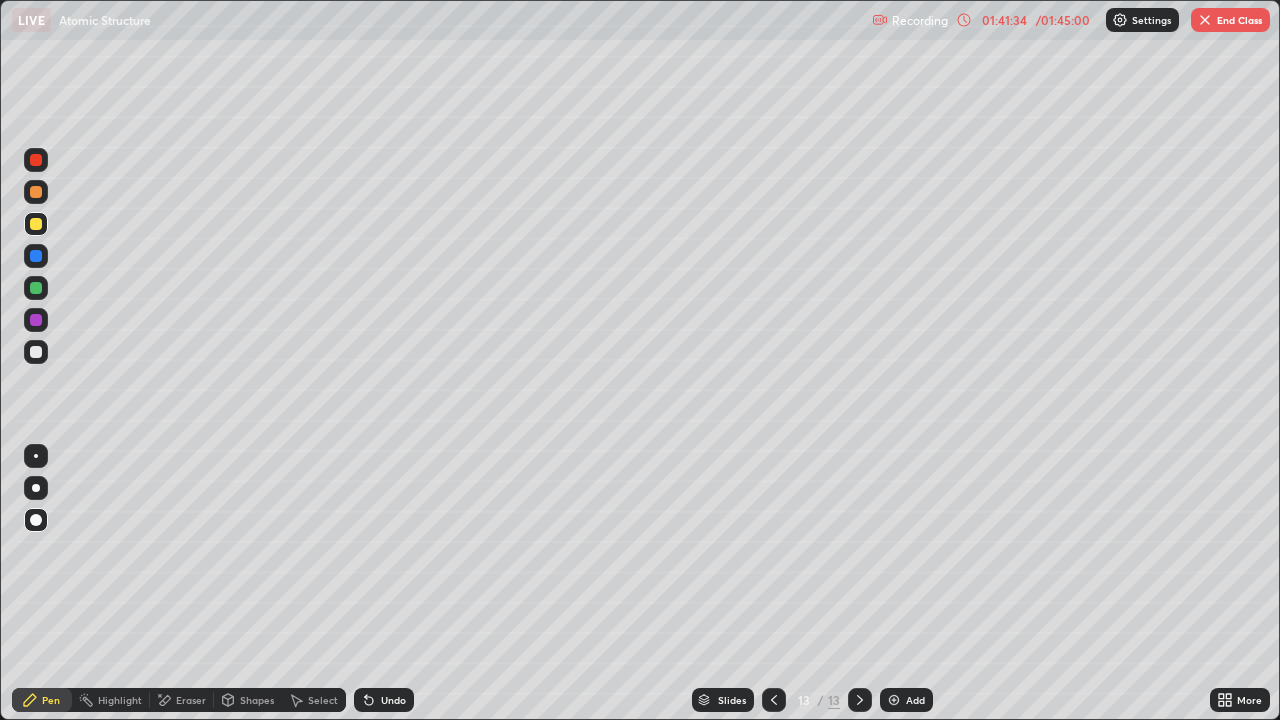 click at bounding box center [36, 352] 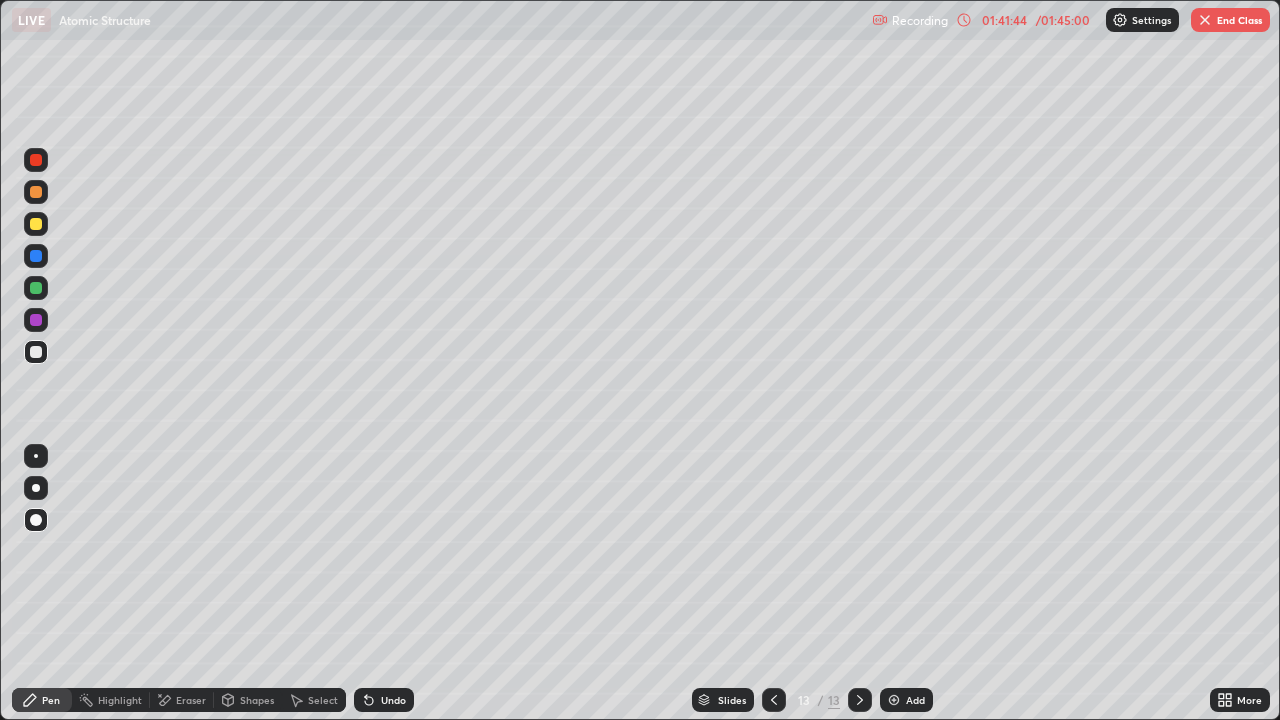 click on "Undo" at bounding box center [393, 700] 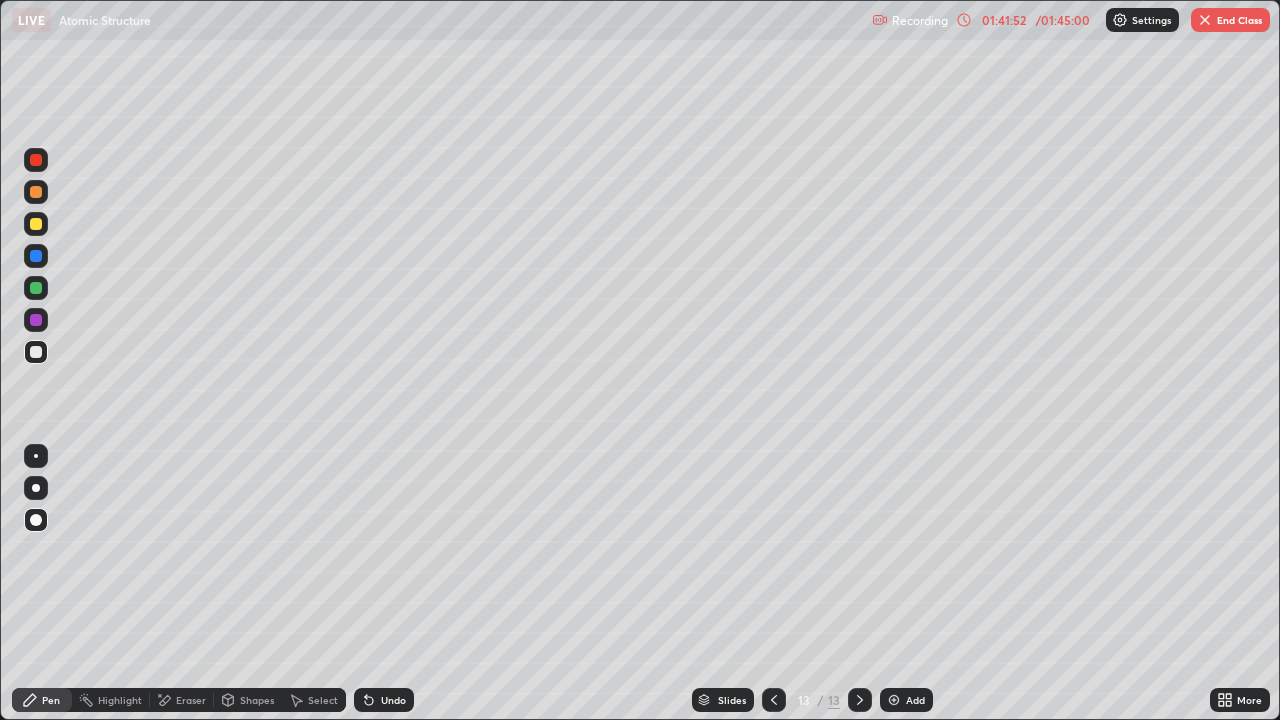 click on "Undo" at bounding box center [393, 700] 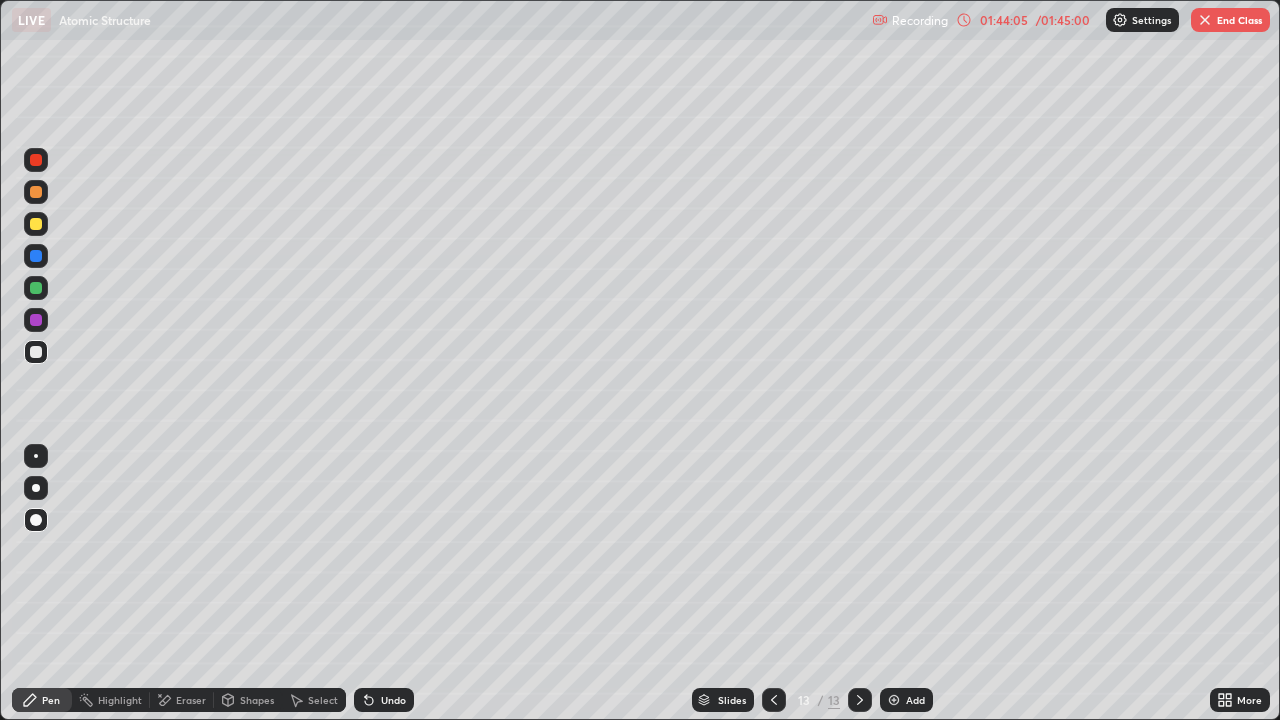 click on "End Class" at bounding box center (1230, 20) 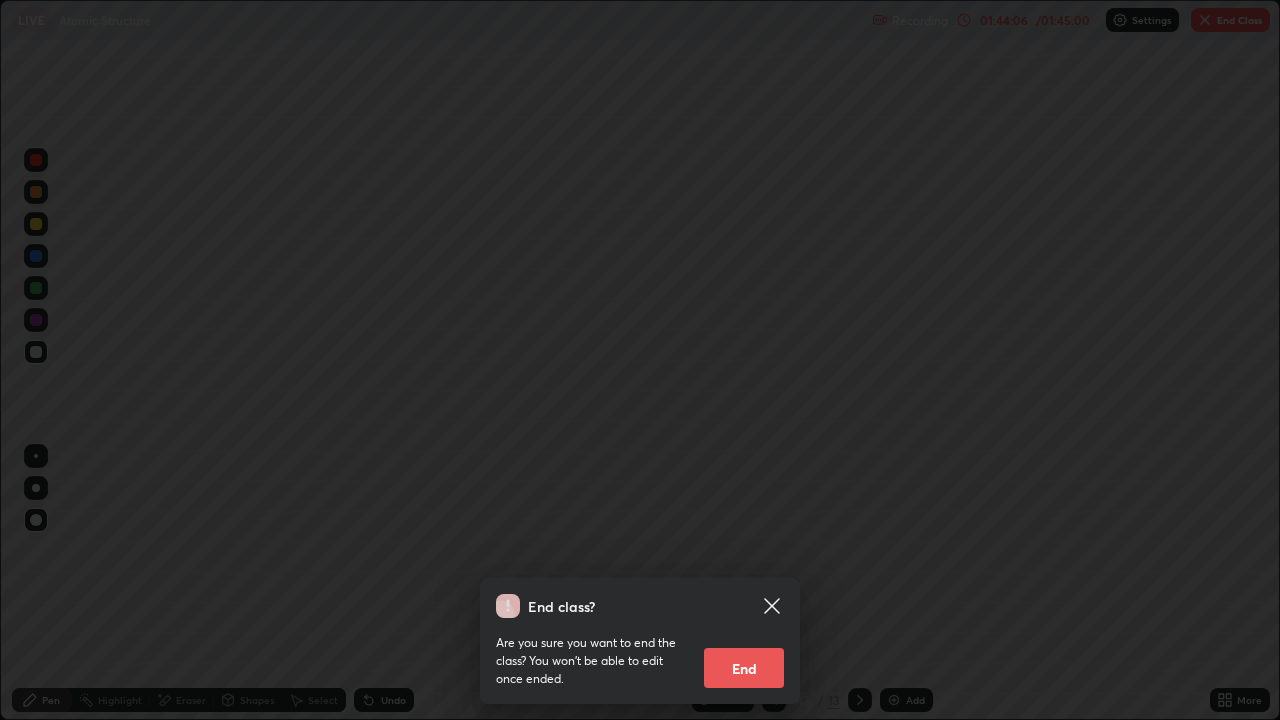 click on "End" at bounding box center (744, 668) 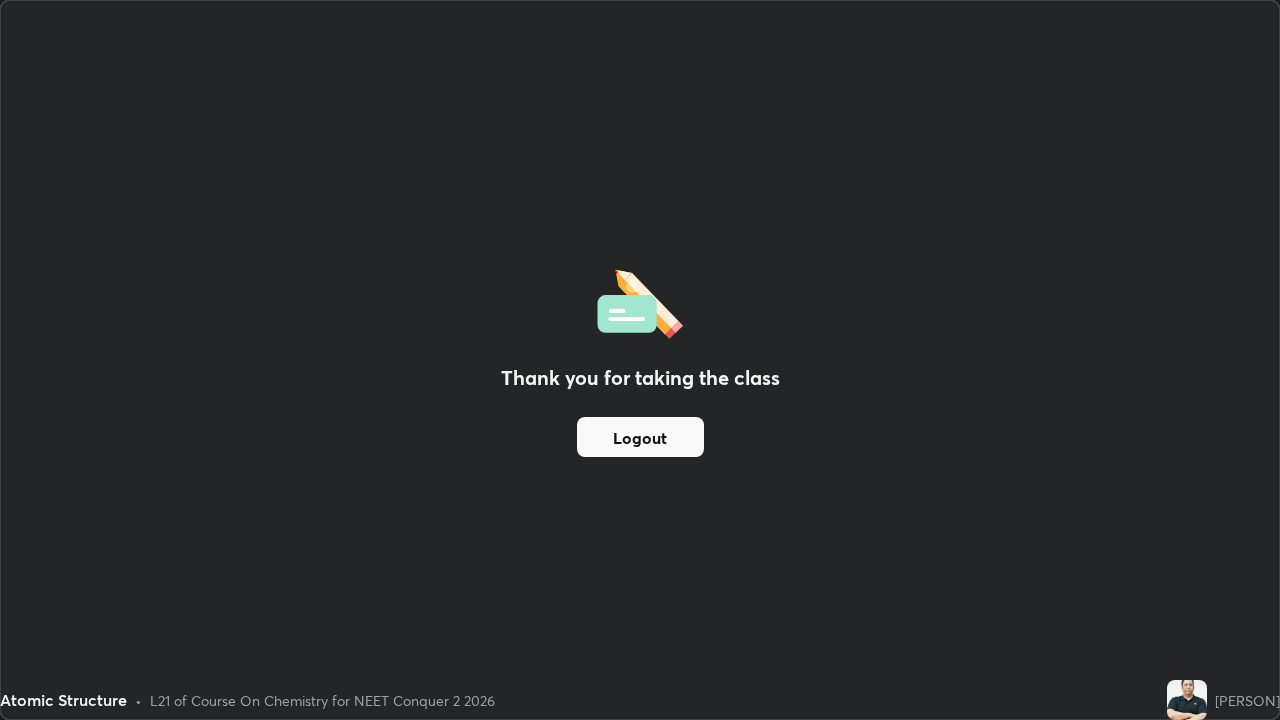 click on "Logout" at bounding box center (640, 437) 